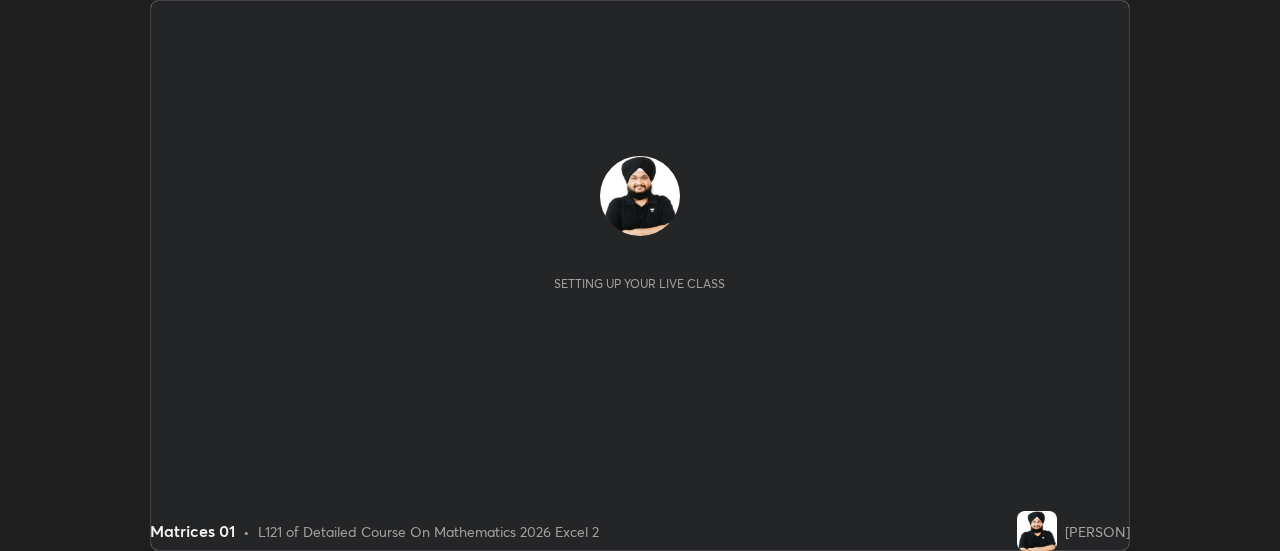 scroll, scrollTop: 0, scrollLeft: 0, axis: both 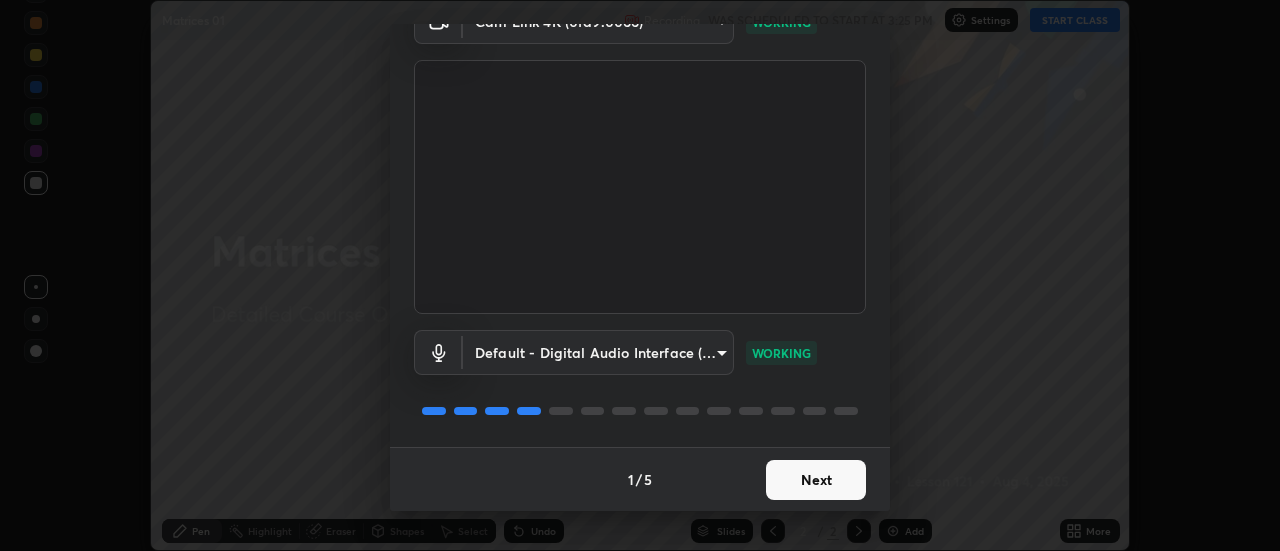 click on "Next" at bounding box center (816, 480) 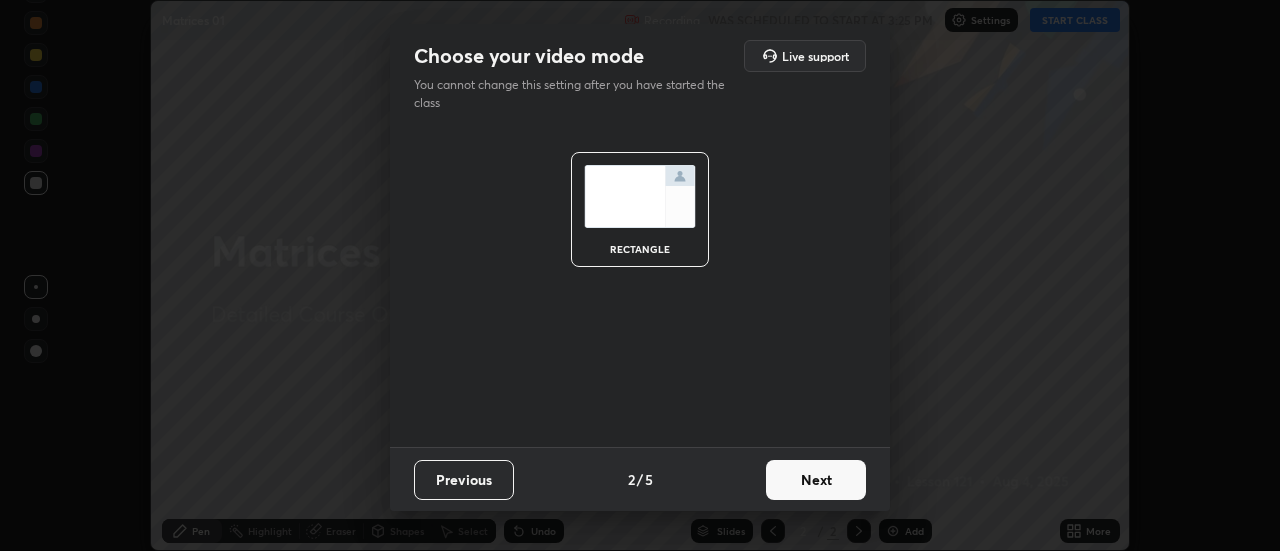 click on "Next" at bounding box center [816, 480] 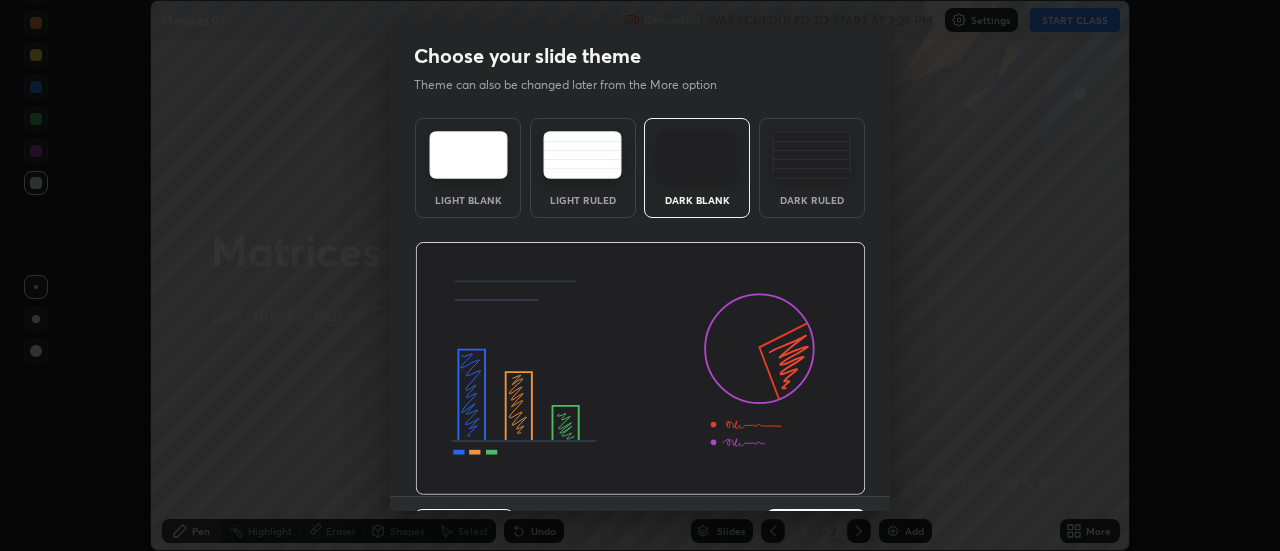 scroll, scrollTop: 49, scrollLeft: 0, axis: vertical 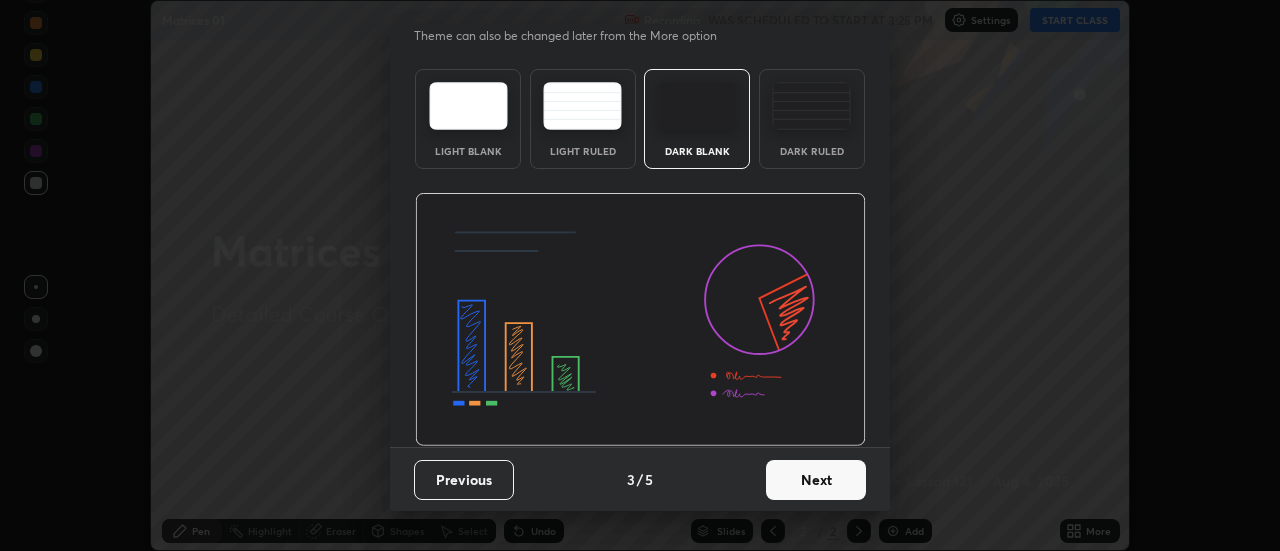 click on "Next" at bounding box center [816, 480] 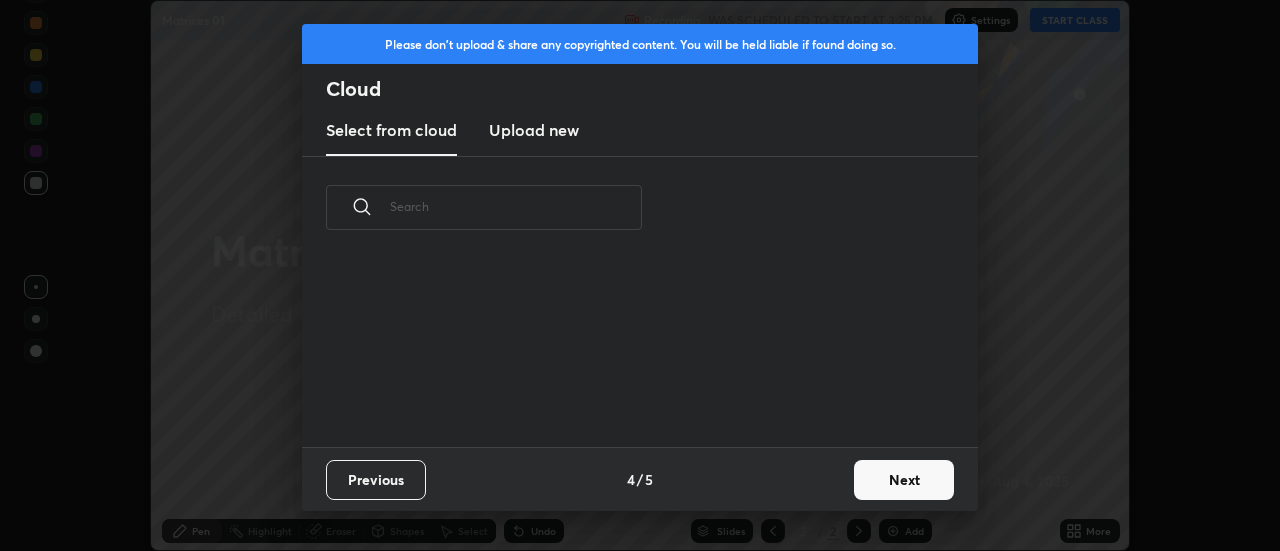 click on "Next" at bounding box center (904, 480) 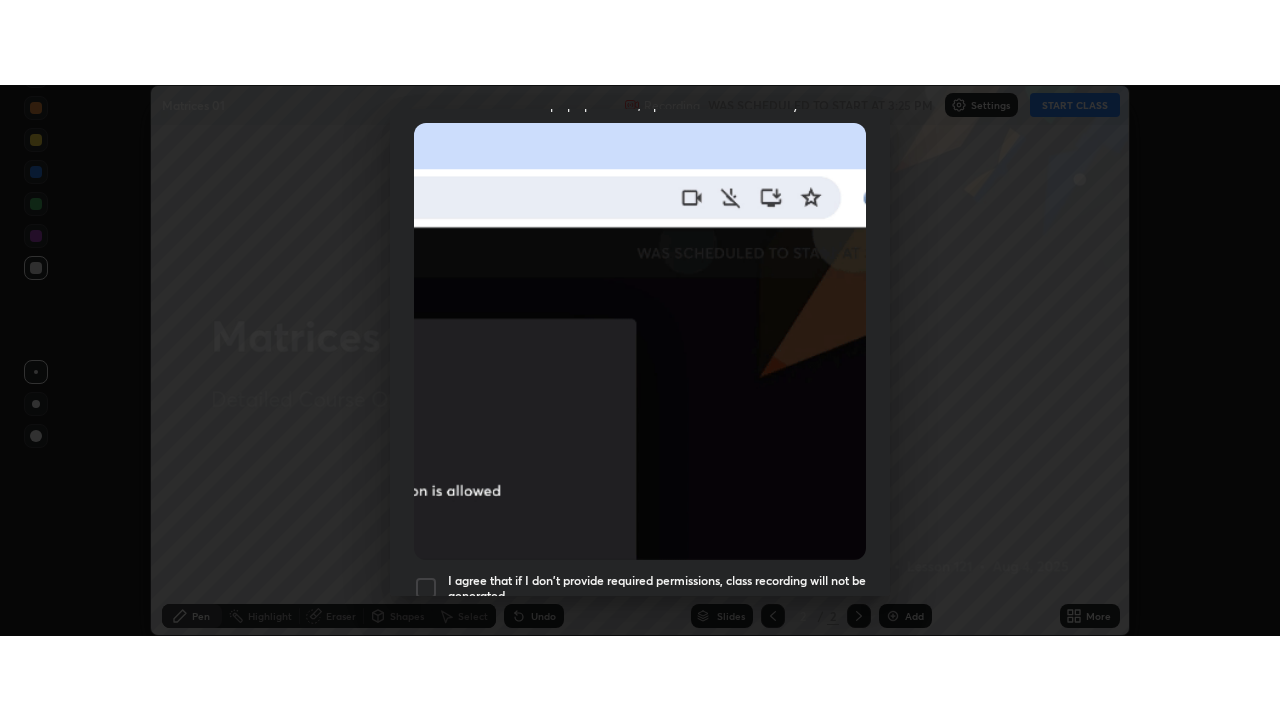scroll, scrollTop: 513, scrollLeft: 0, axis: vertical 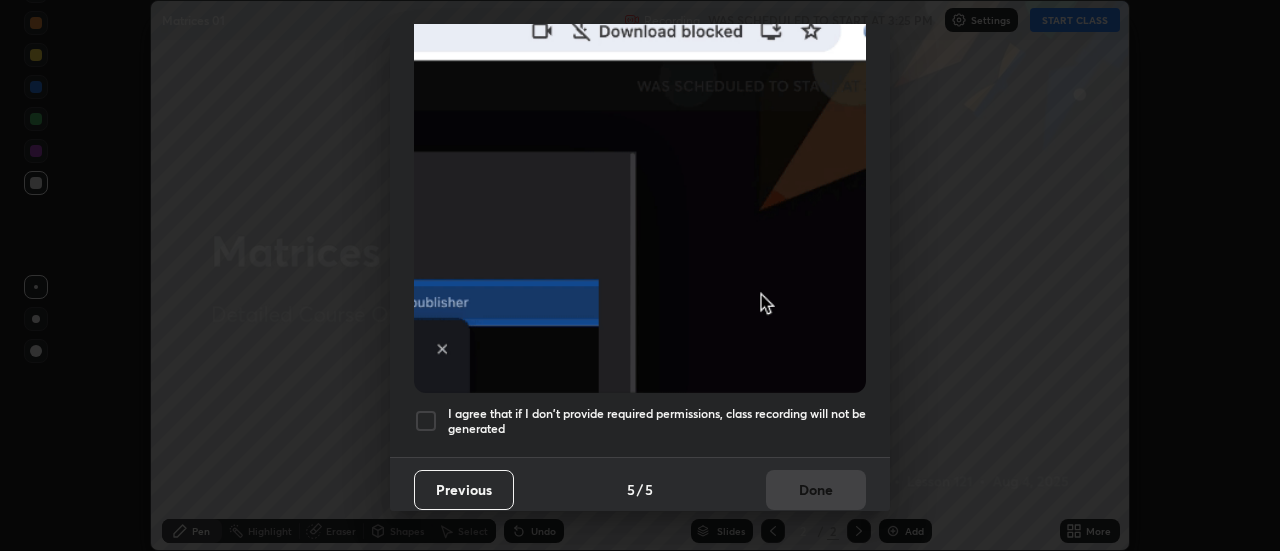click on "I agree that if I don't provide required permissions, class recording will not be generated" at bounding box center [657, 421] 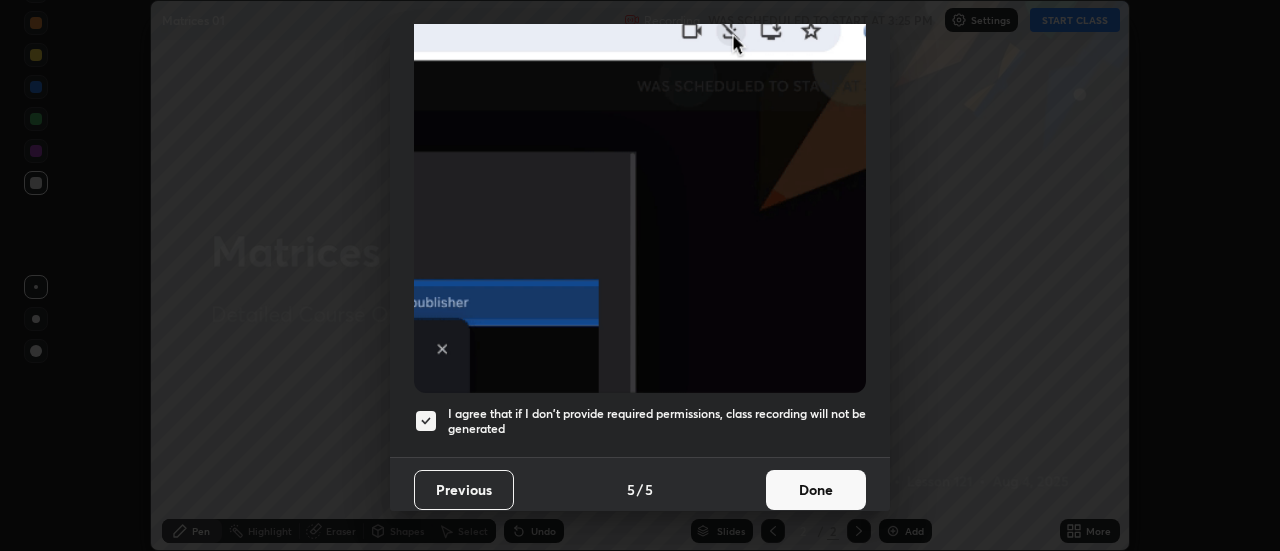 click on "Done" at bounding box center [816, 490] 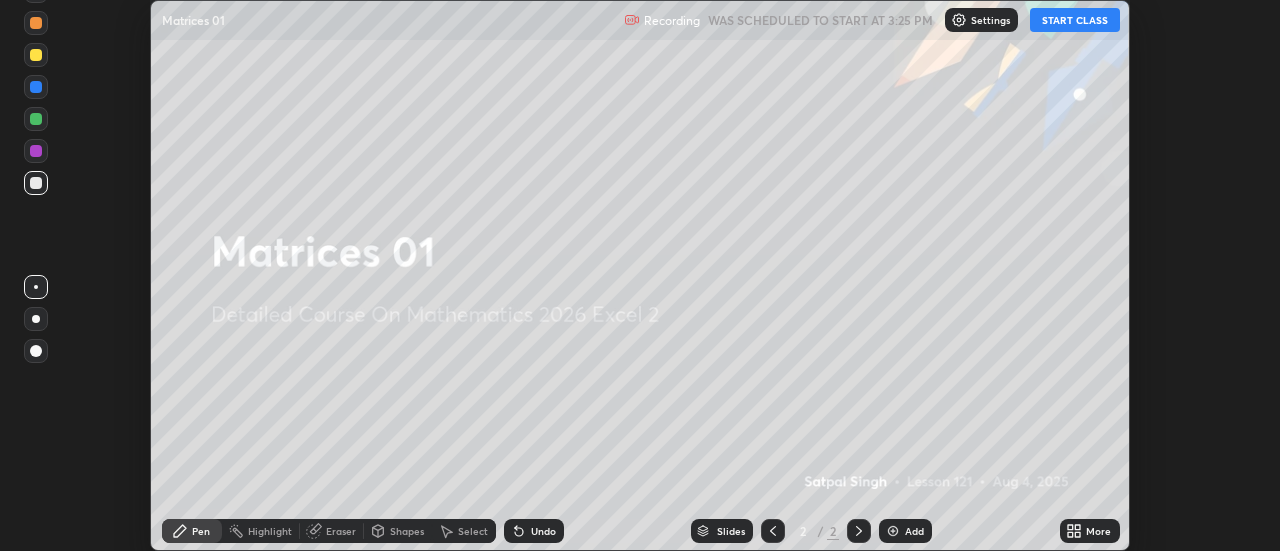 click on "START CLASS" at bounding box center (1075, 20) 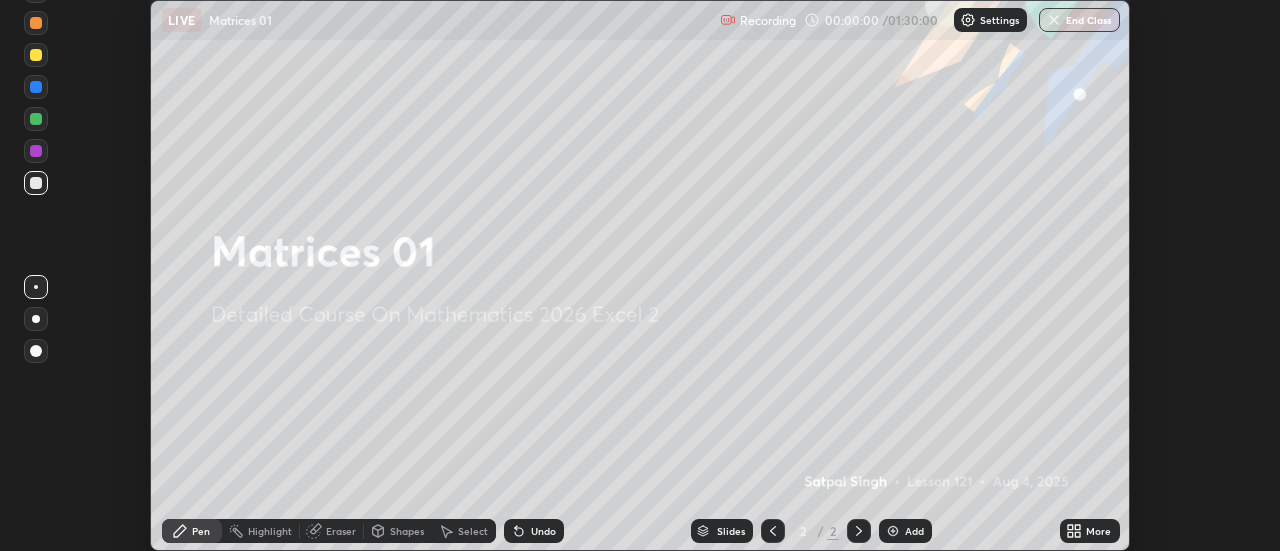 click 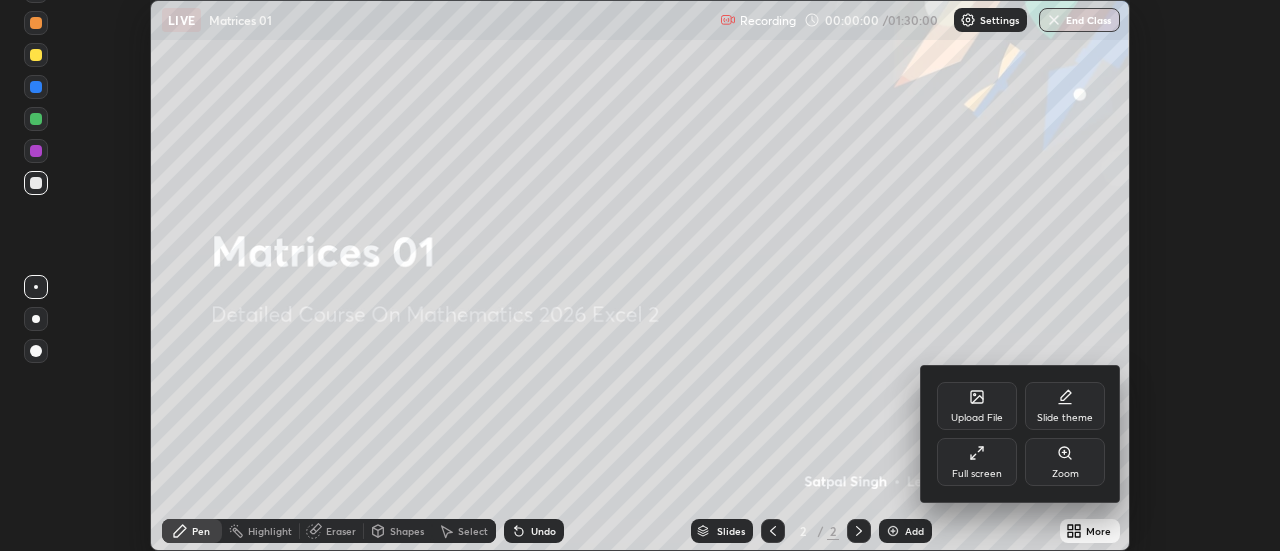 click on "Full screen" at bounding box center [977, 462] 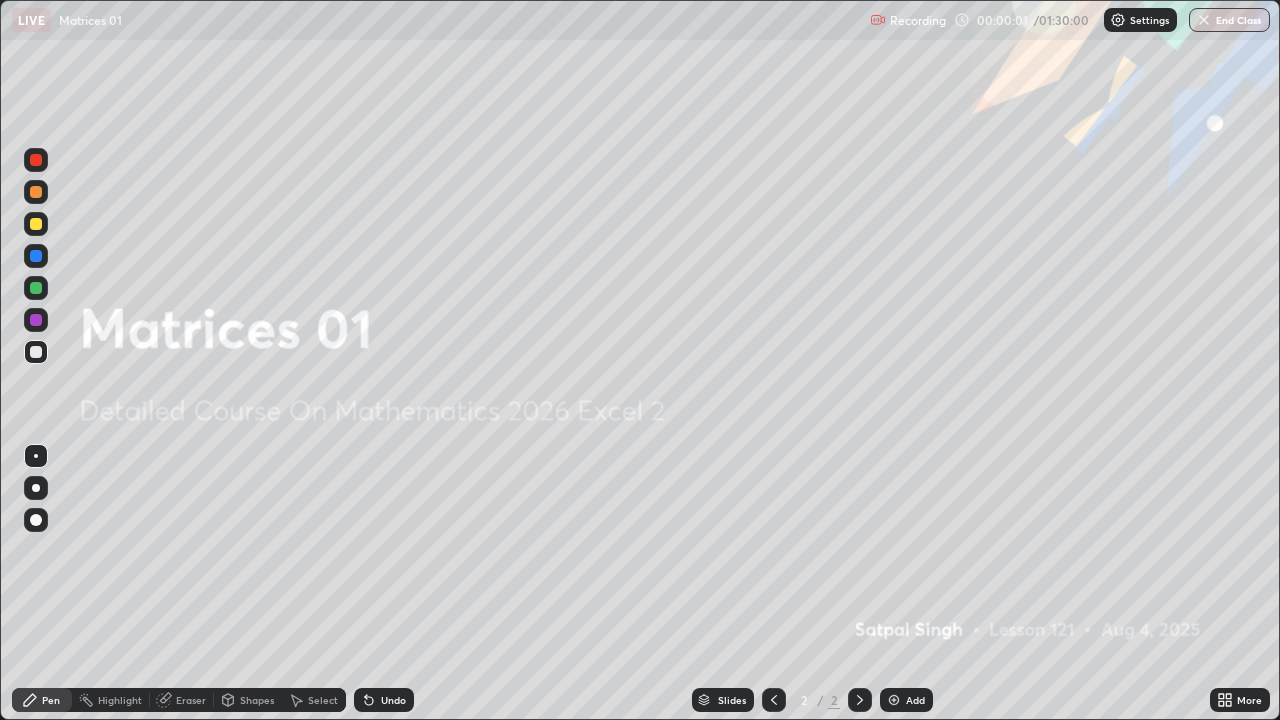 scroll, scrollTop: 99280, scrollLeft: 98720, axis: both 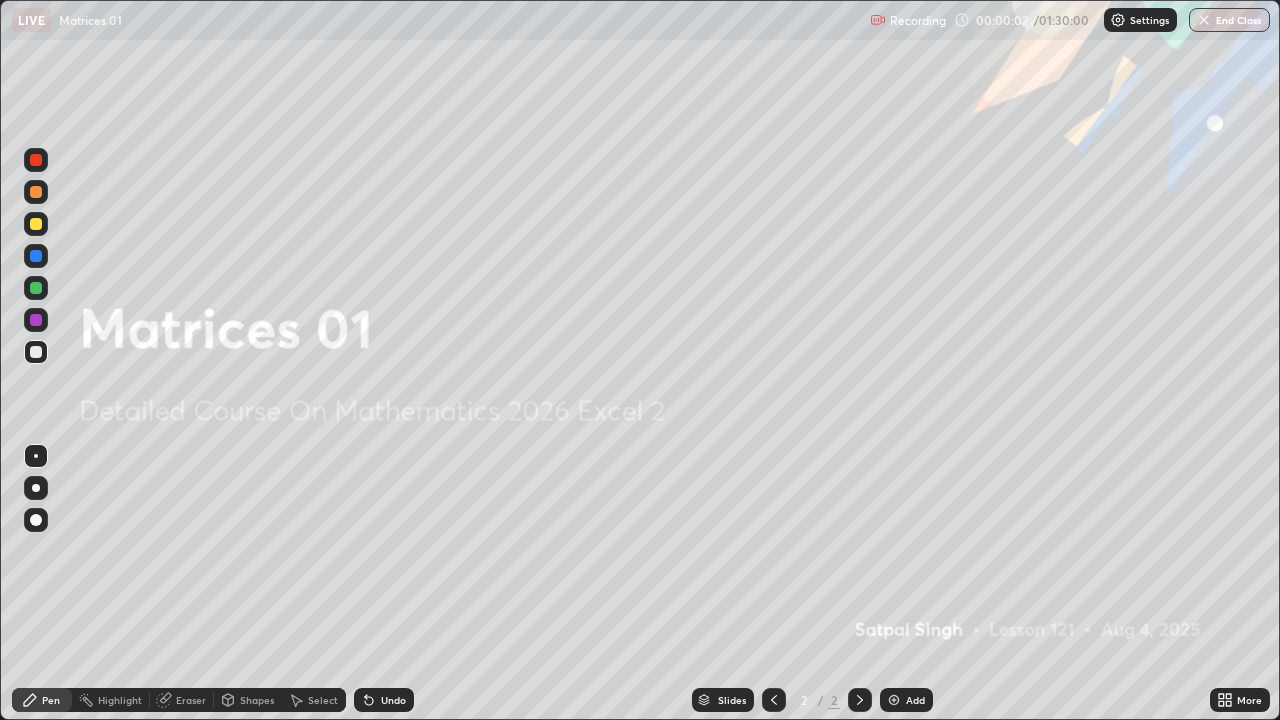 click at bounding box center (894, 700) 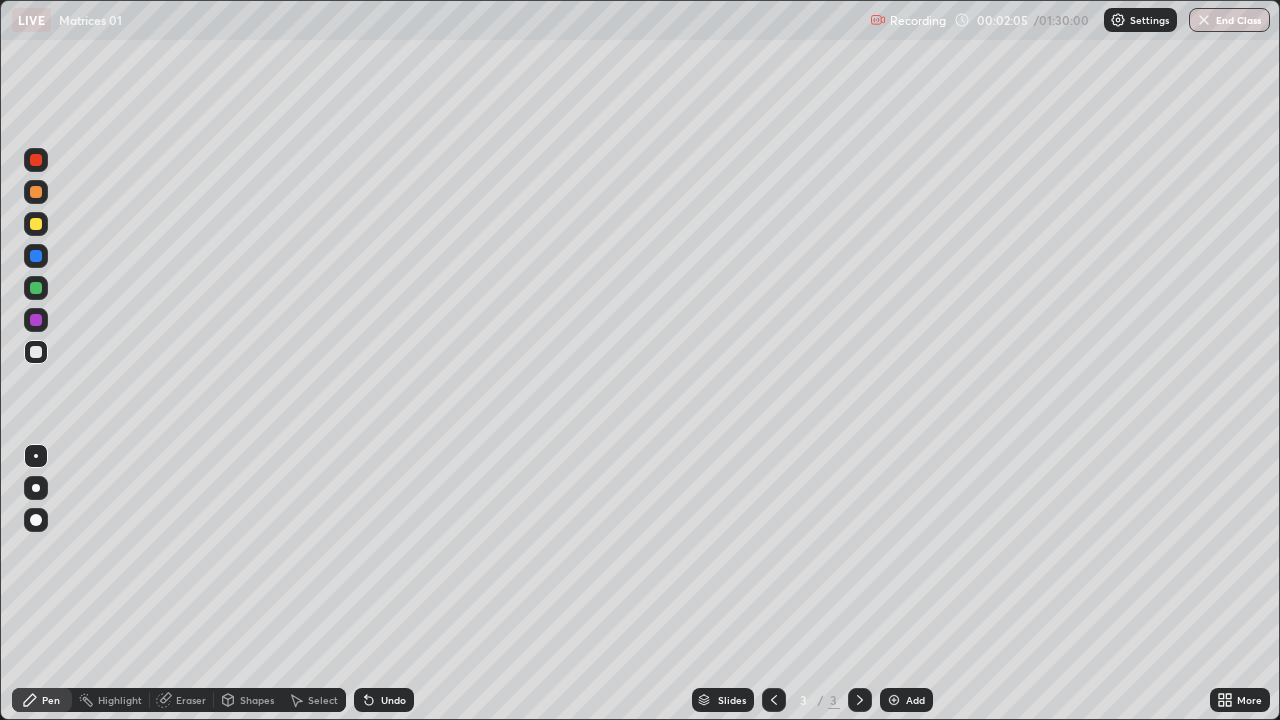click on "Eraser" at bounding box center [191, 700] 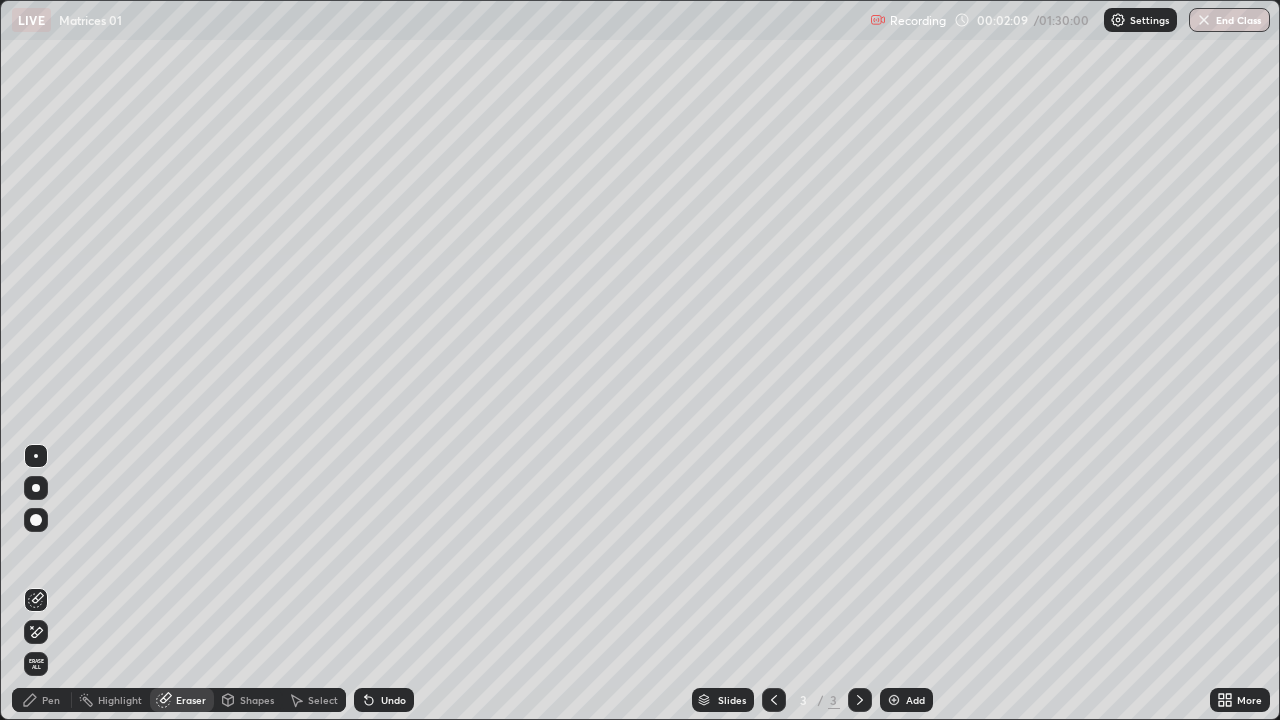 click on "Pen" at bounding box center [51, 700] 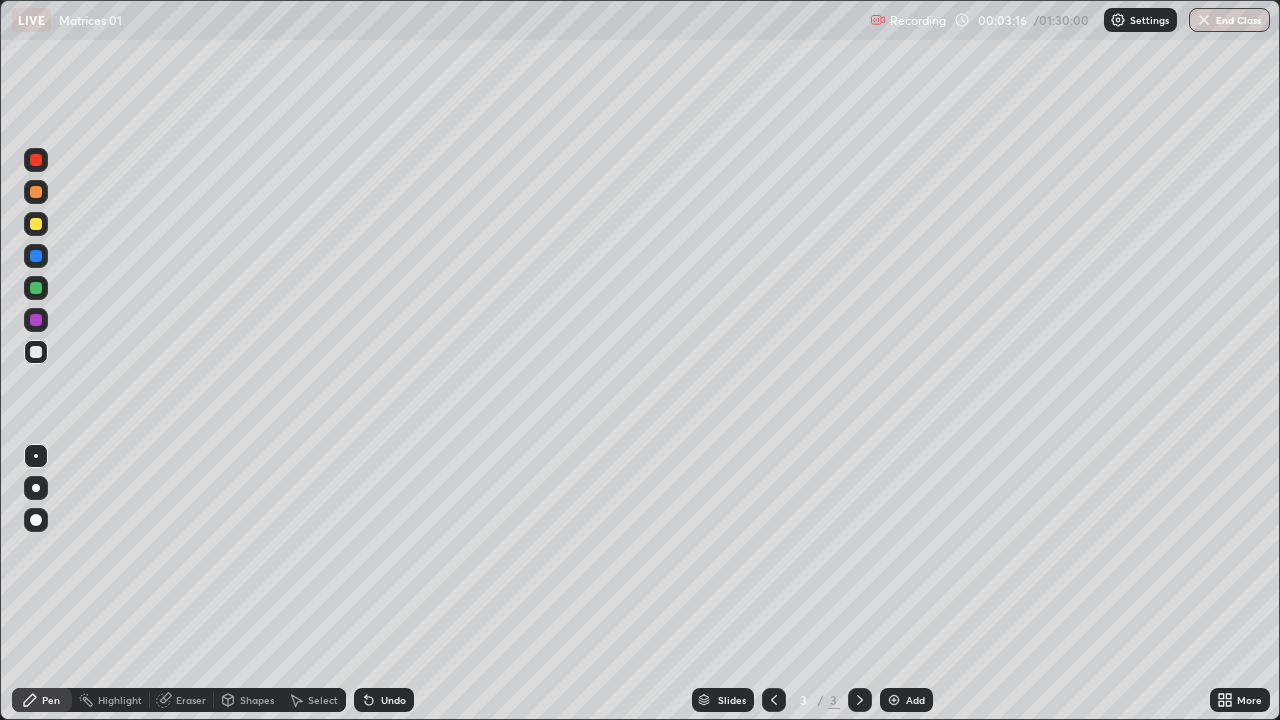 click 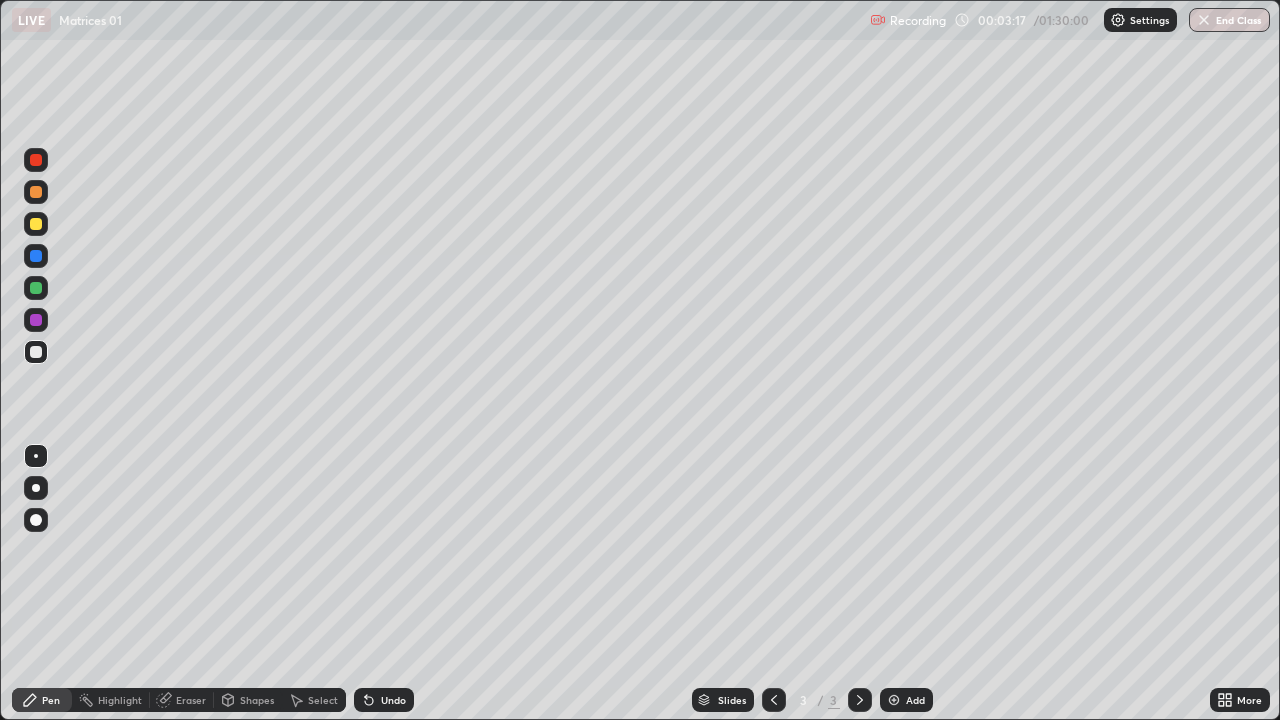 click 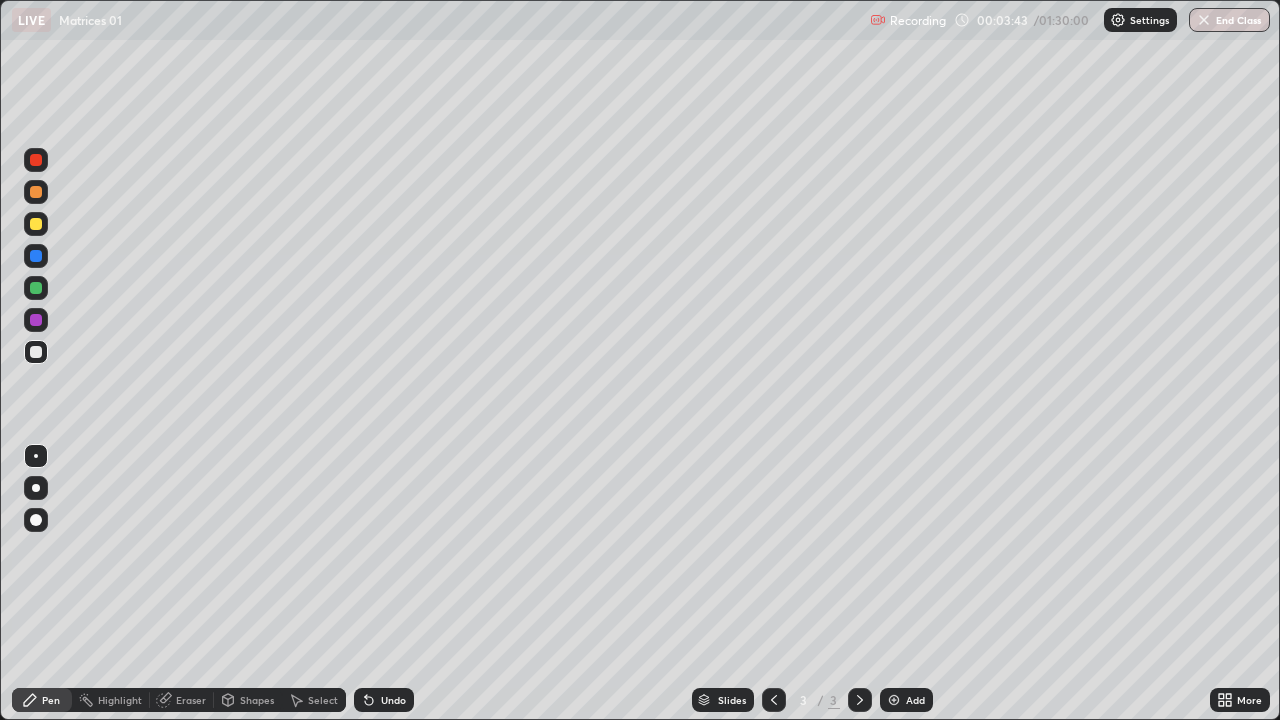 click on "Eraser" at bounding box center [191, 700] 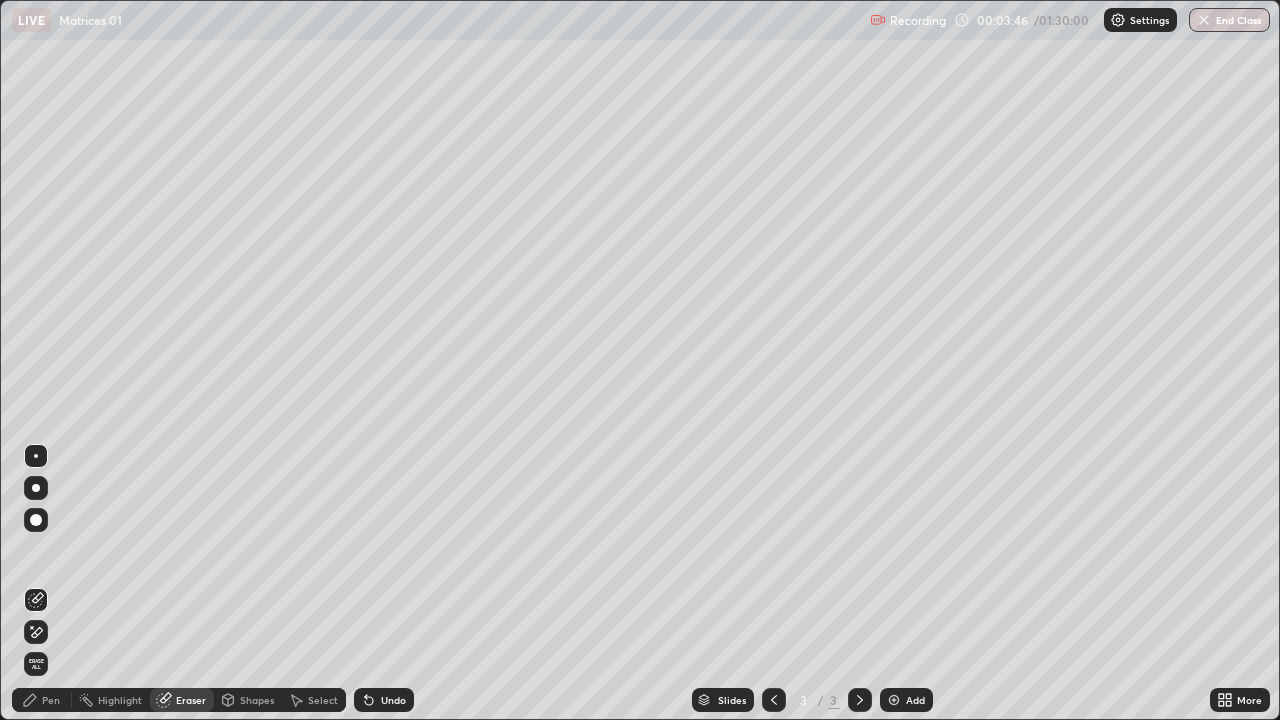 click on "Pen" at bounding box center [51, 700] 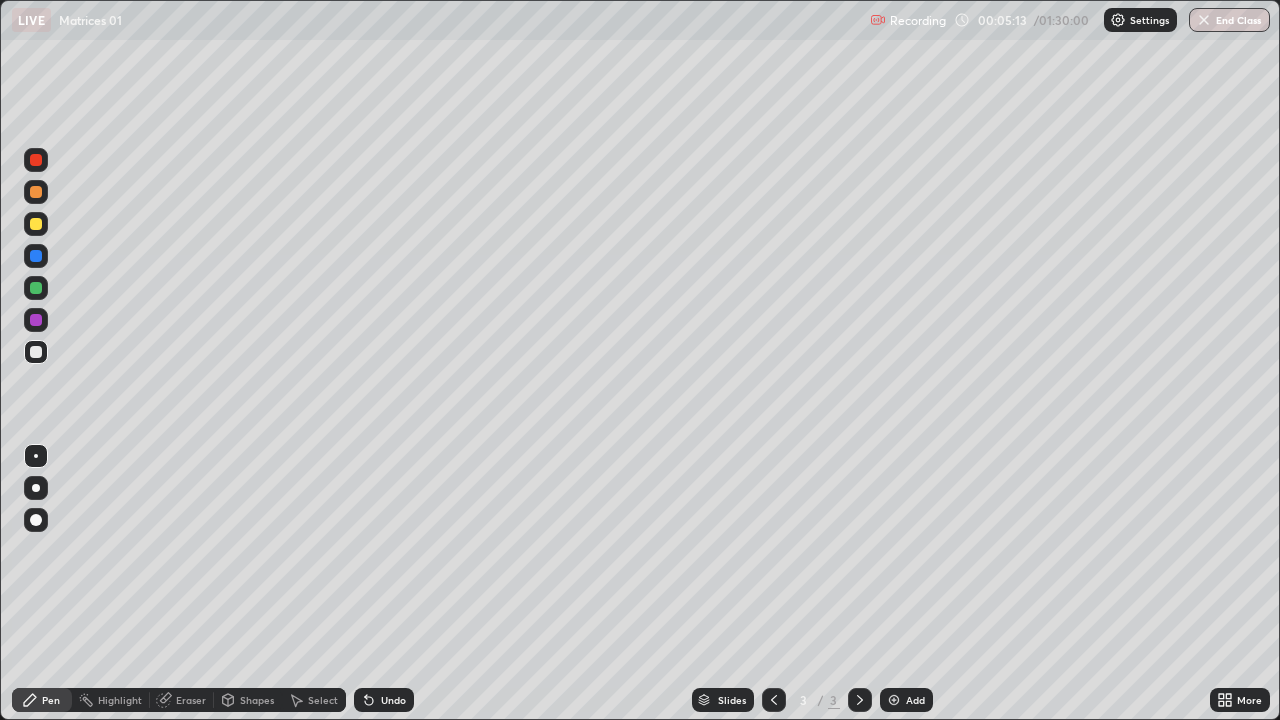 click on "Select" at bounding box center (323, 700) 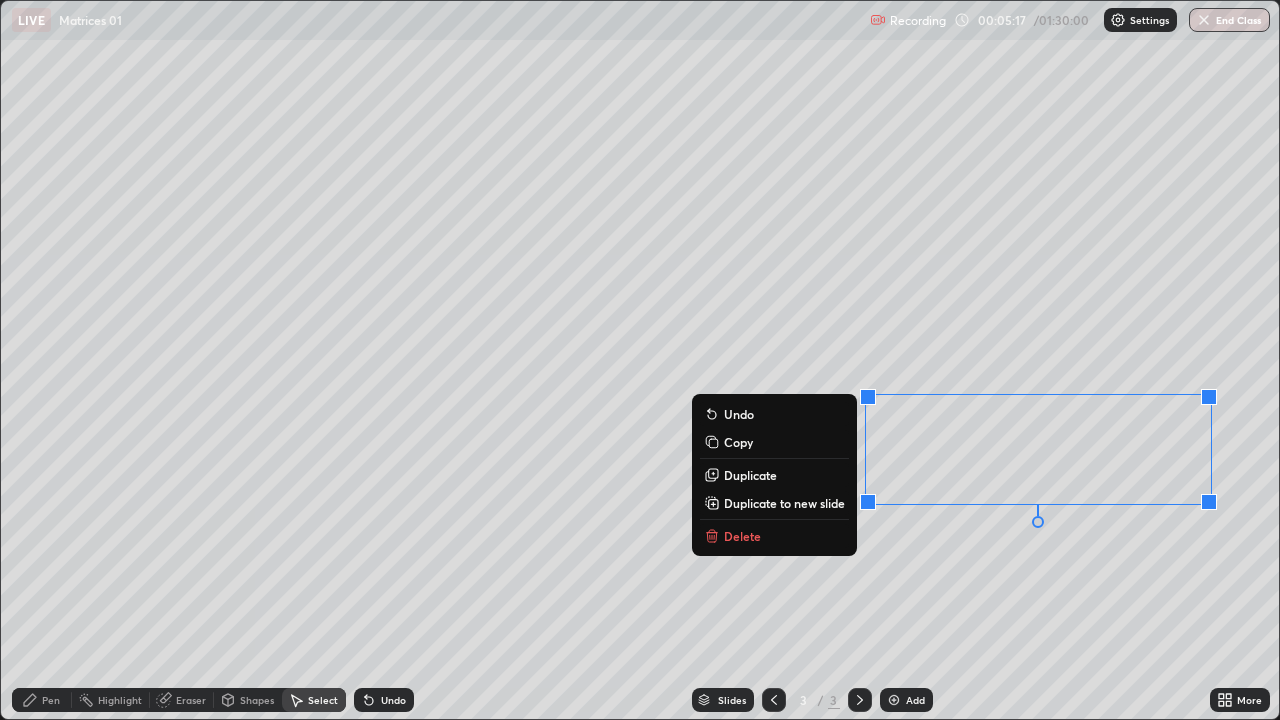 click on "Duplicate" at bounding box center (750, 475) 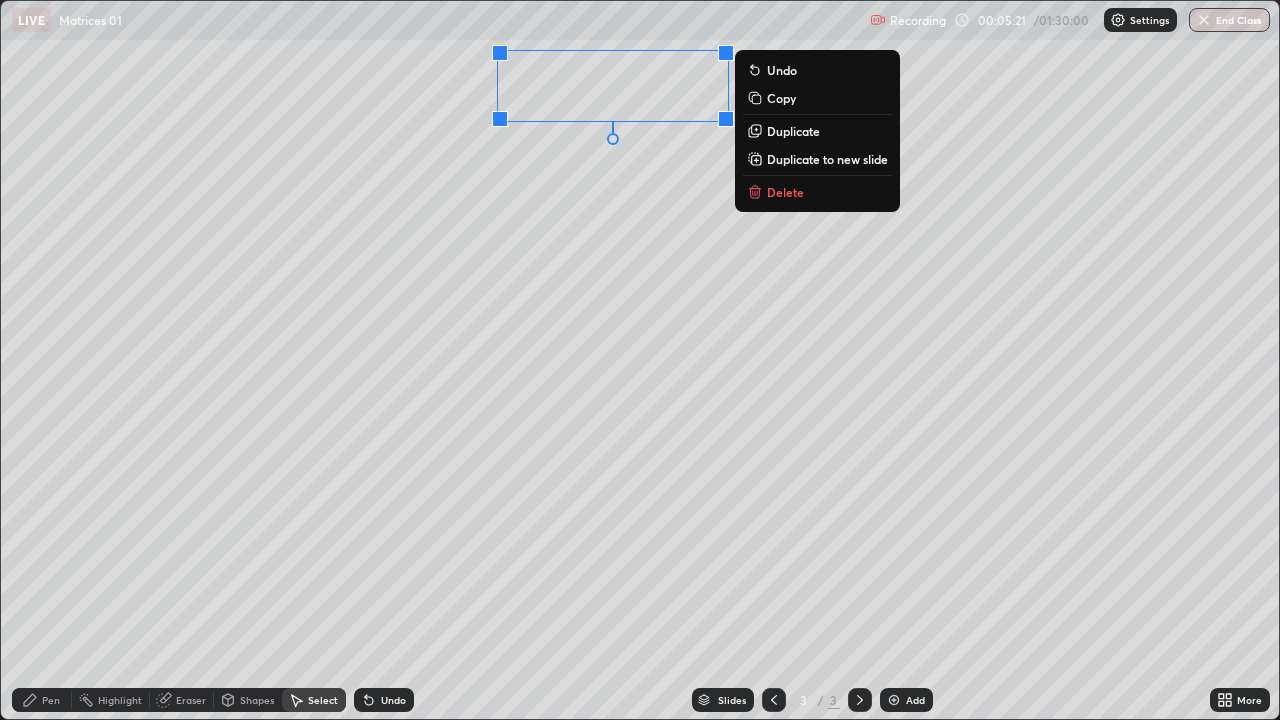click on "0 ° Undo Copy Duplicate Duplicate to new slide Delete" at bounding box center [640, 360] 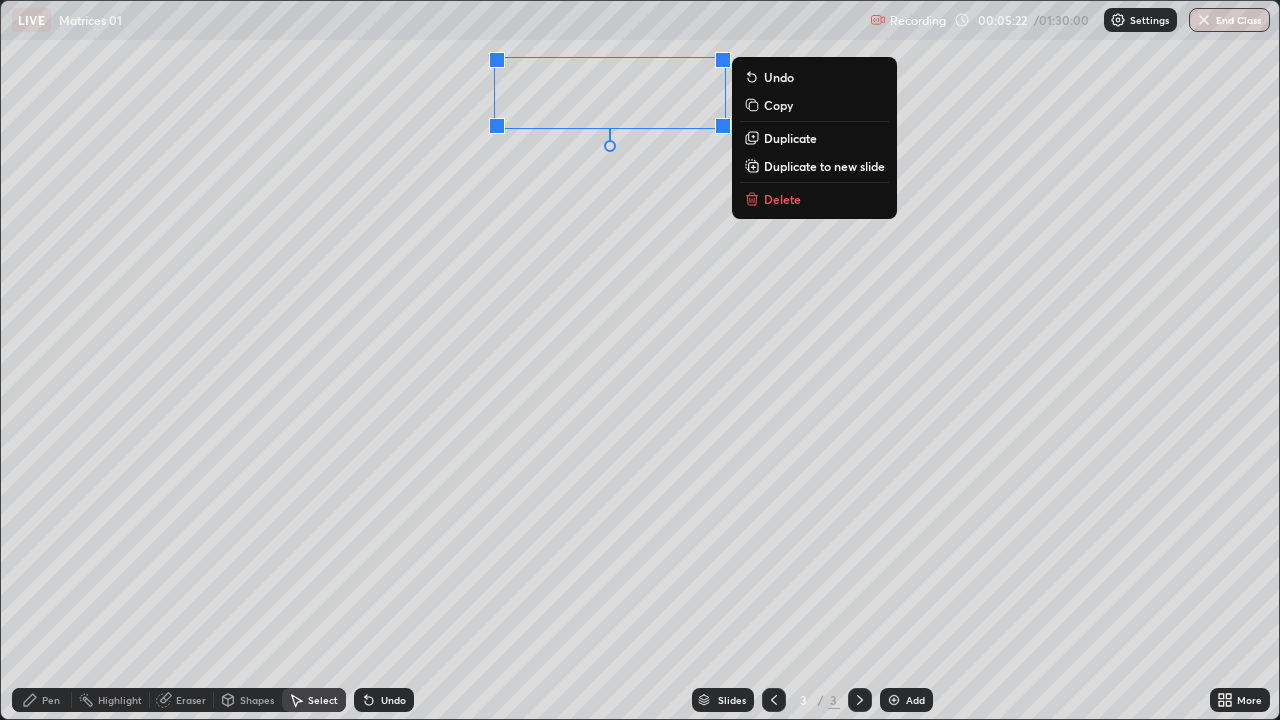 click on "0 ° Undo Copy Duplicate Duplicate to new slide Delete" at bounding box center [640, 360] 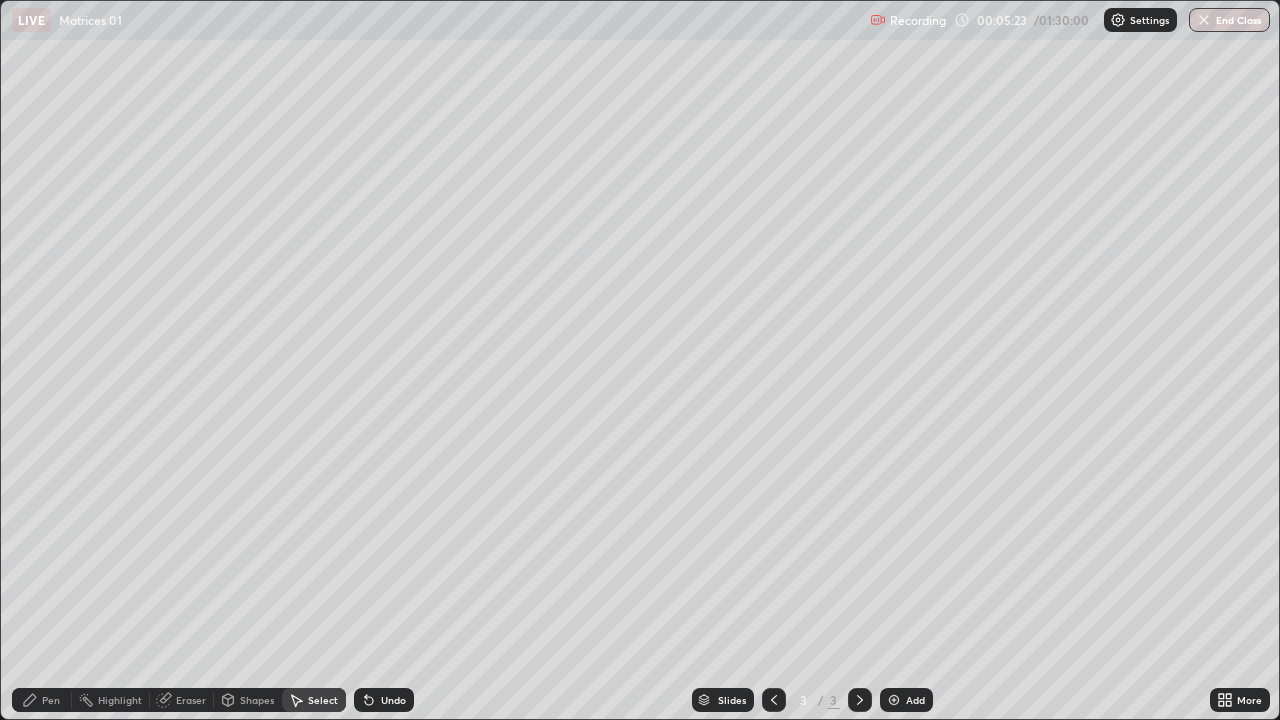 click on "Pen" at bounding box center (42, 700) 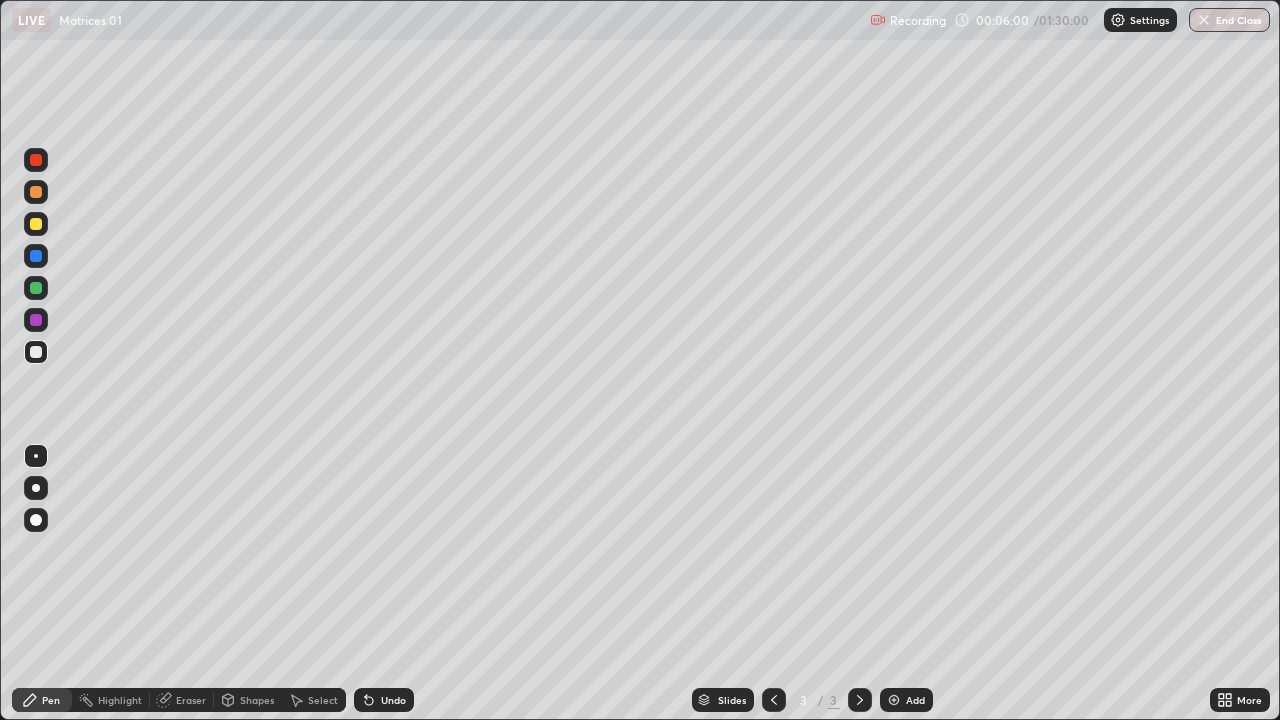 click on "Eraser" at bounding box center (191, 700) 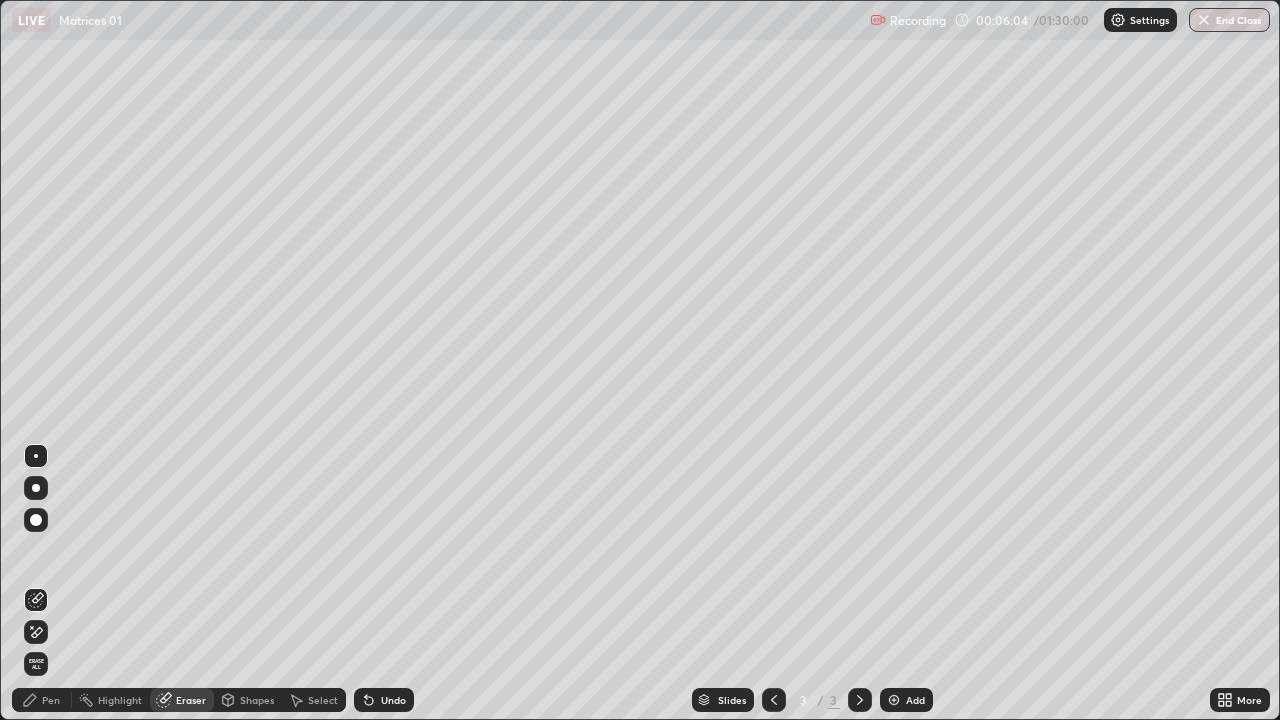 click on "Pen" at bounding box center [51, 700] 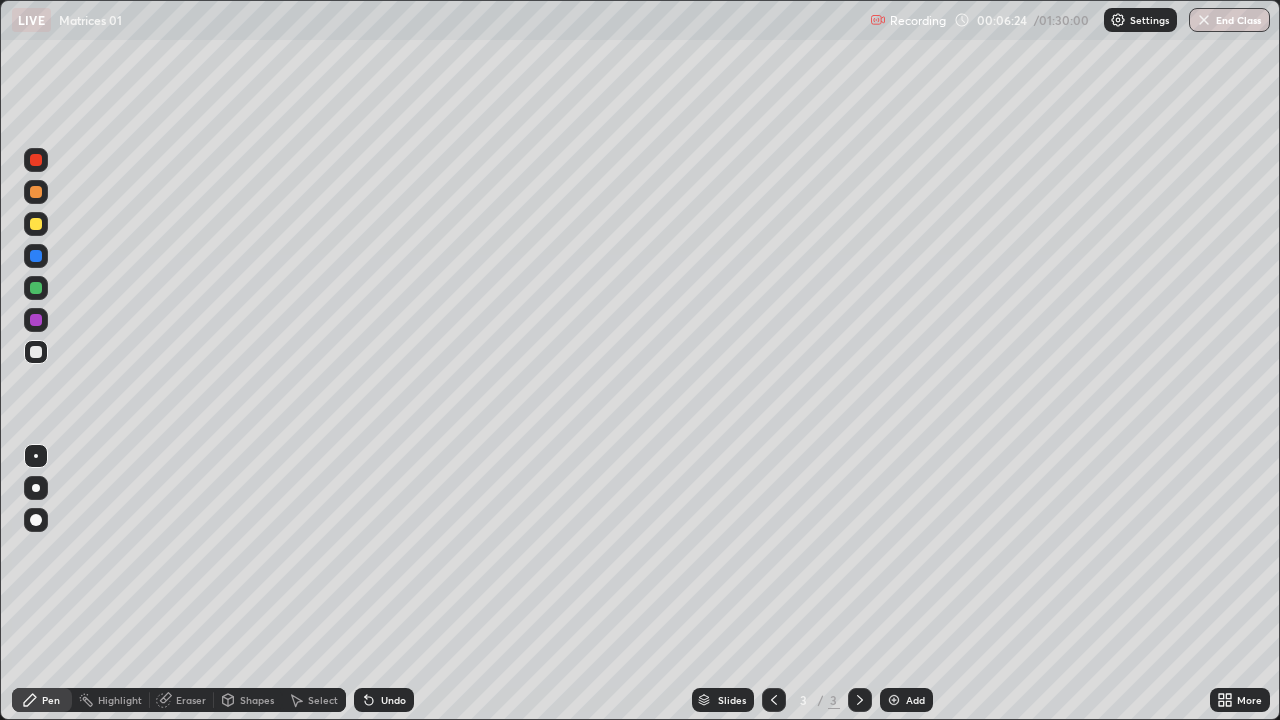 click on "Eraser" at bounding box center (191, 700) 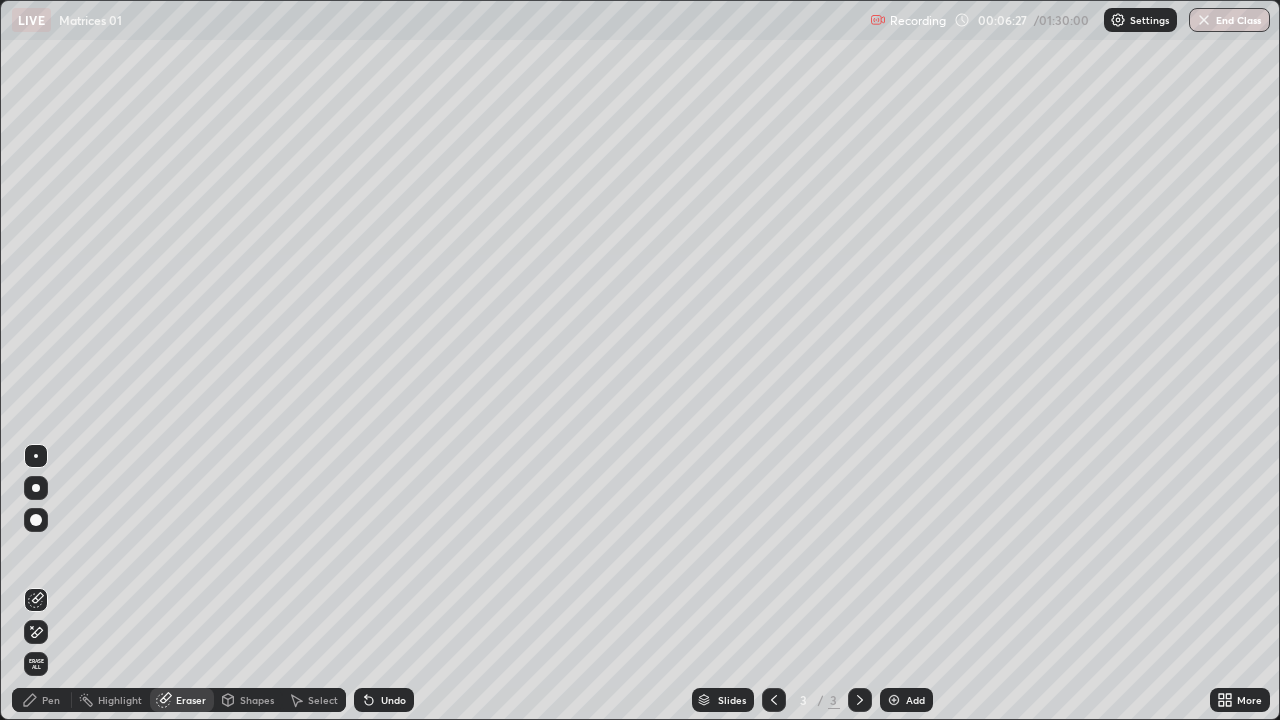click on "Pen" at bounding box center (42, 700) 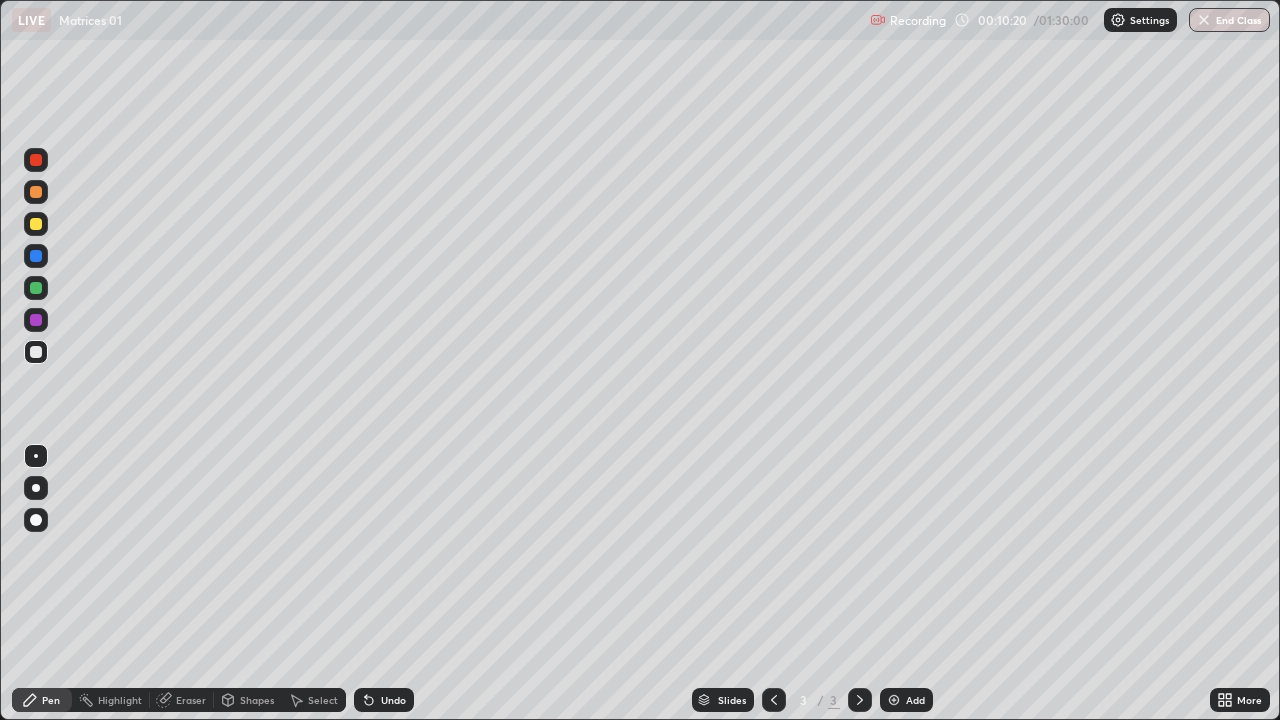 click at bounding box center [894, 700] 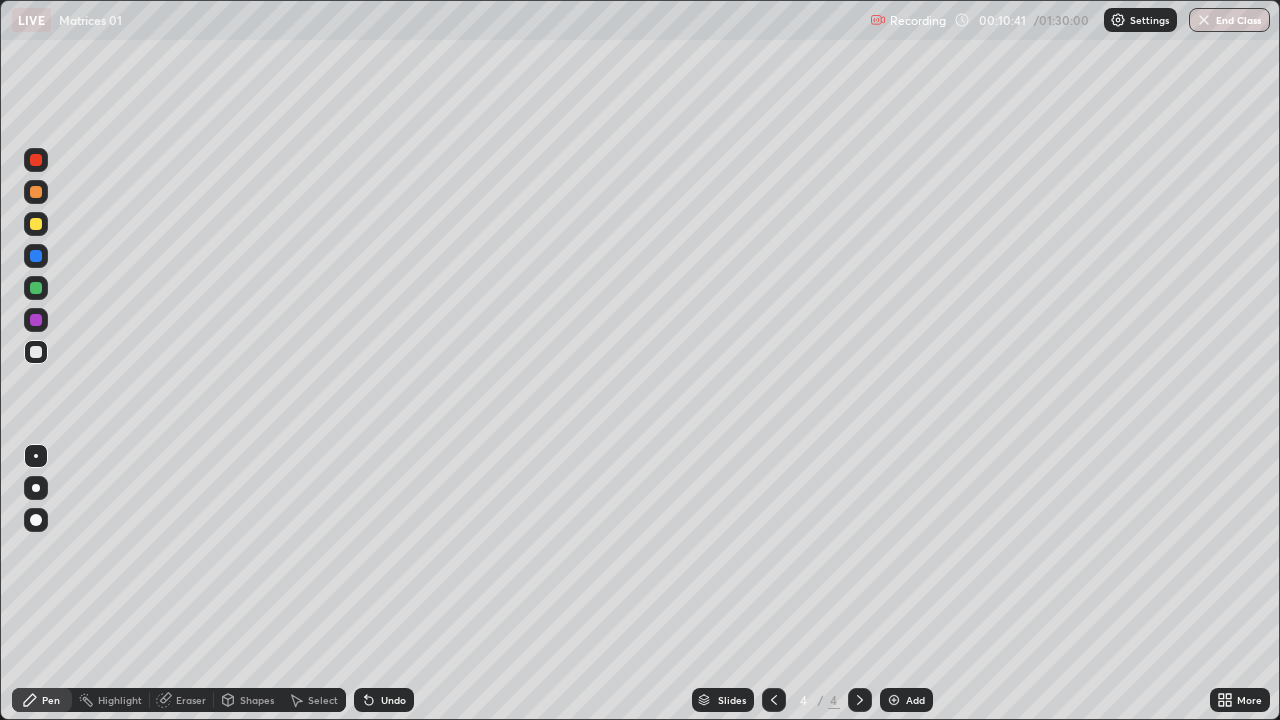 click 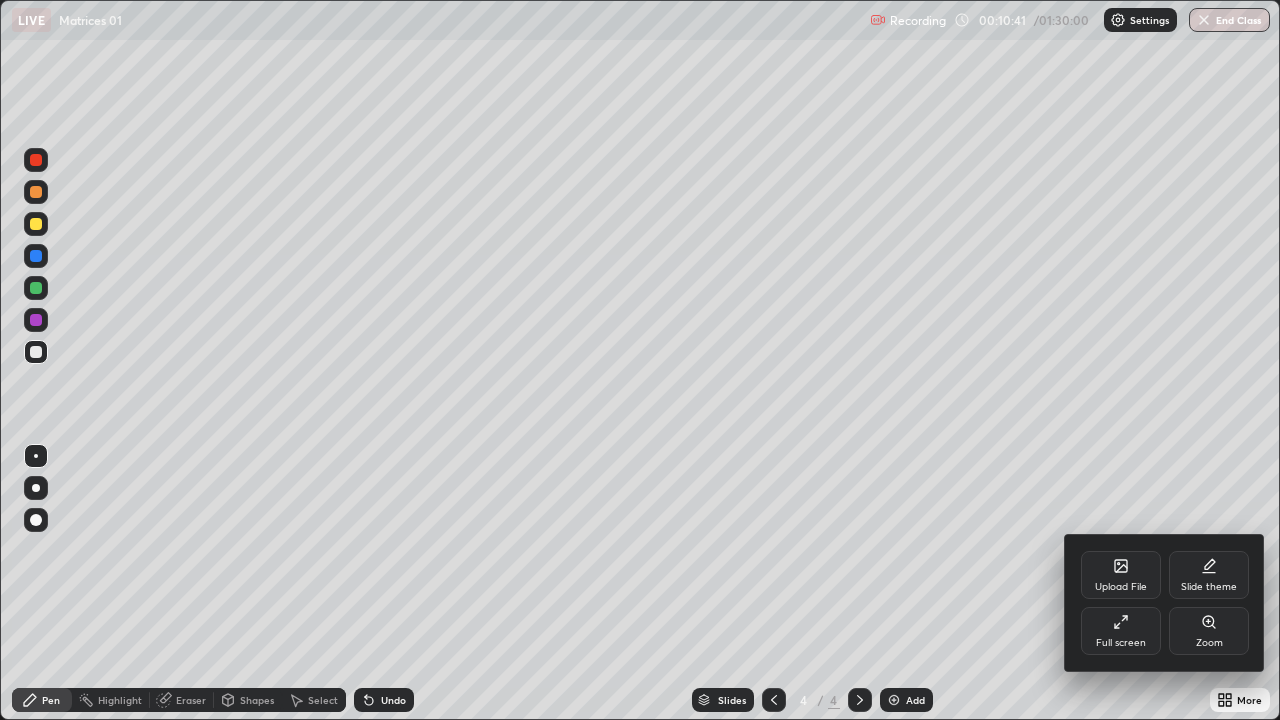 click on "Full screen" at bounding box center (1121, 643) 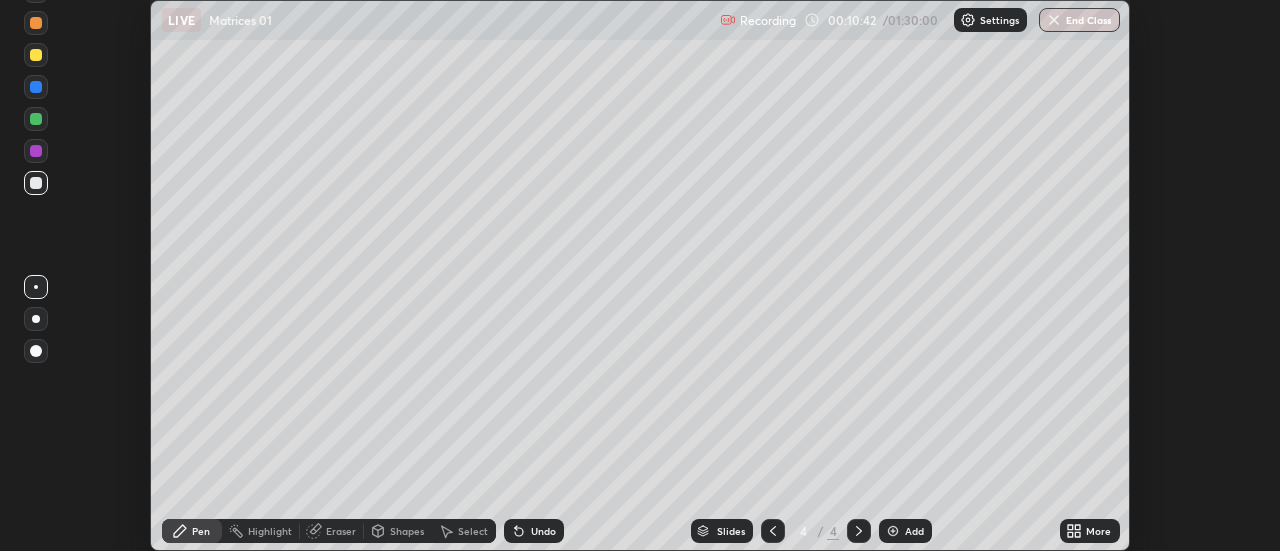 scroll, scrollTop: 551, scrollLeft: 1280, axis: both 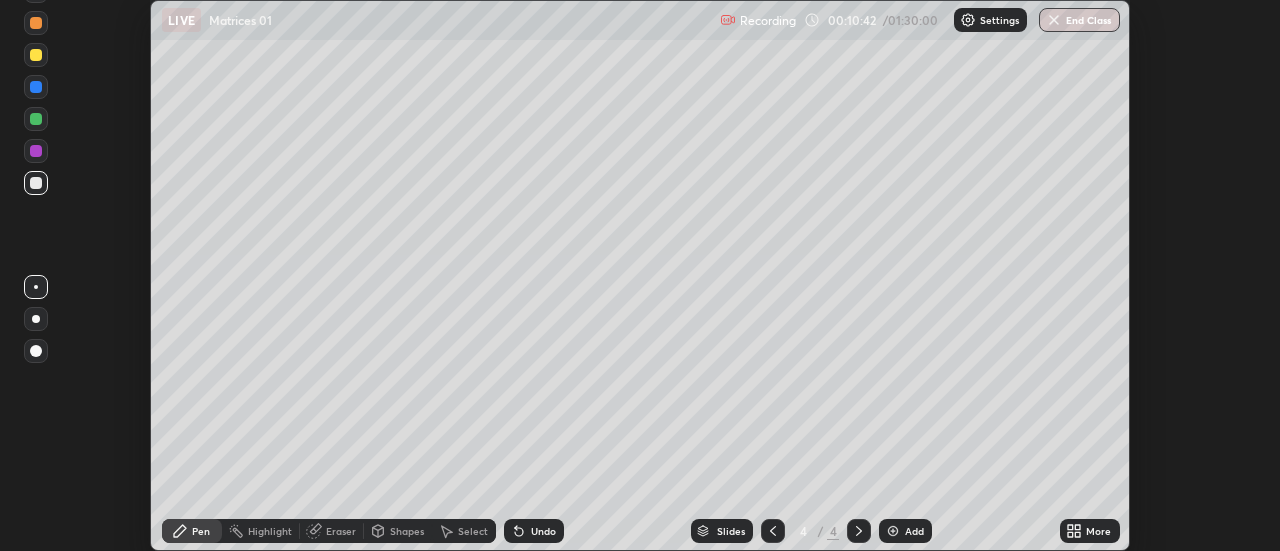 click on "More" at bounding box center (1098, 531) 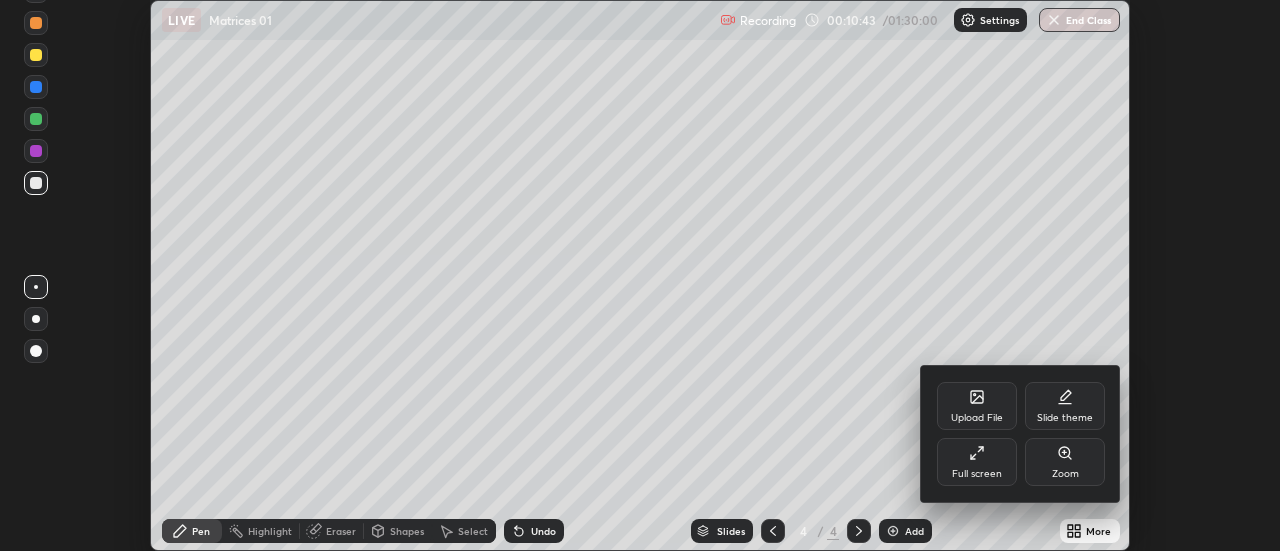 click on "Full screen" at bounding box center (977, 462) 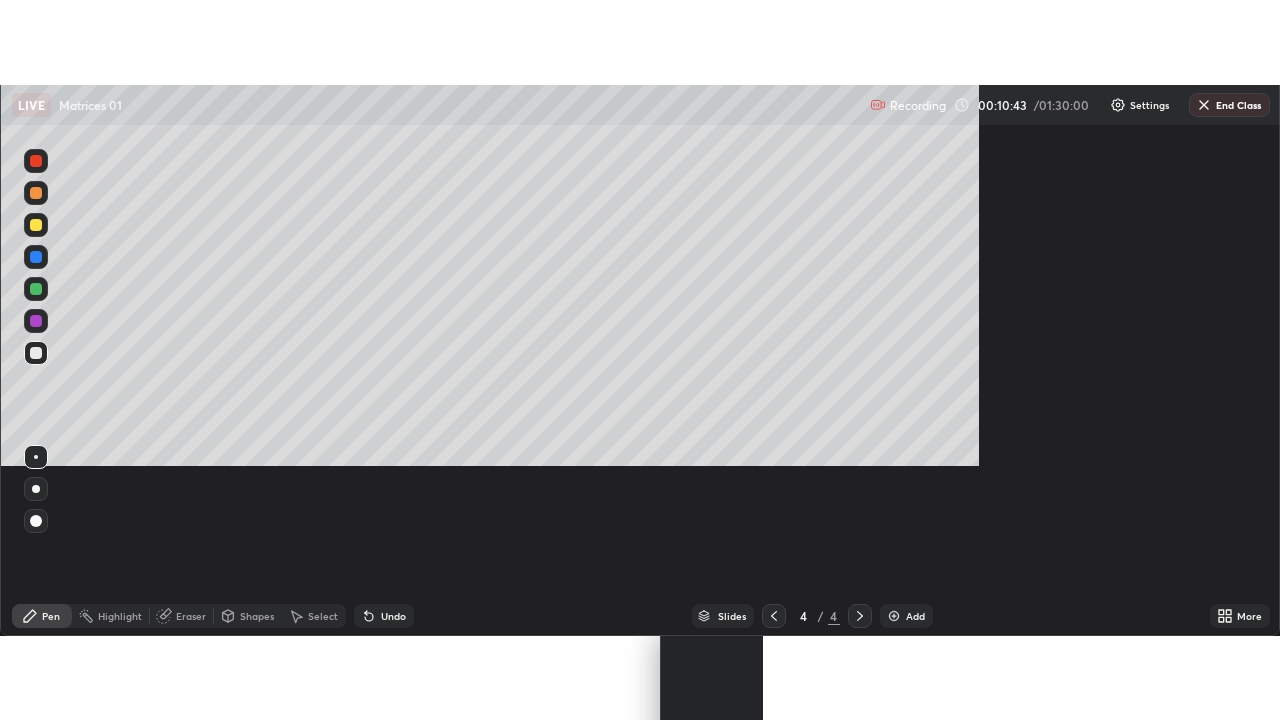 scroll, scrollTop: 99280, scrollLeft: 98720, axis: both 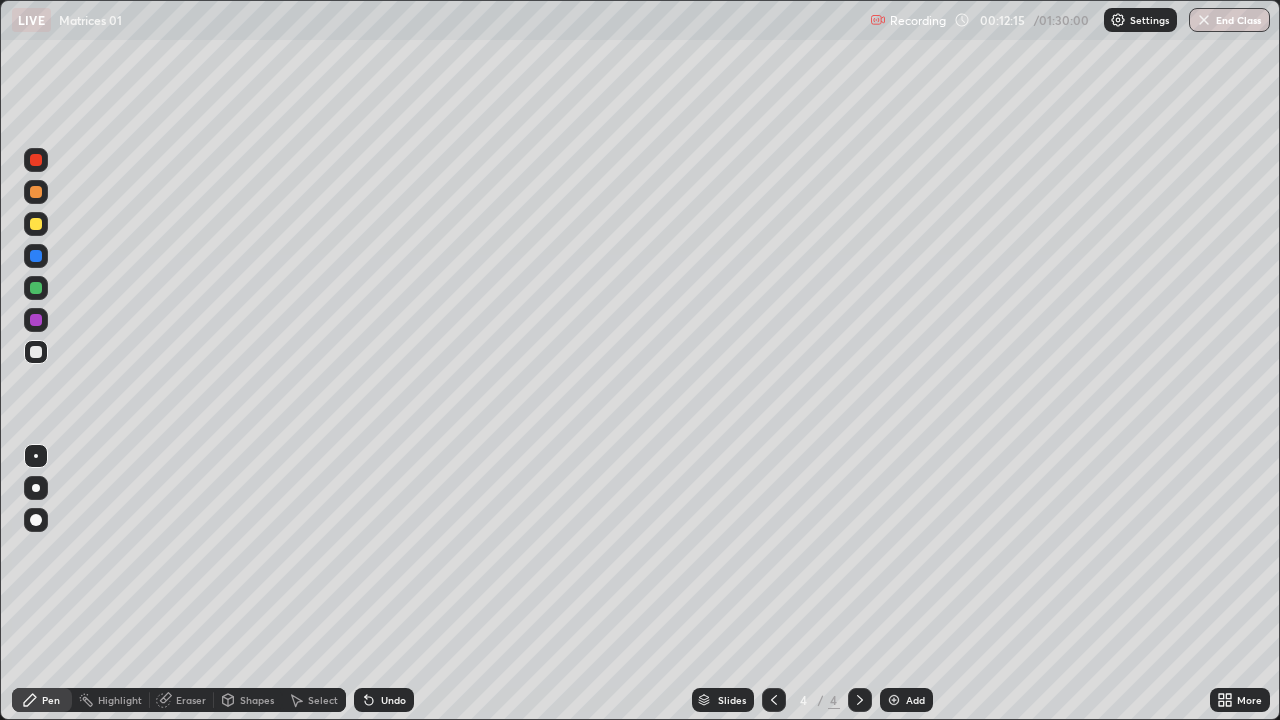 click on "Undo" at bounding box center [393, 700] 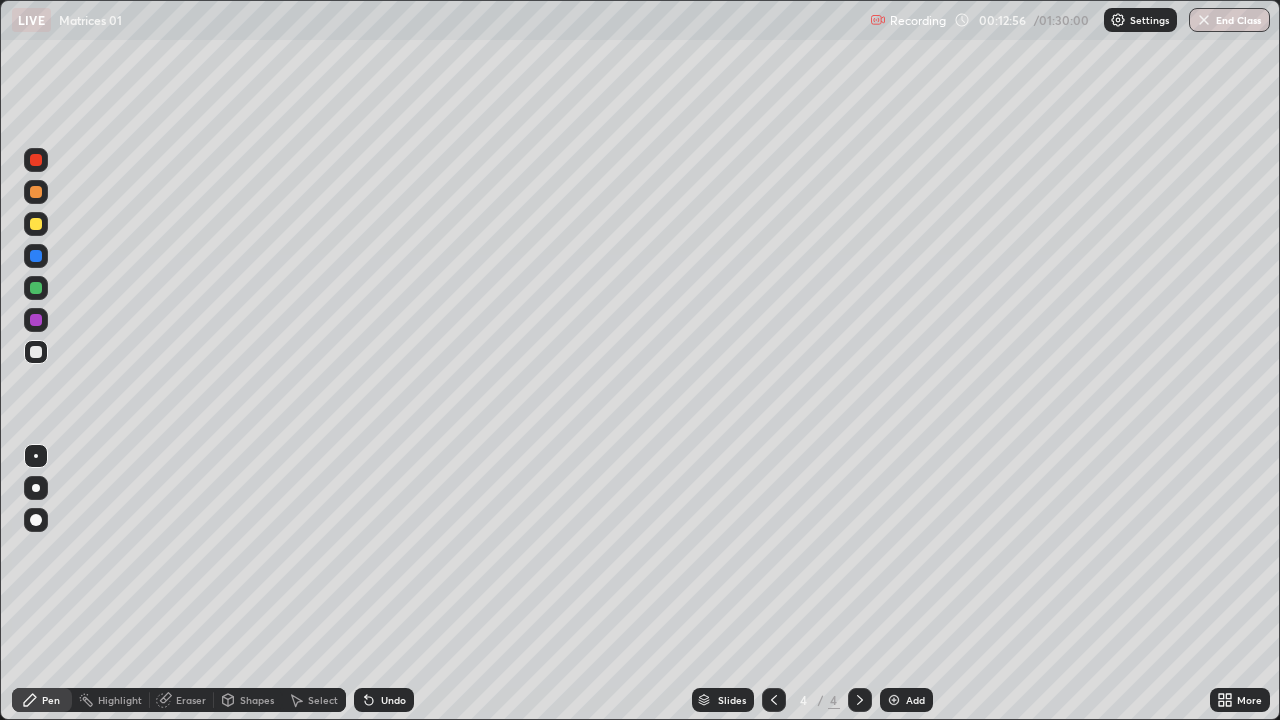 click at bounding box center (894, 700) 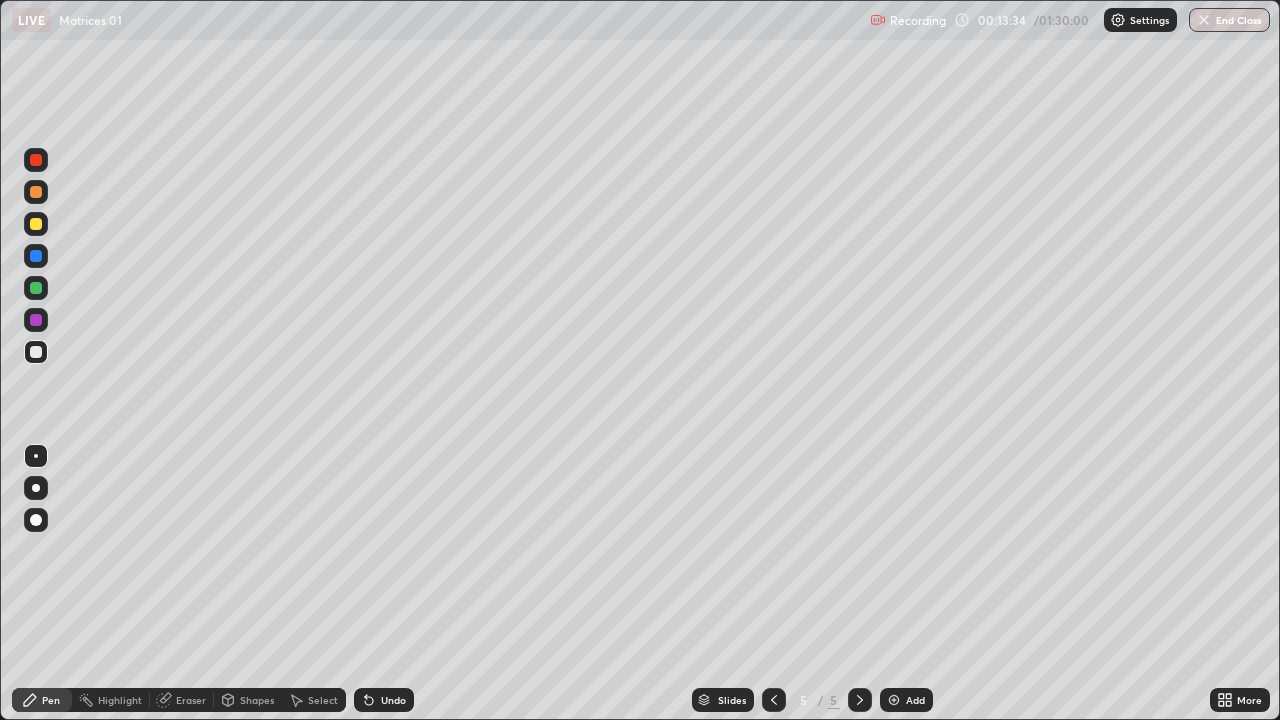 click 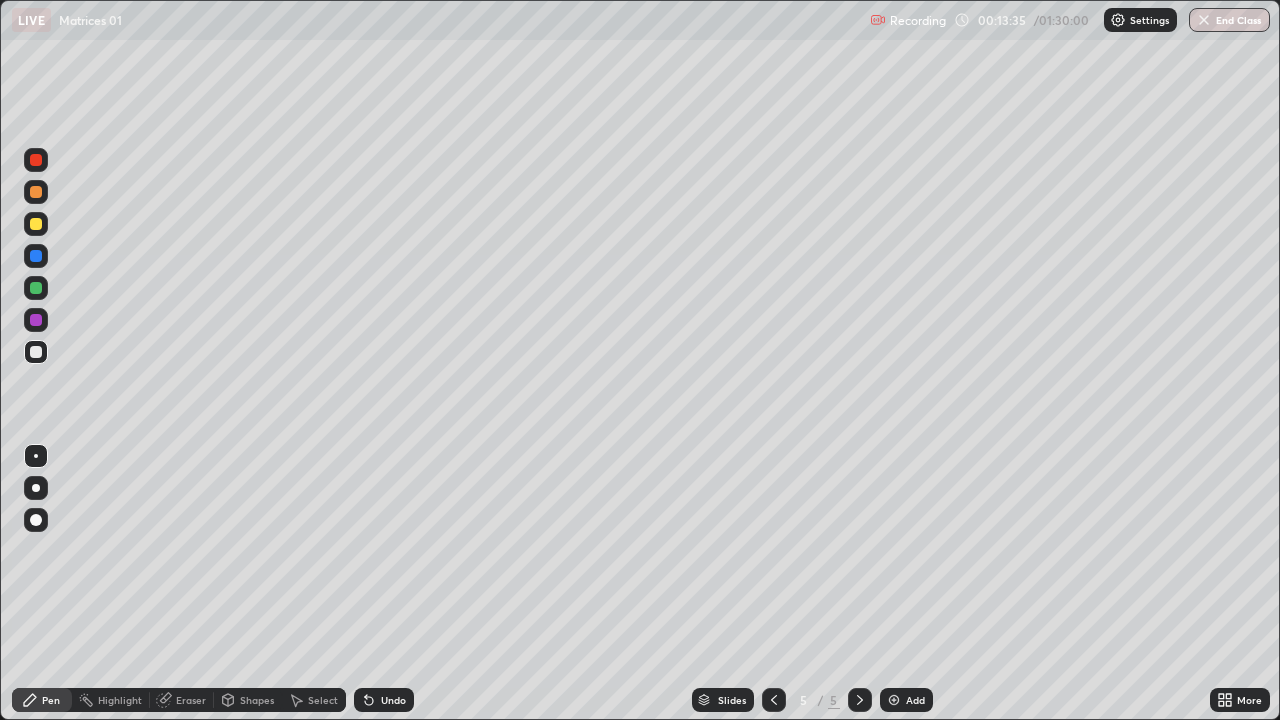 click 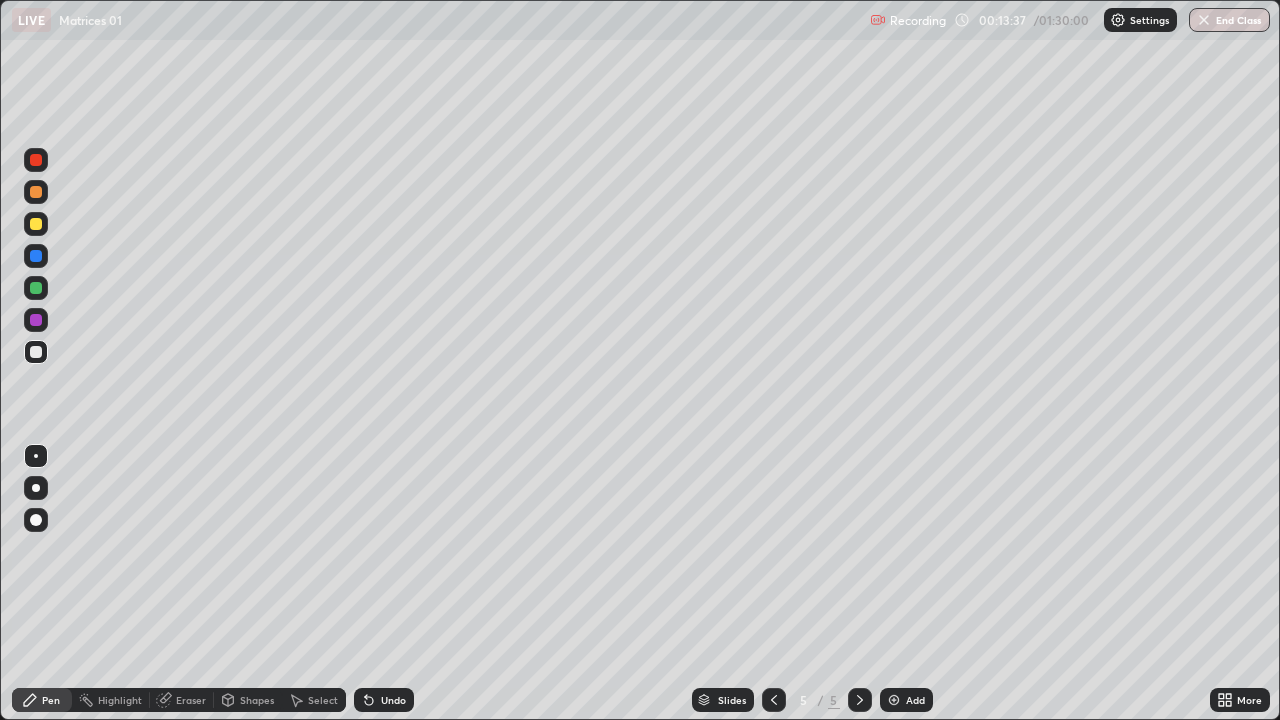 click on "Undo" at bounding box center [384, 700] 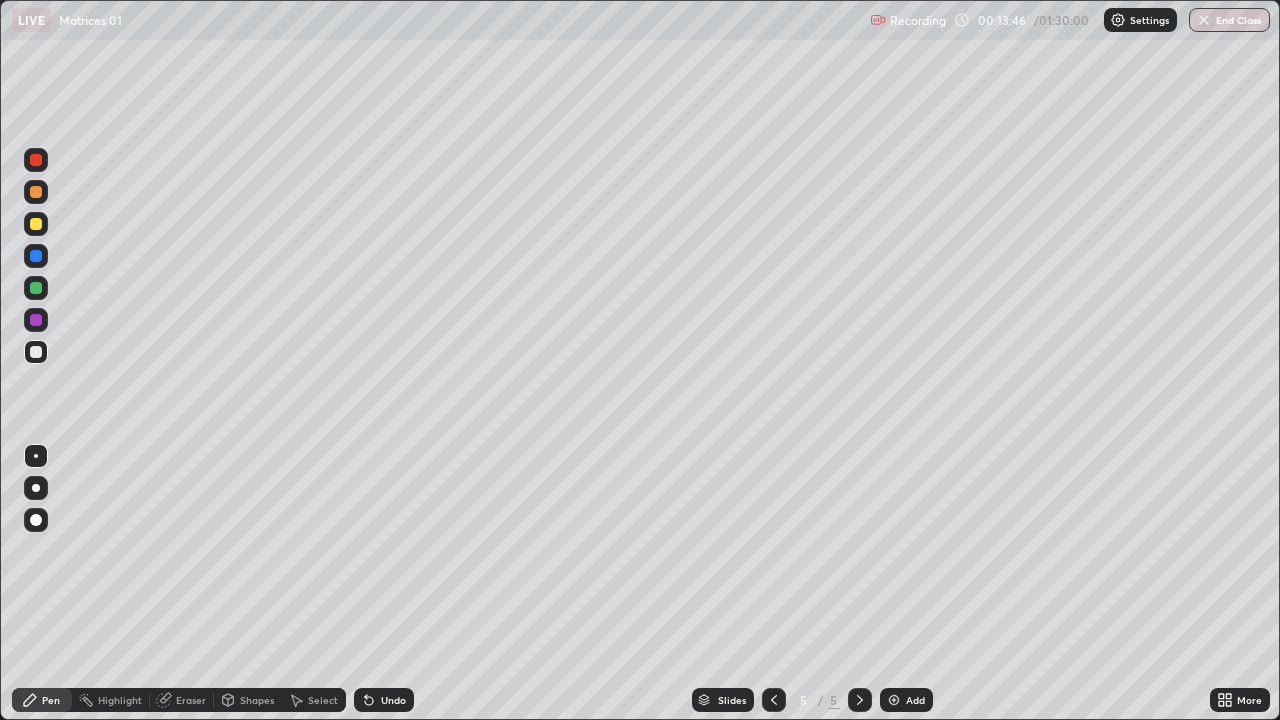 click 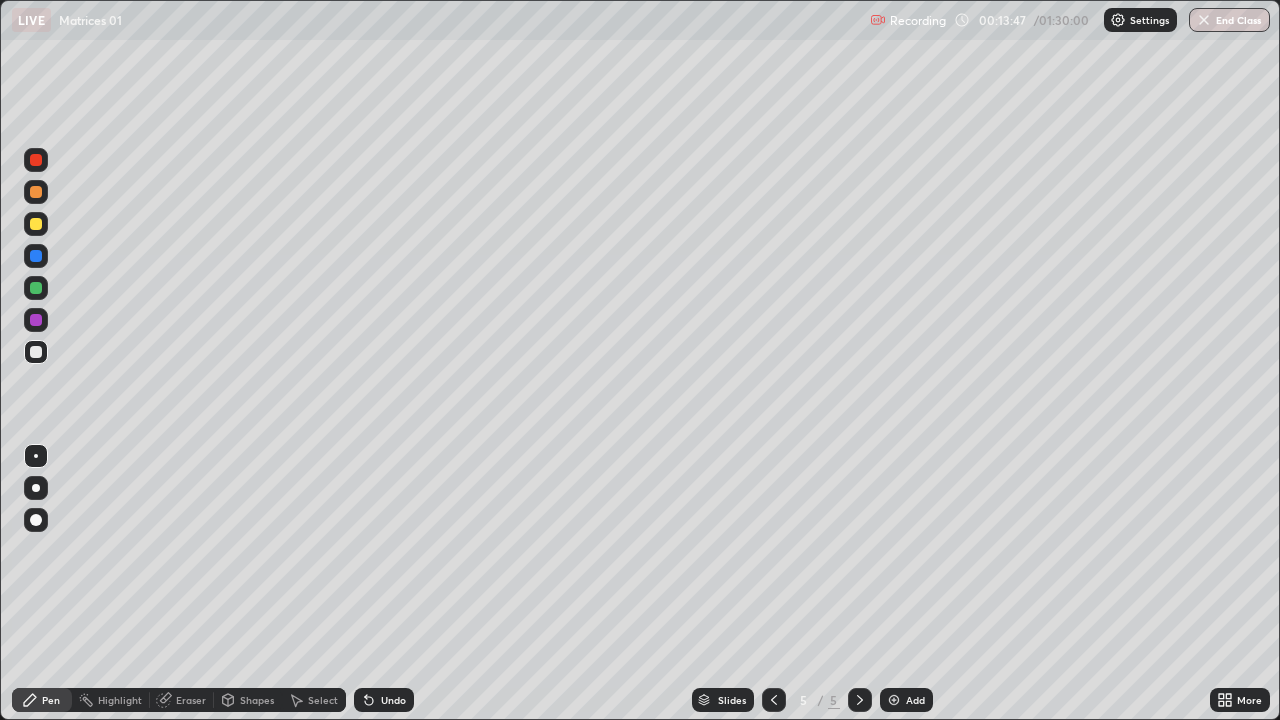 click on "Undo" at bounding box center (384, 700) 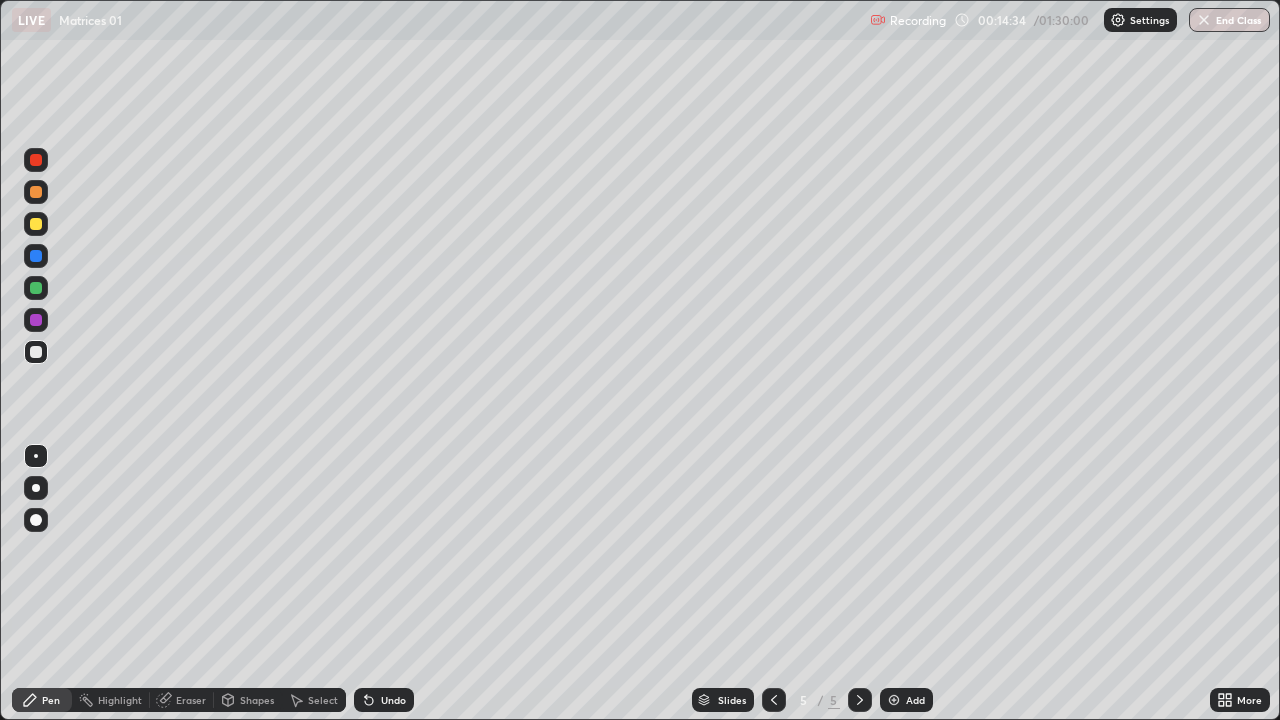 click 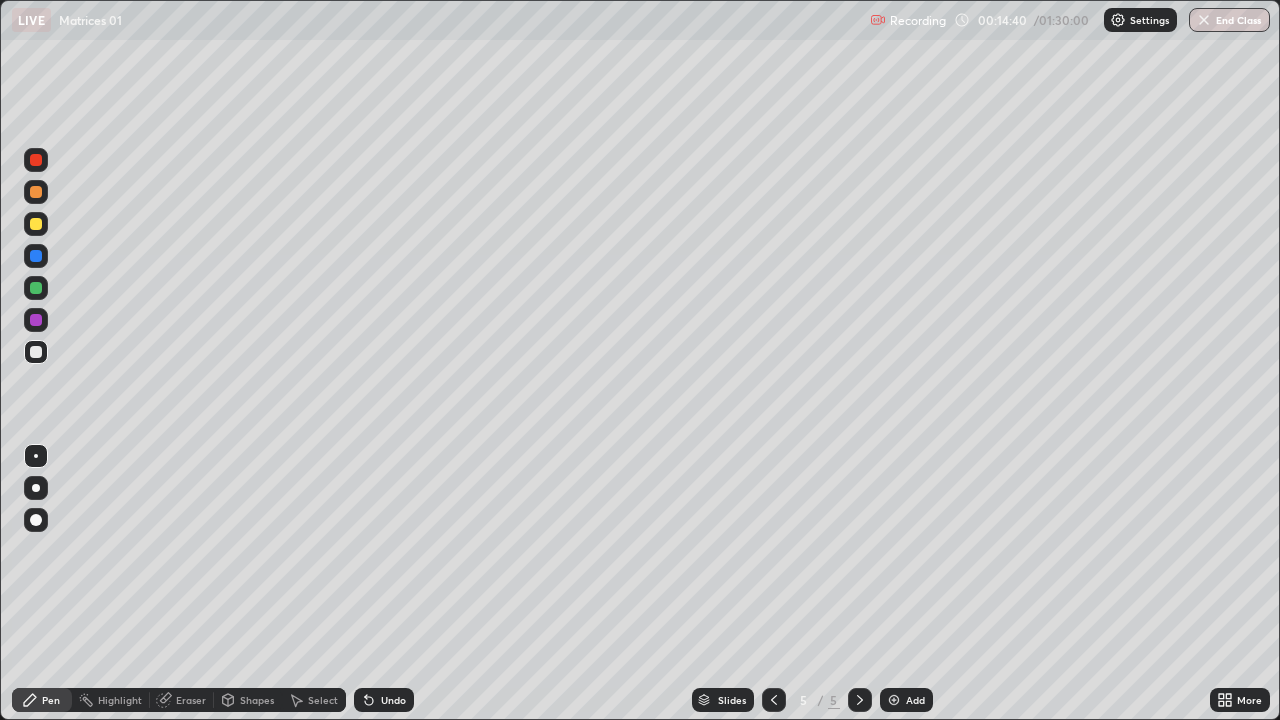 click 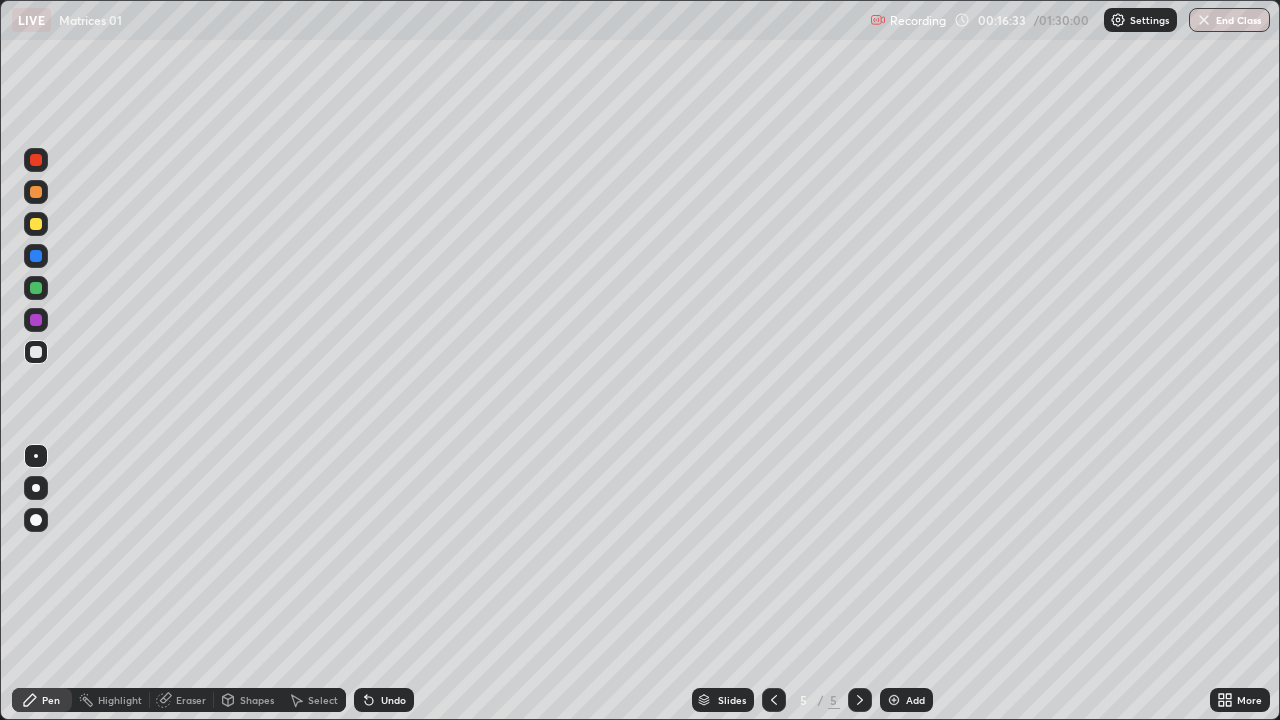 click at bounding box center [894, 700] 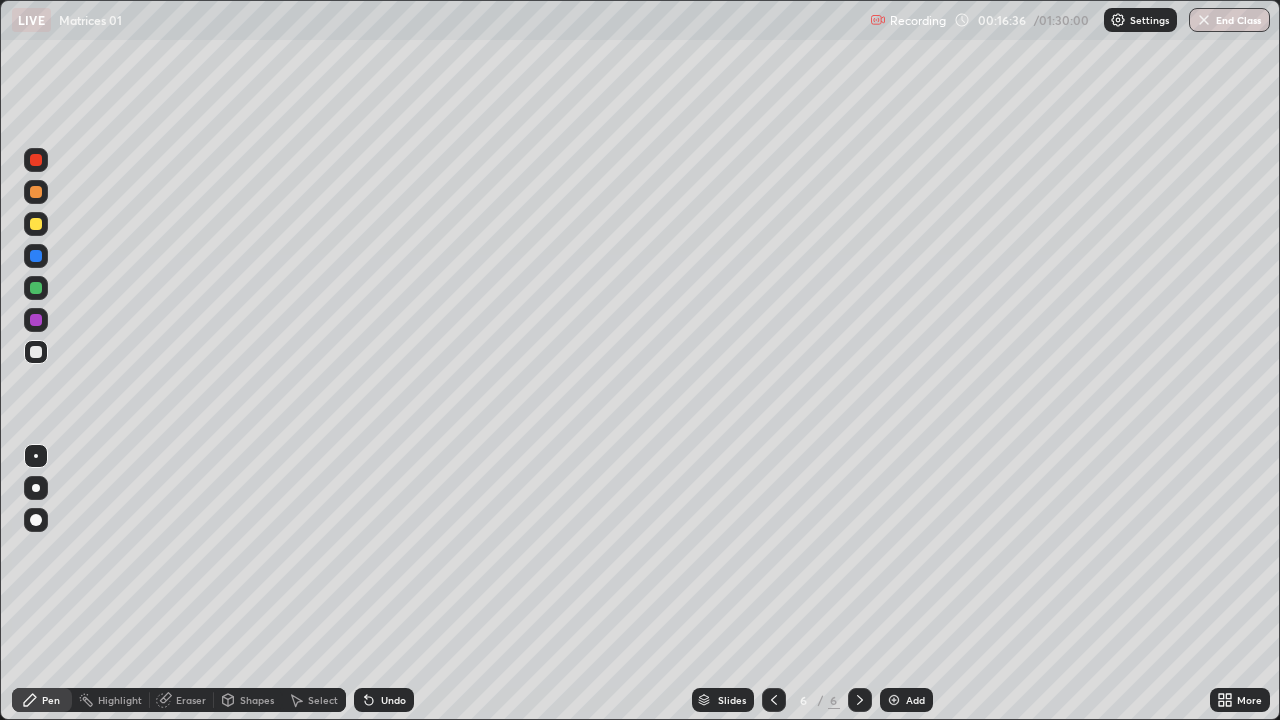 click on "Pen" at bounding box center [42, 700] 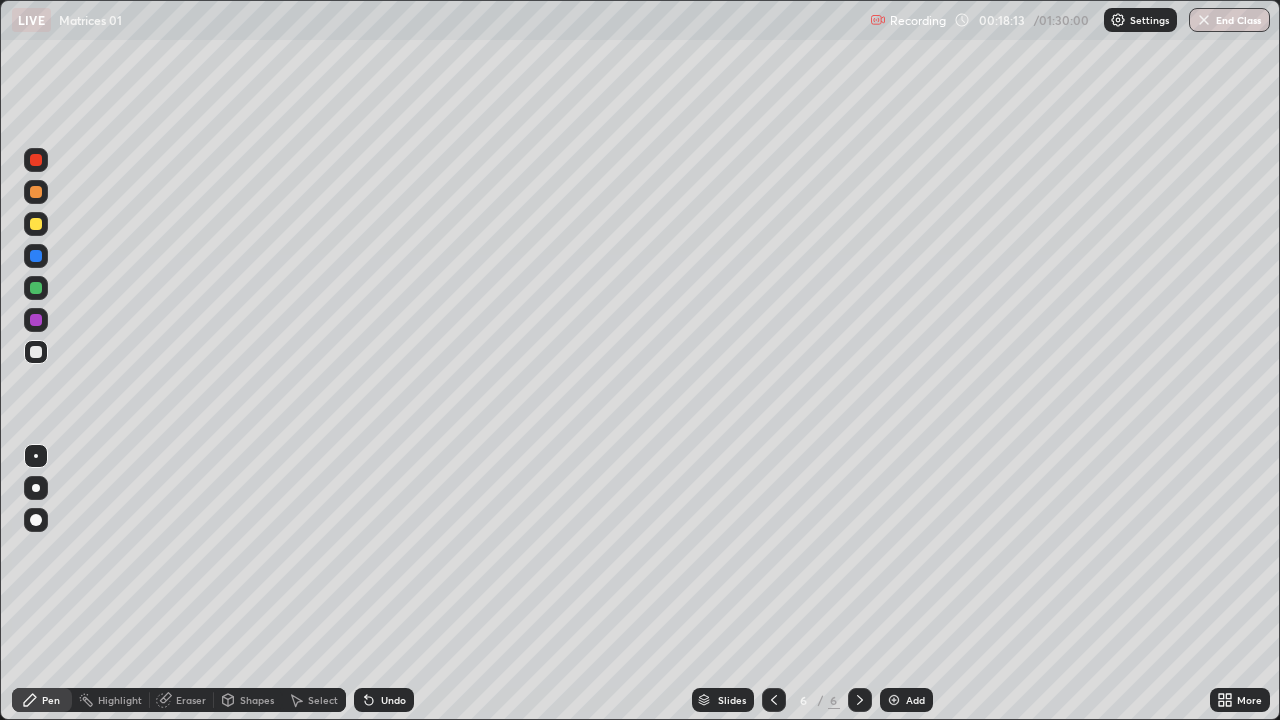 click on "Undo" at bounding box center (384, 700) 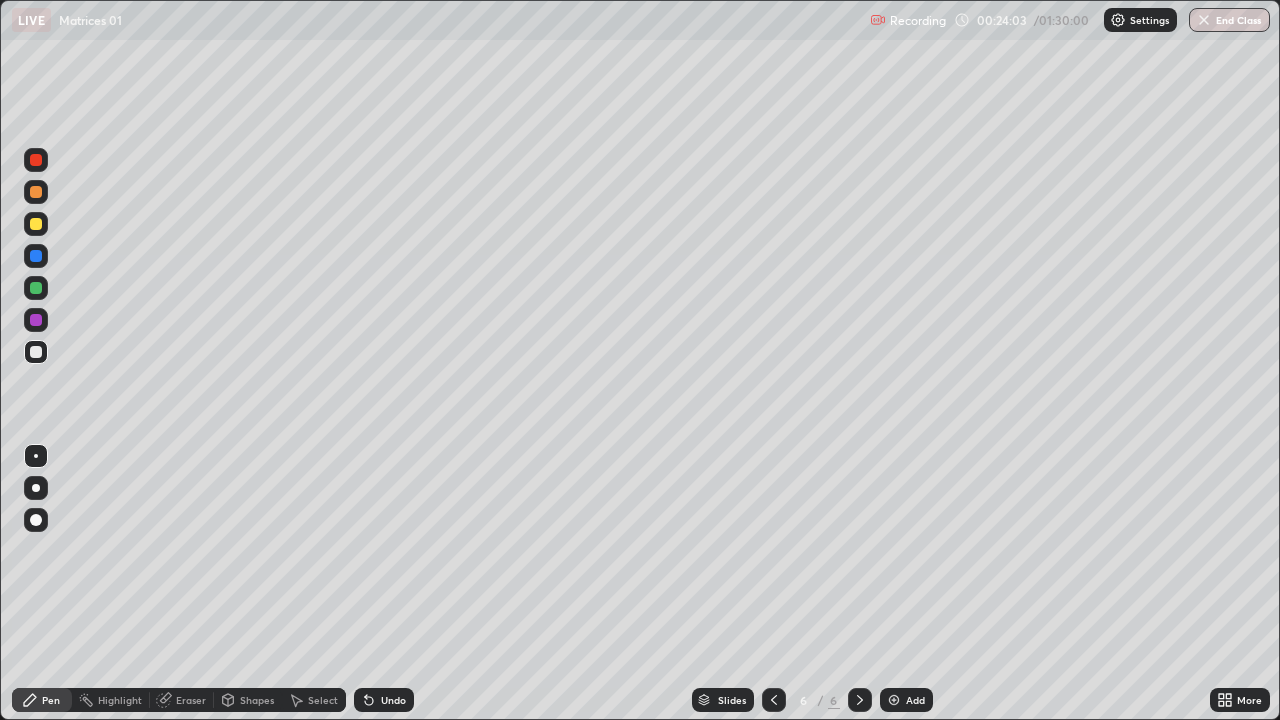click at bounding box center [894, 700] 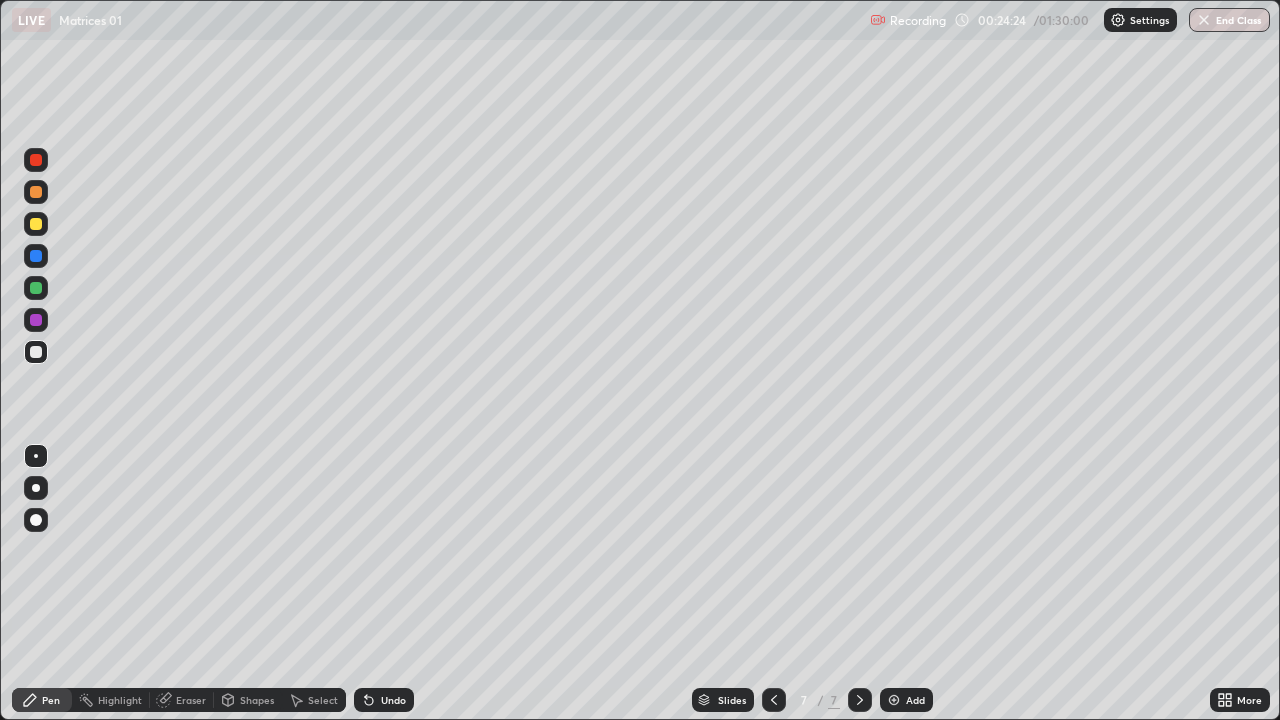 click 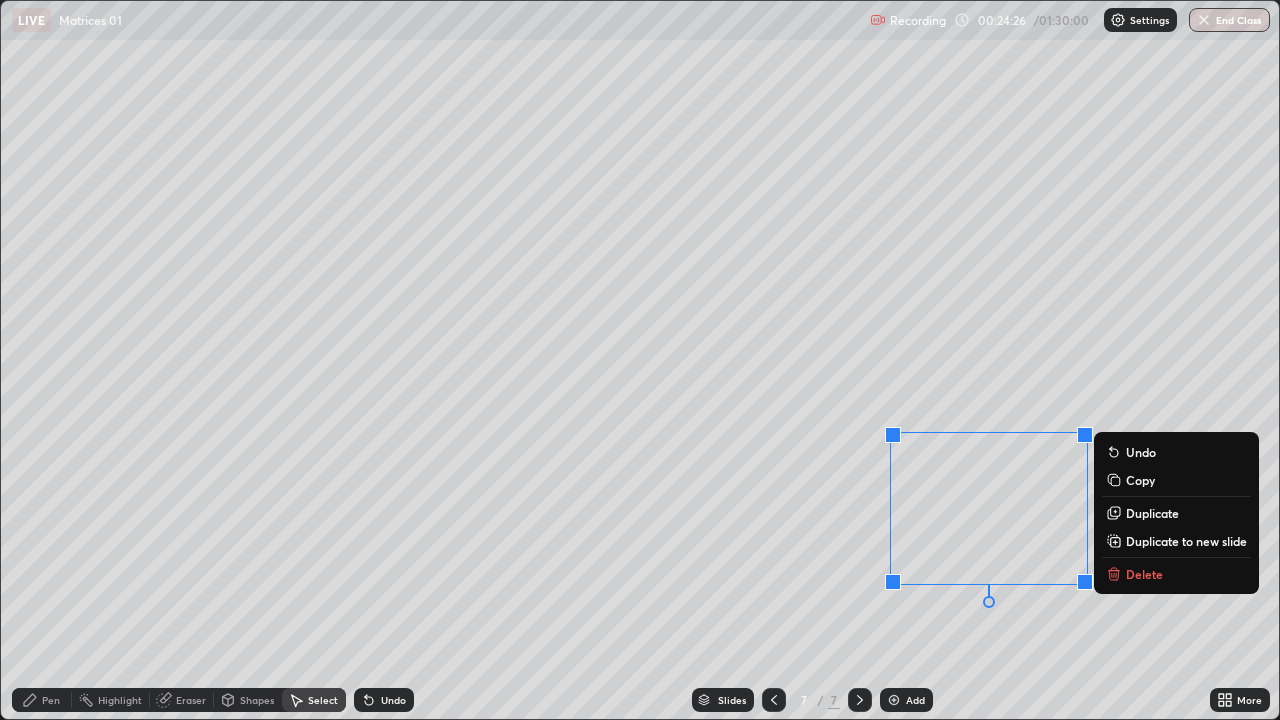 click 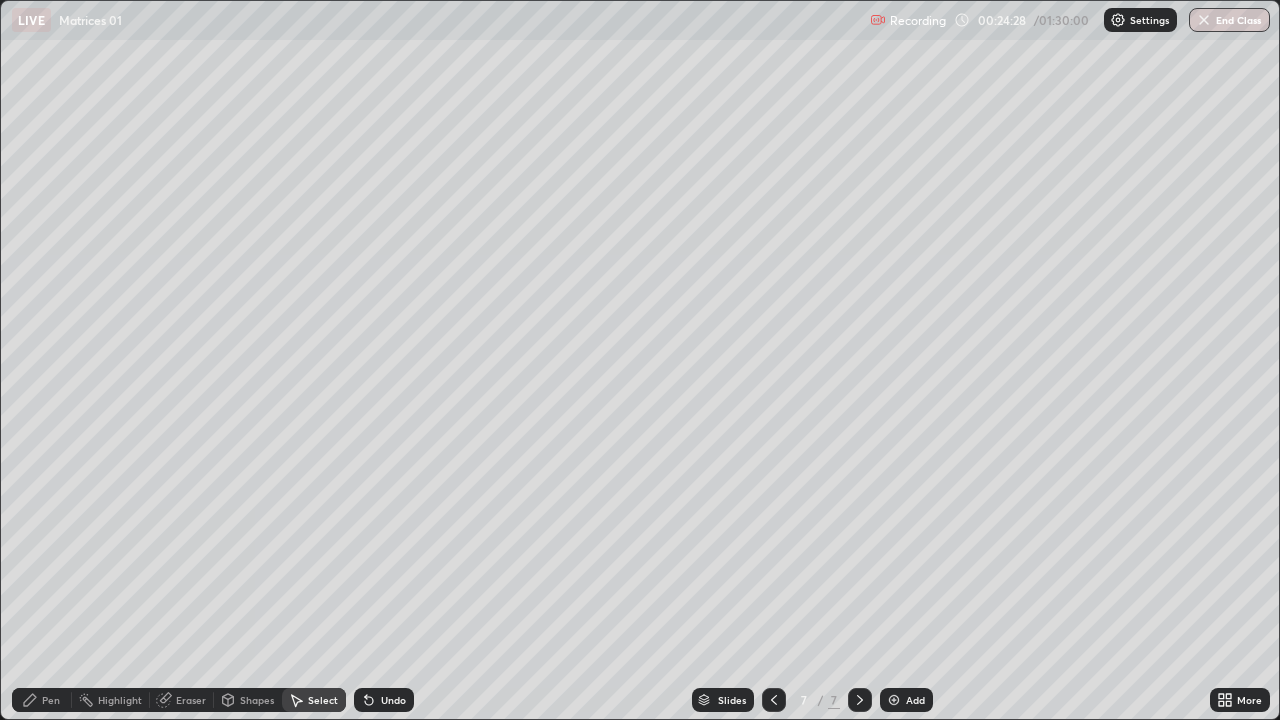 click on "Pen" at bounding box center (51, 700) 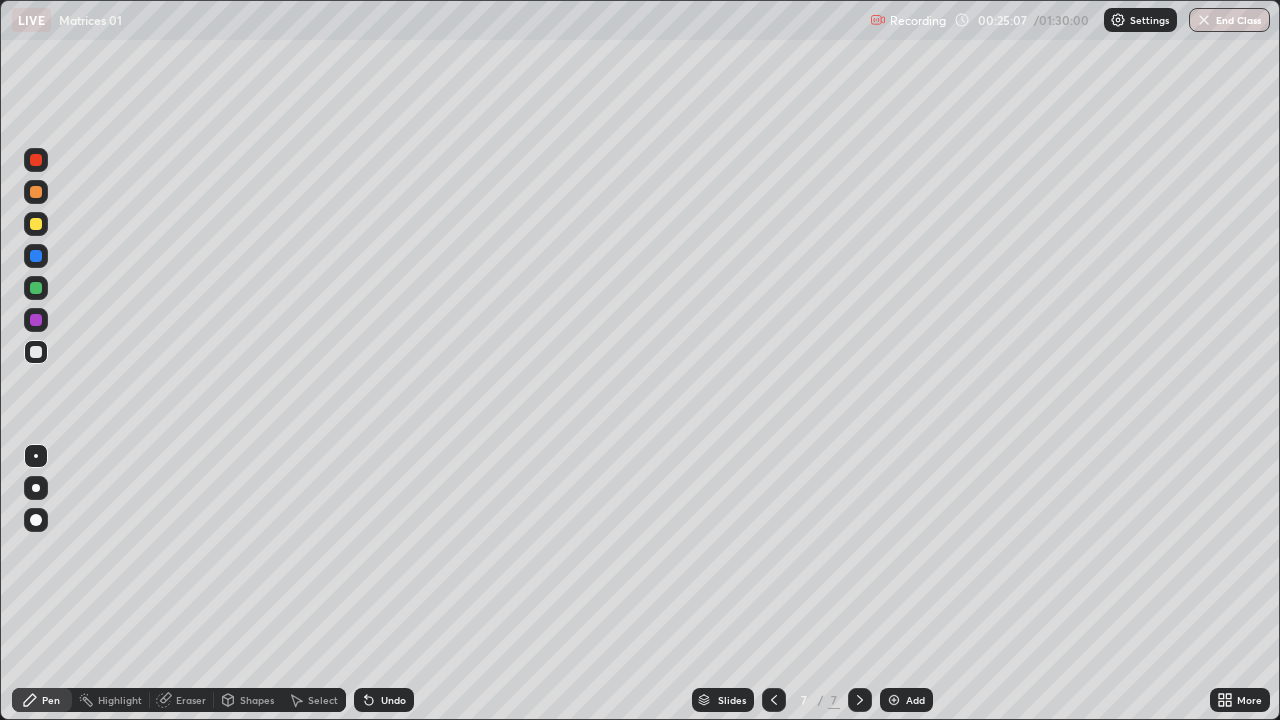 click on "Undo" at bounding box center [393, 700] 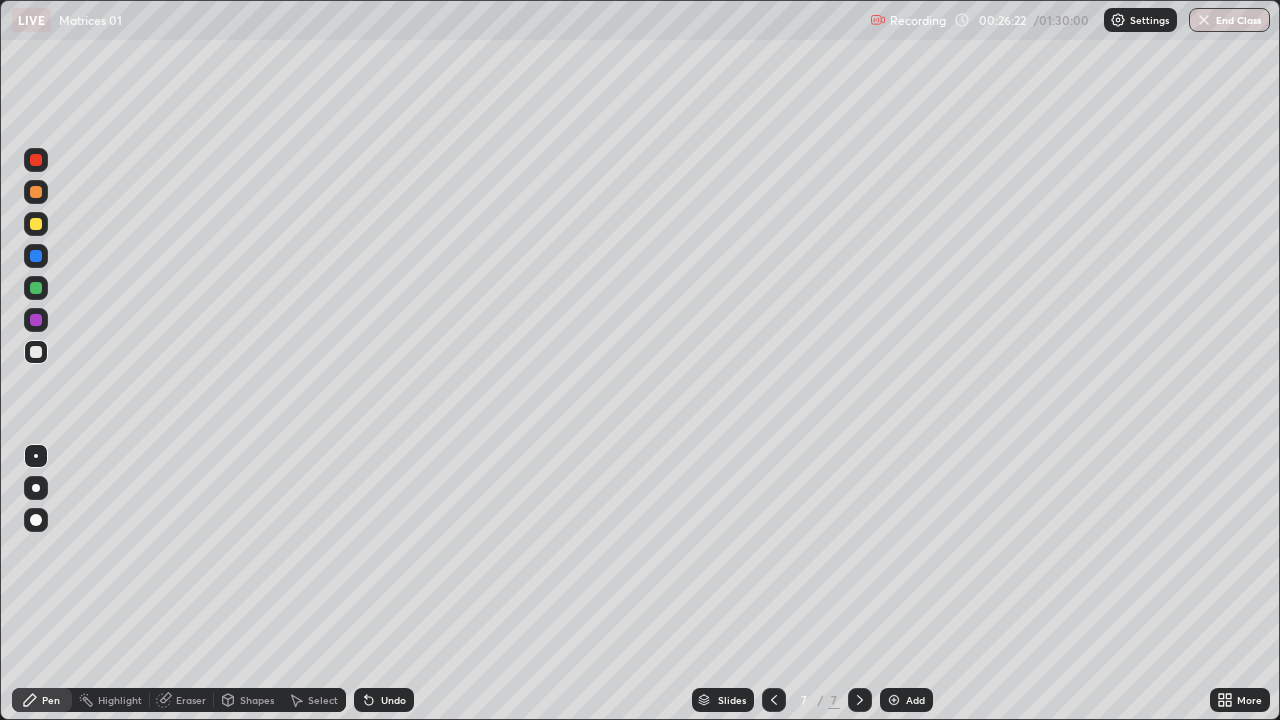 click on "Undo" at bounding box center (393, 700) 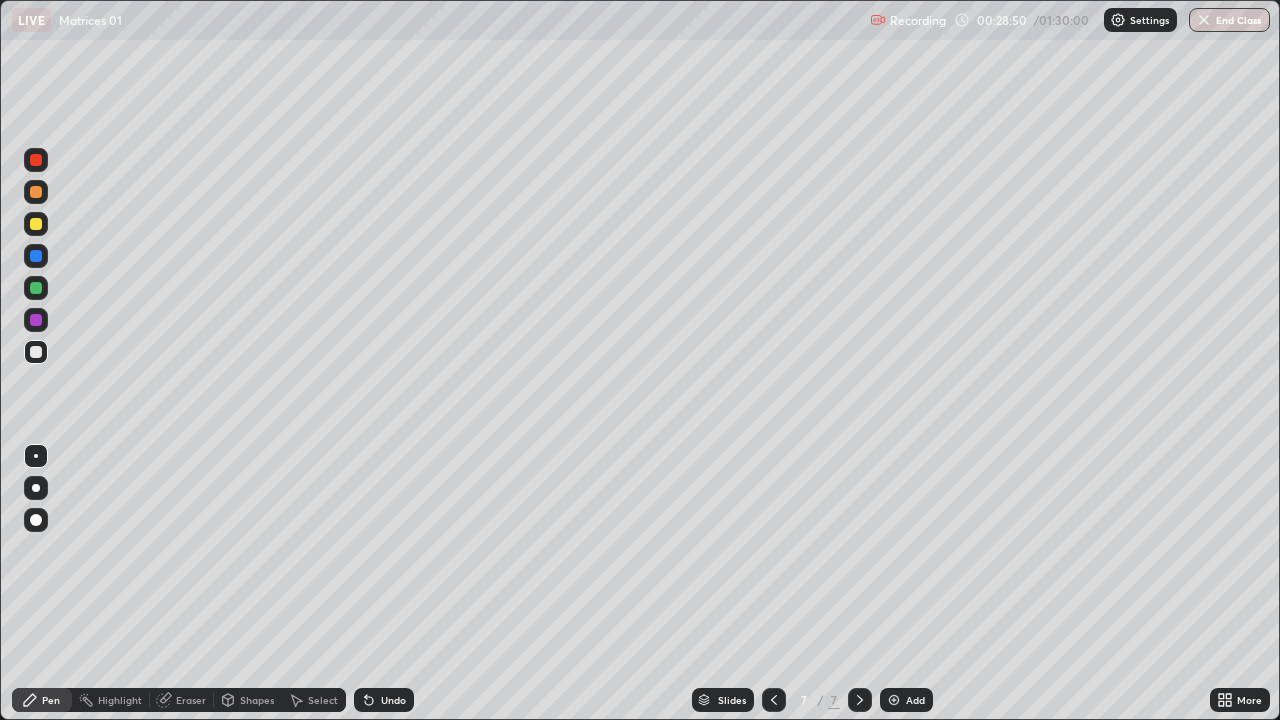 click on "Select" at bounding box center [323, 700] 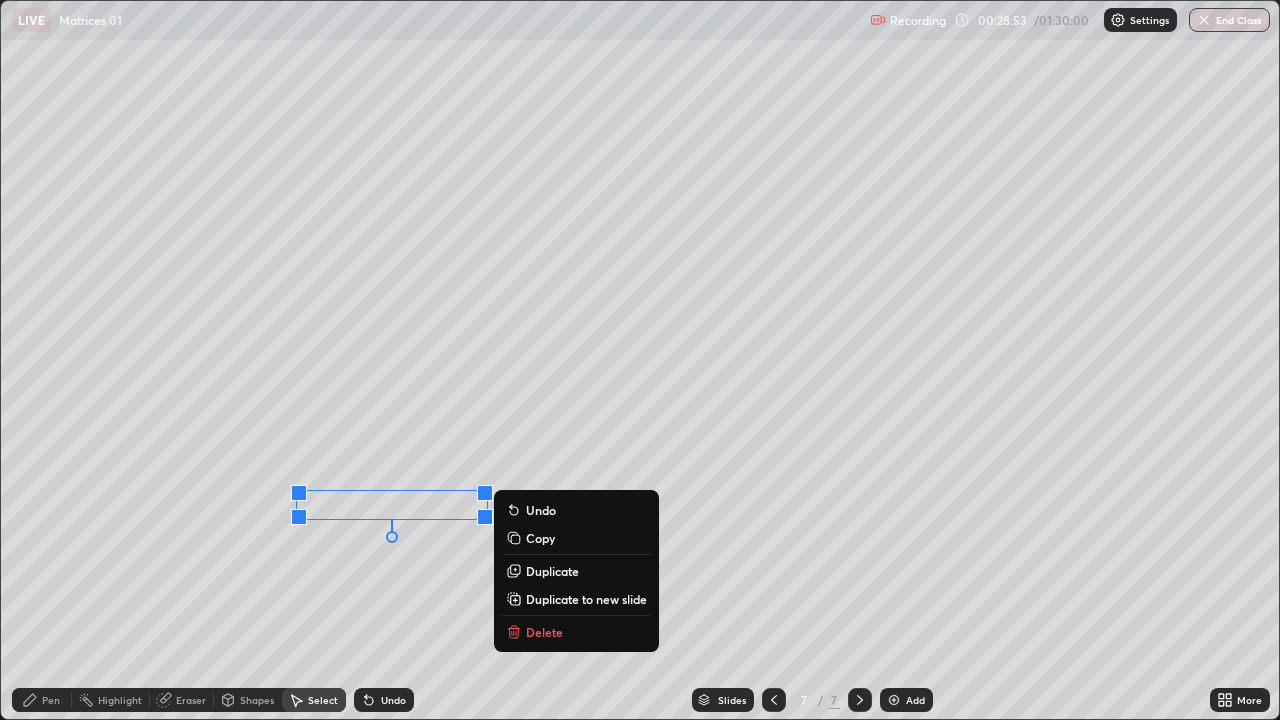 click on "Pen" at bounding box center [51, 700] 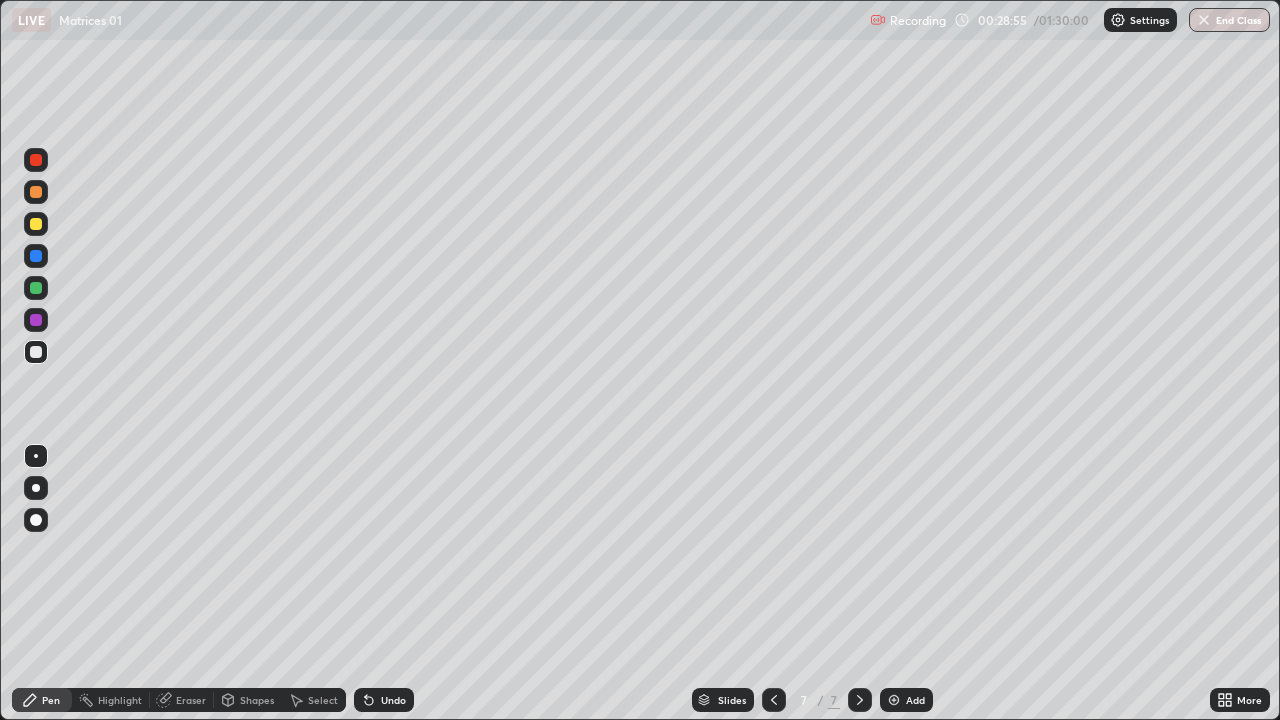 click 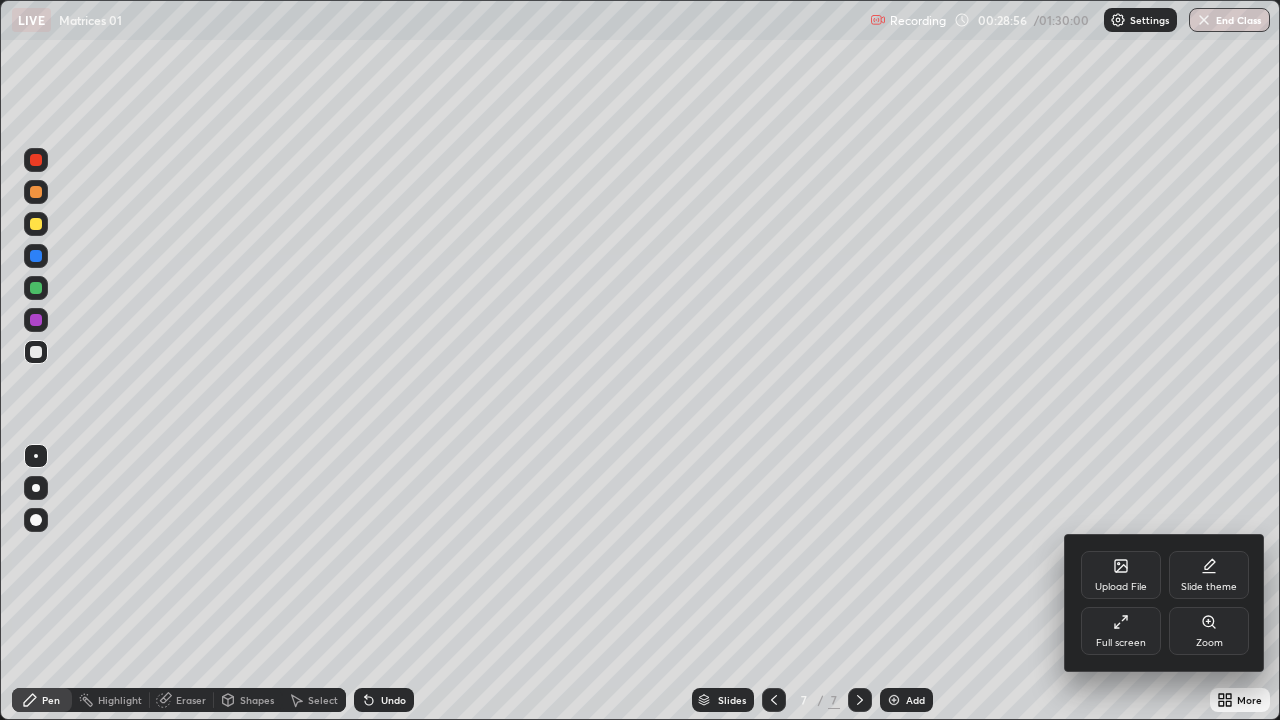 click on "Full screen" at bounding box center [1121, 643] 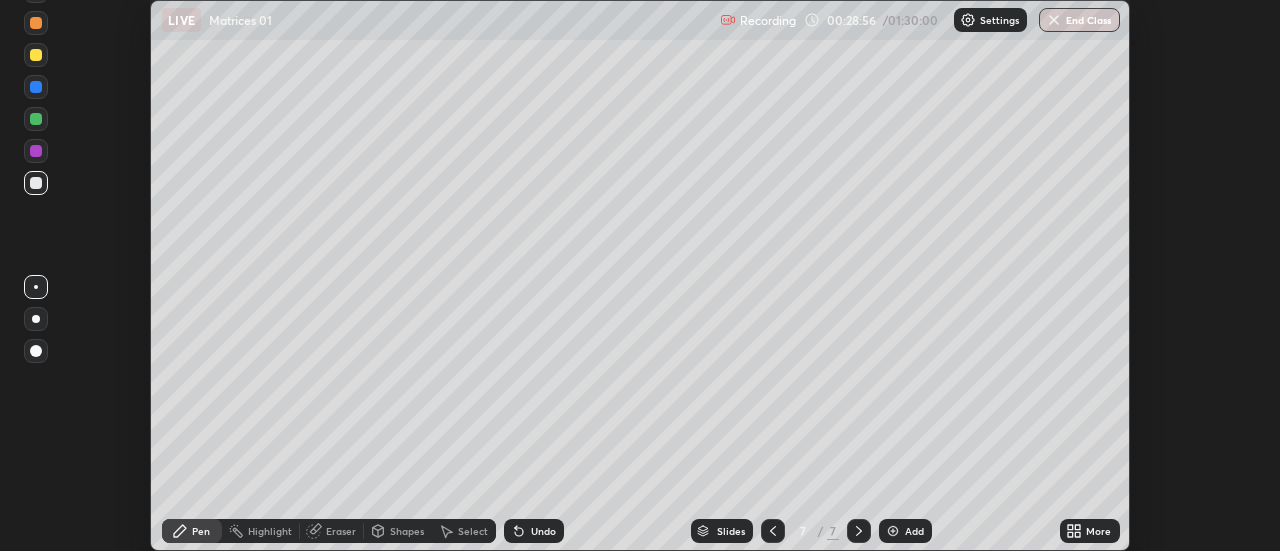 scroll, scrollTop: 551, scrollLeft: 1280, axis: both 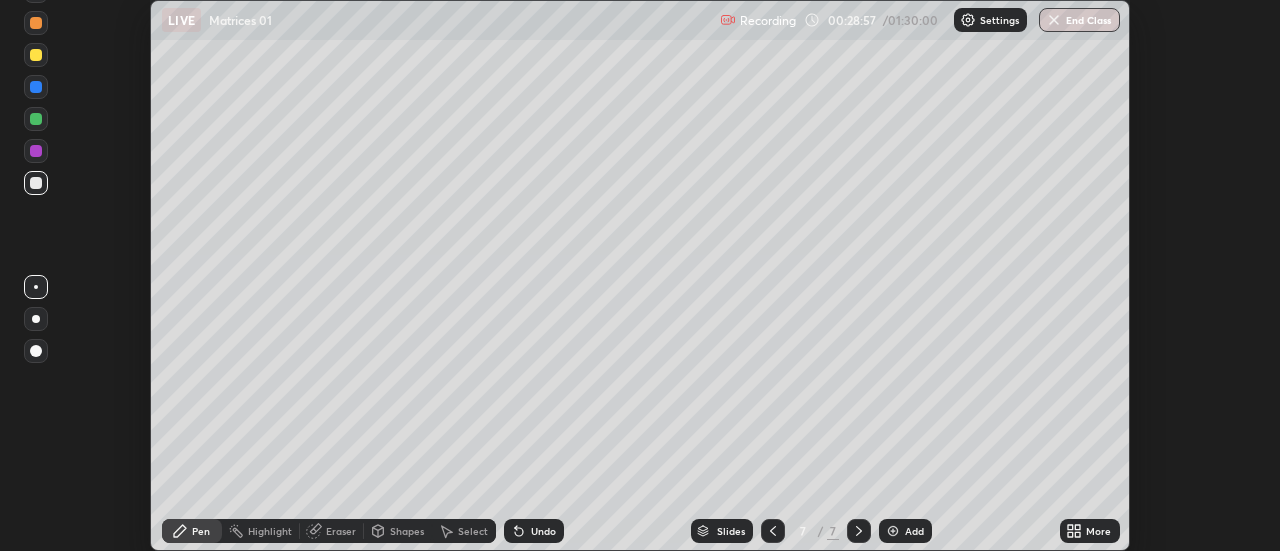 click on "More" at bounding box center (1098, 531) 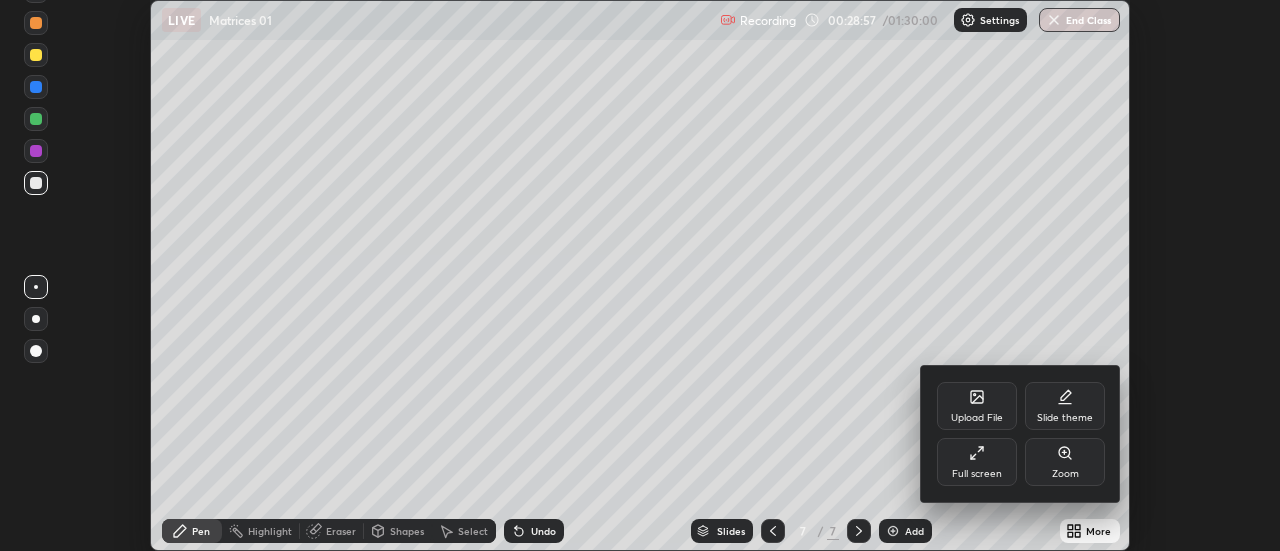 click on "Full screen" at bounding box center [977, 474] 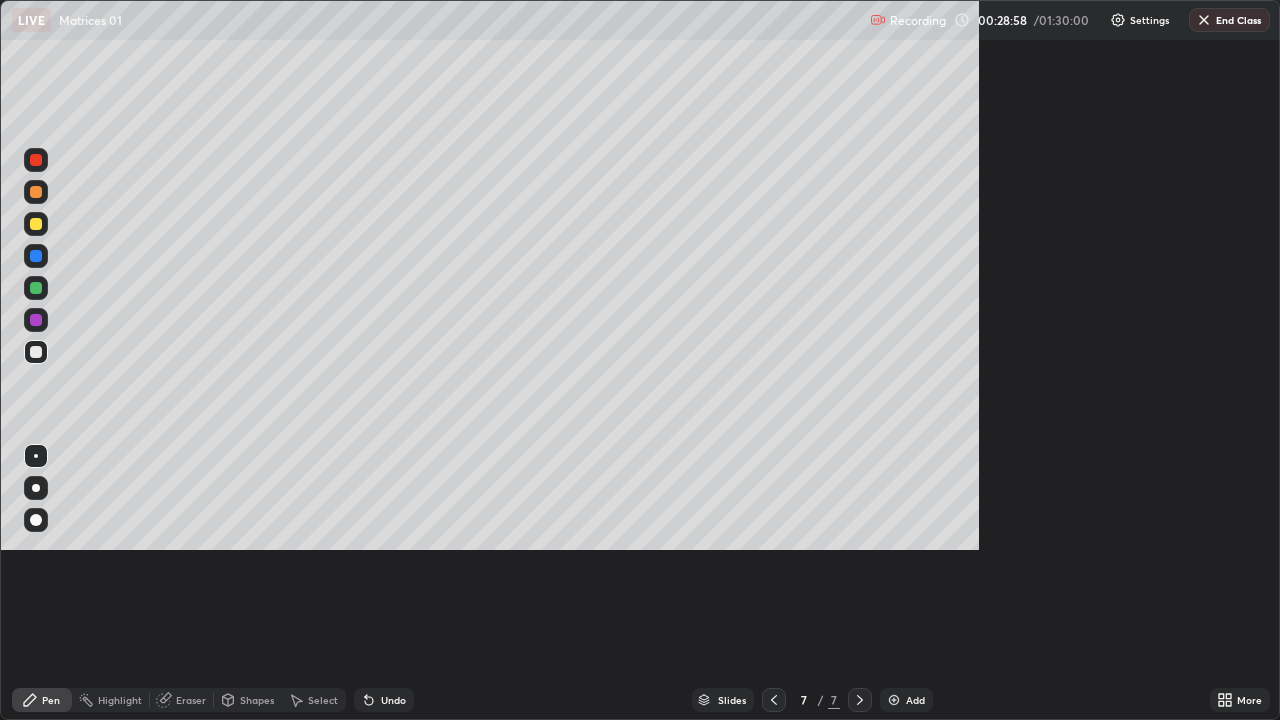 scroll, scrollTop: 99280, scrollLeft: 98720, axis: both 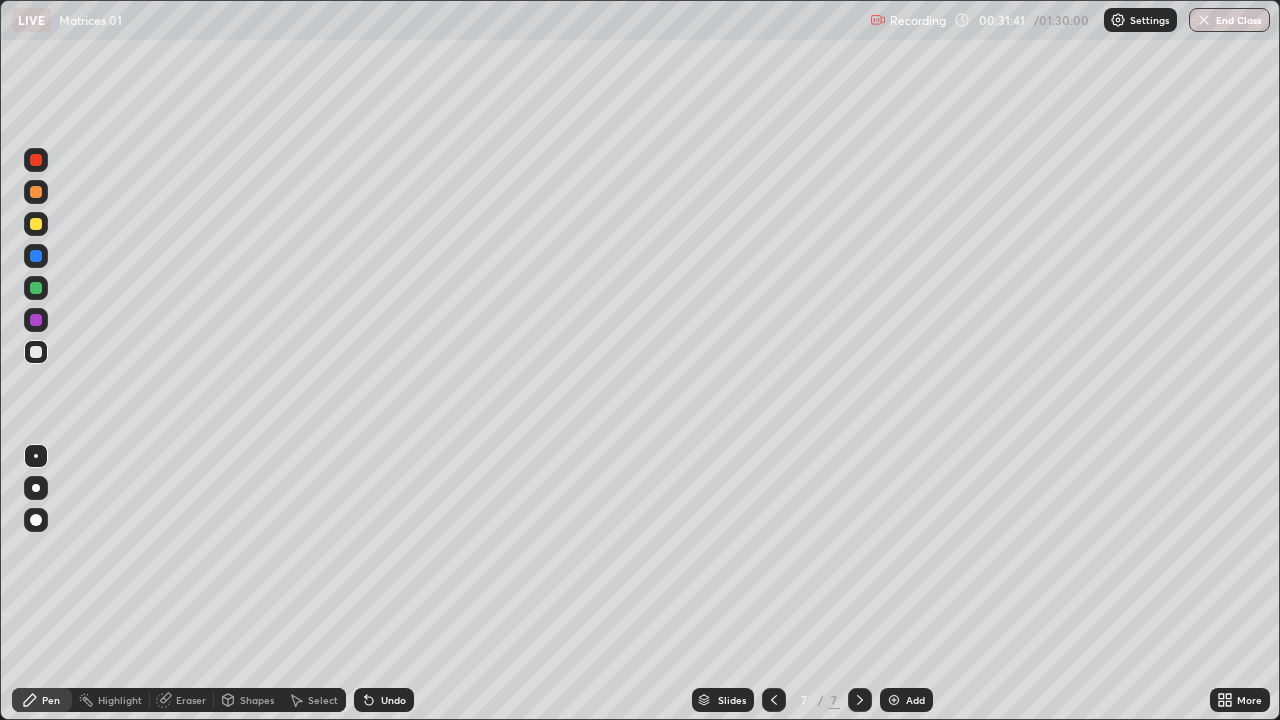 click on "Undo" at bounding box center [393, 700] 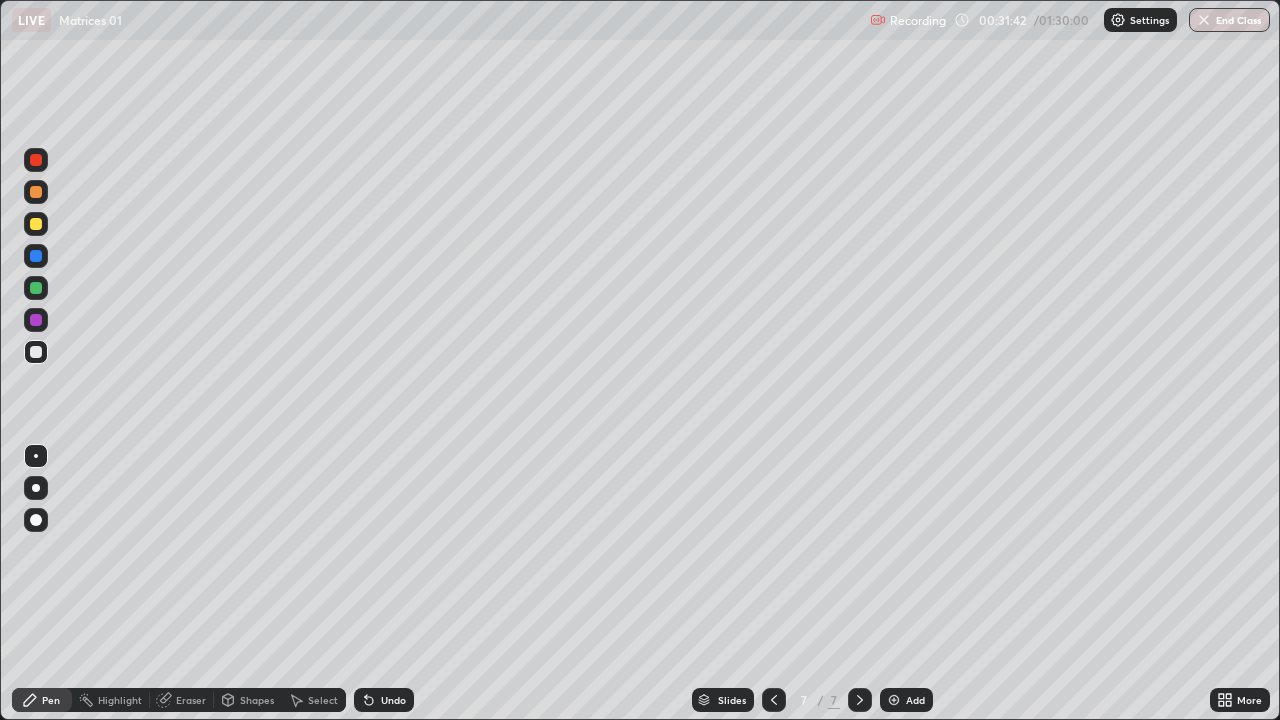 click on "Undo" at bounding box center [393, 700] 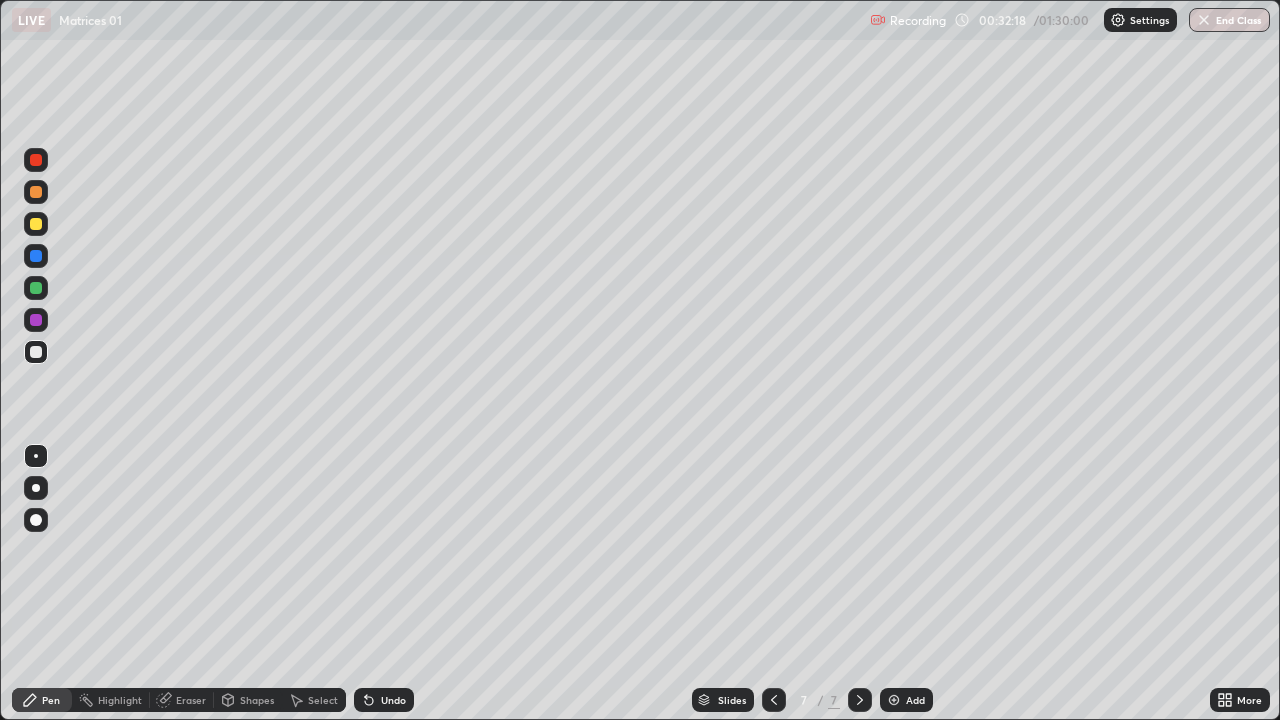 click on "Undo" at bounding box center (393, 700) 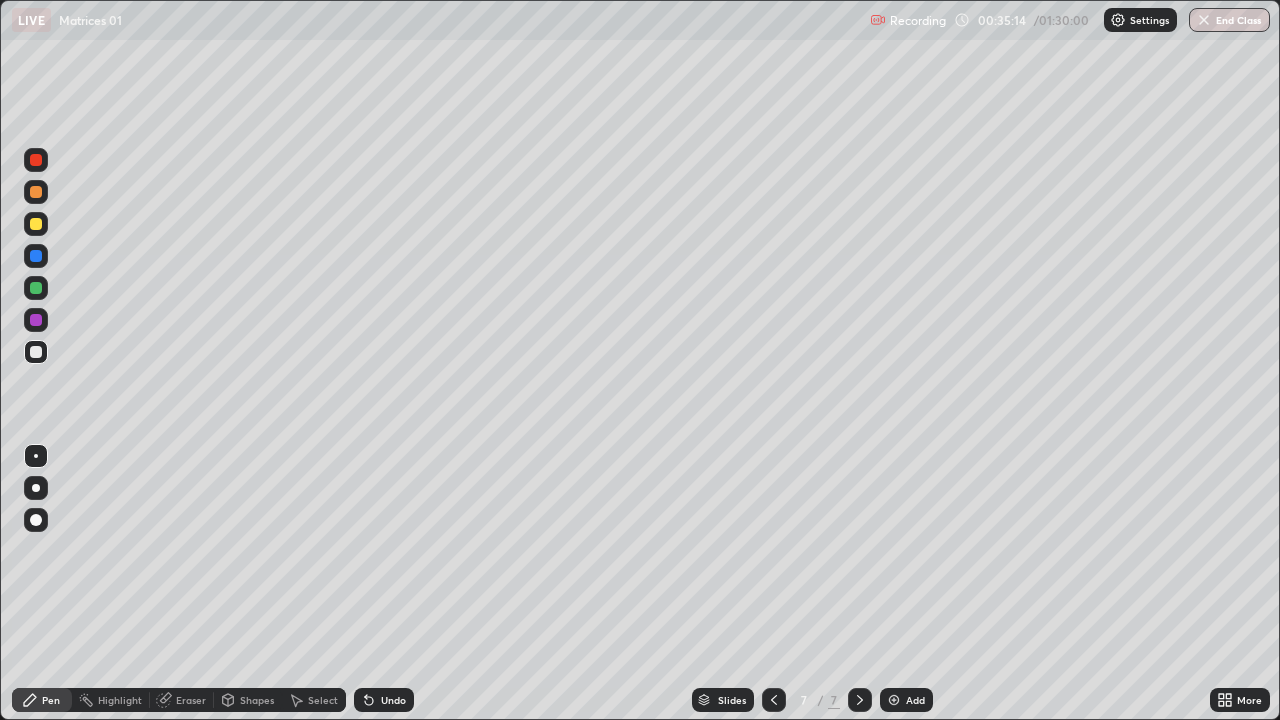 click at bounding box center (894, 700) 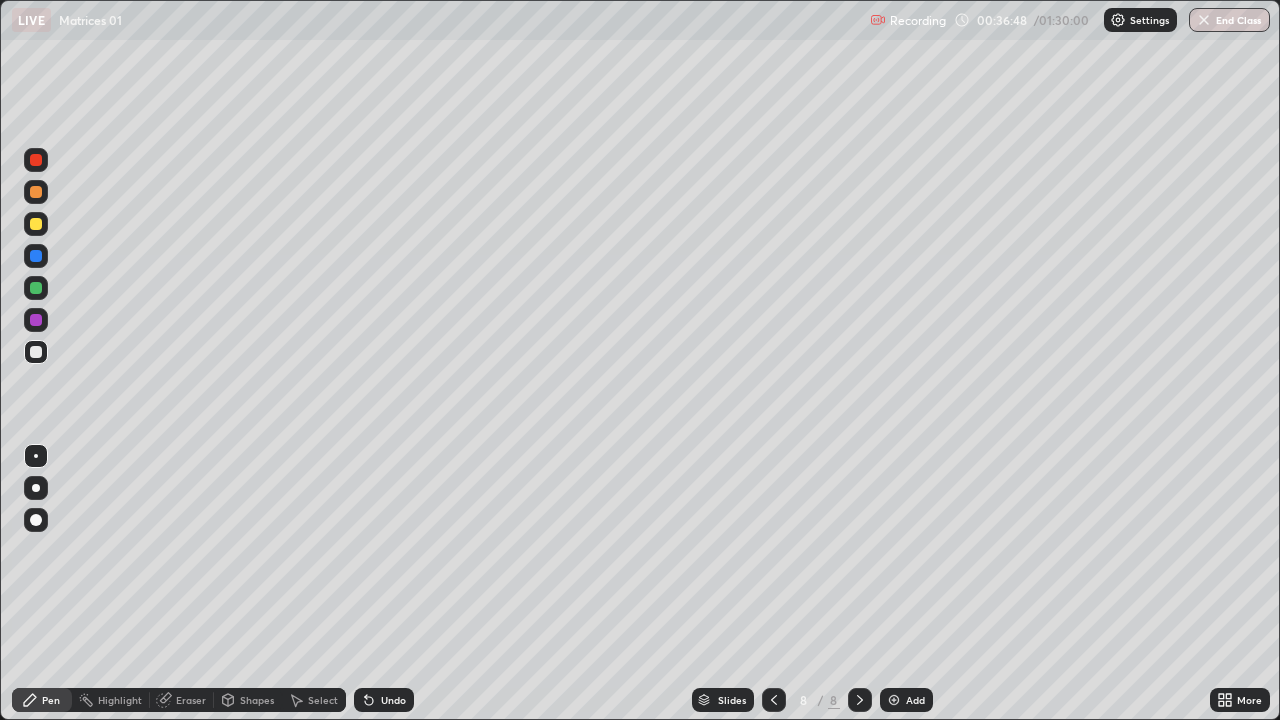 click on "Undo" at bounding box center (384, 700) 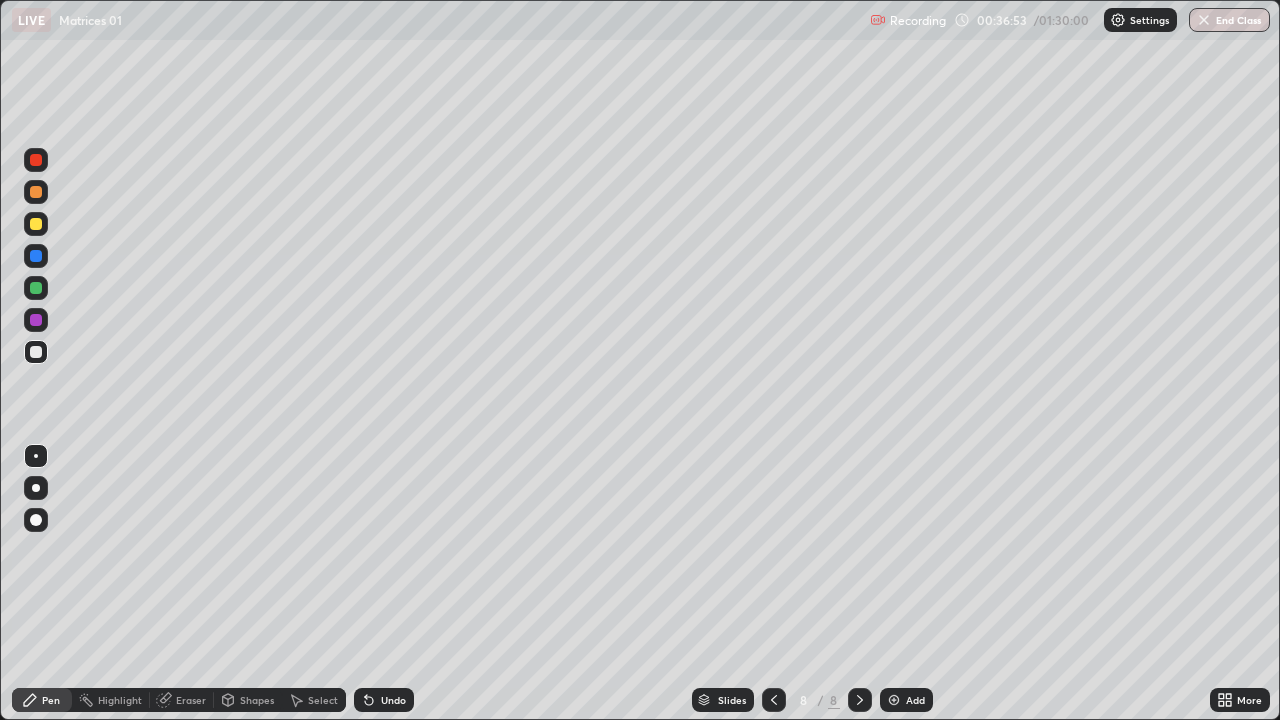 click 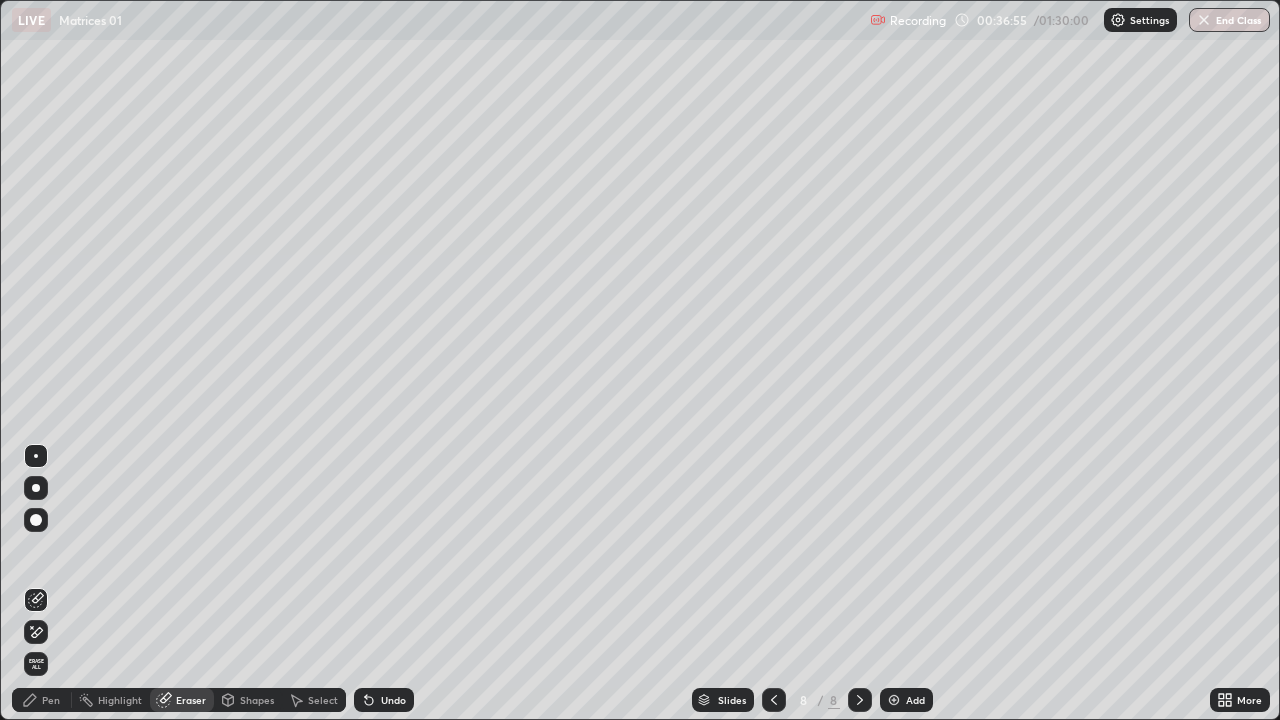 click on "Pen" at bounding box center [51, 700] 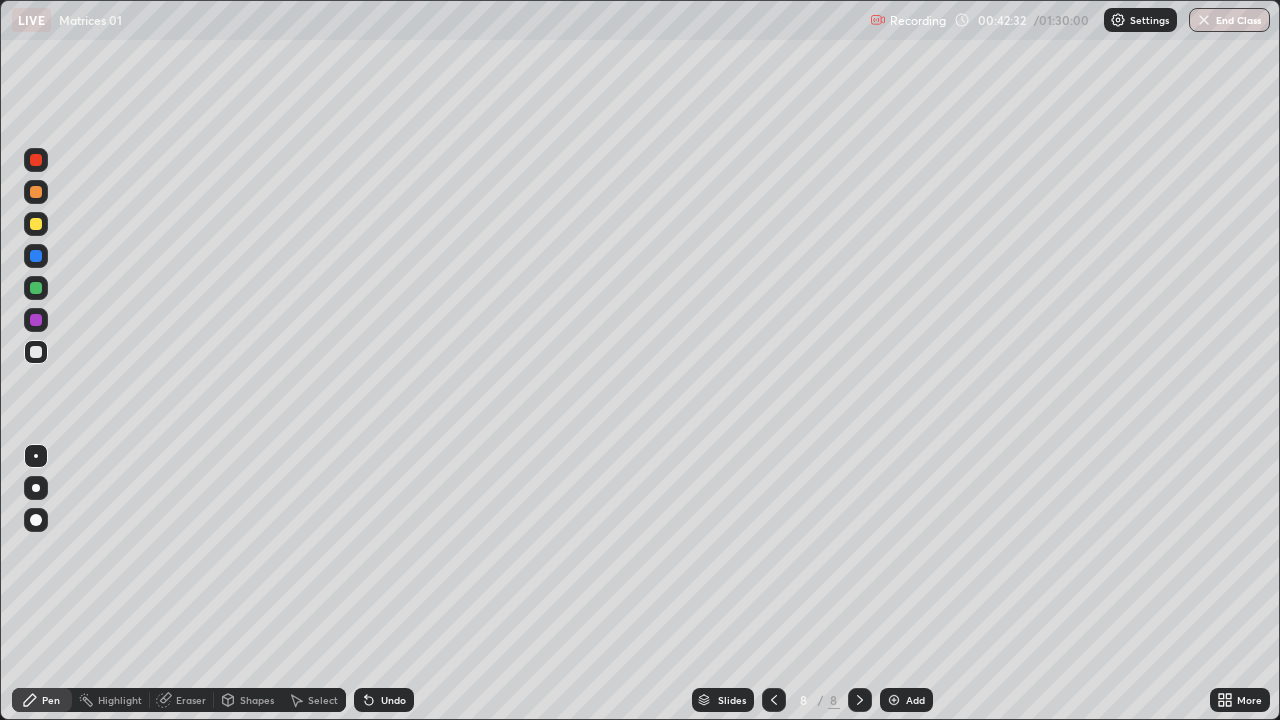 click on "Undo" at bounding box center [393, 700] 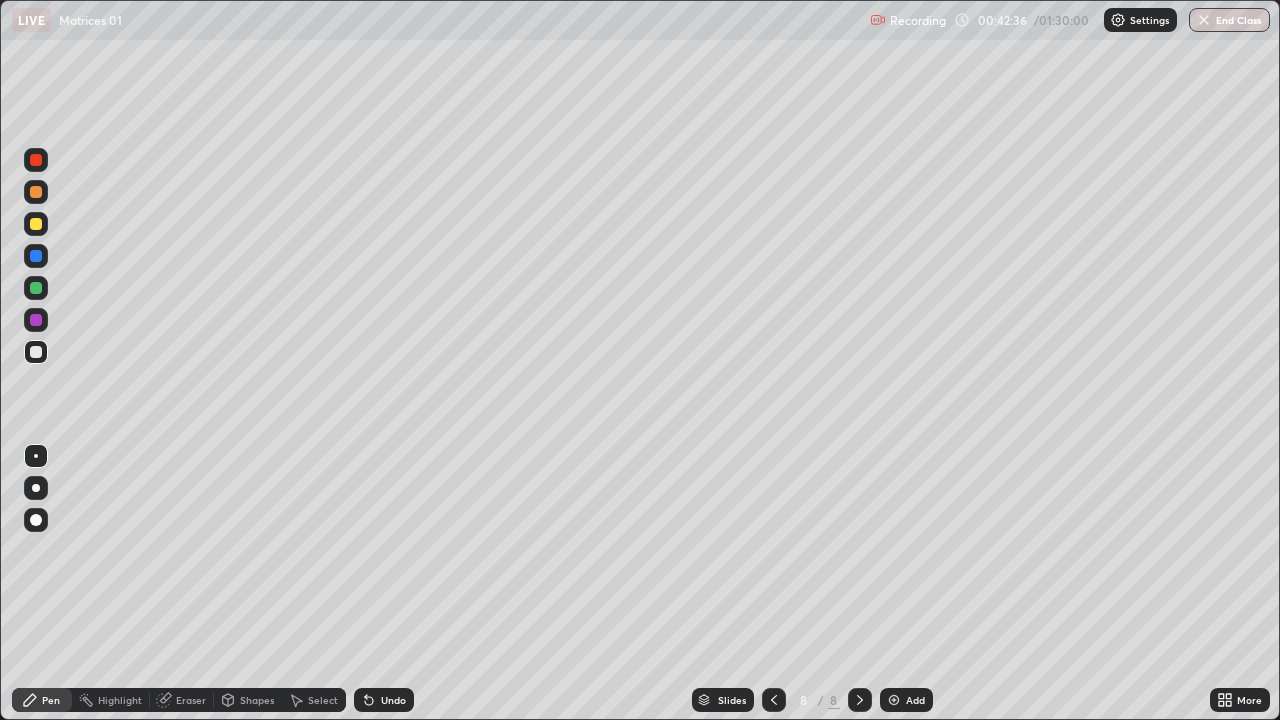 click on "Undo" at bounding box center (393, 700) 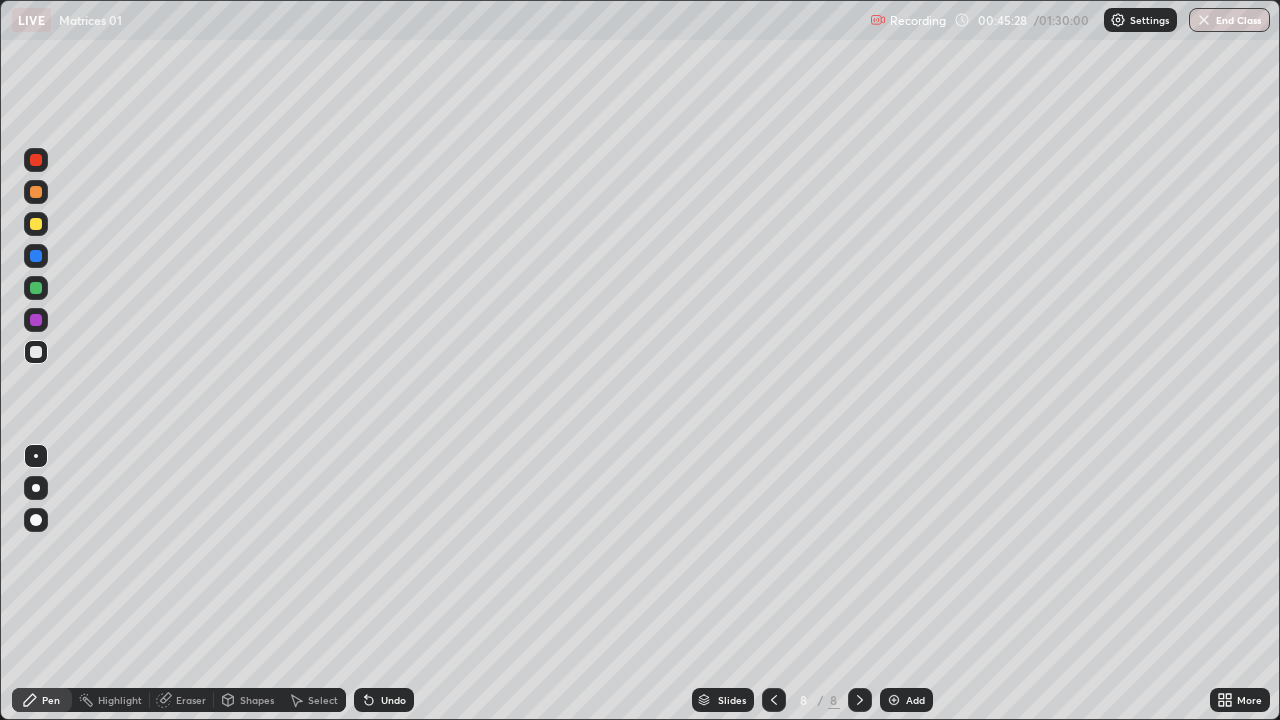 click on "Select" at bounding box center (323, 700) 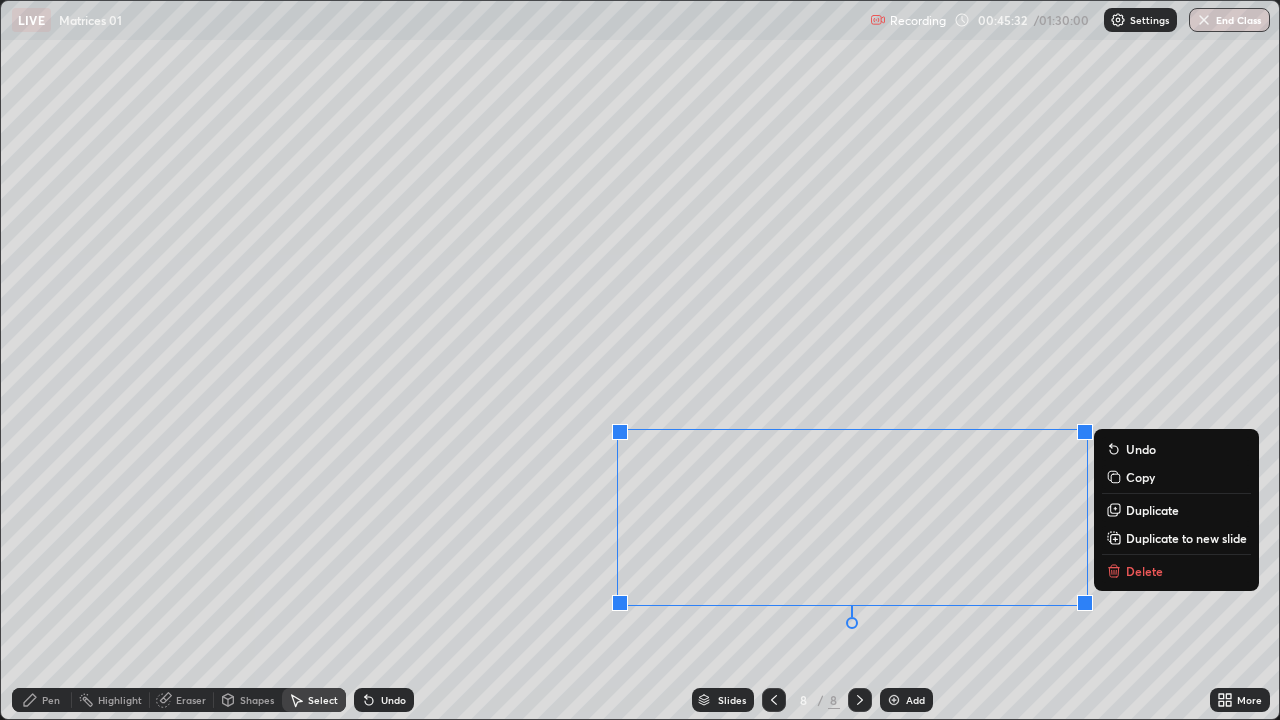 click on "Duplicate to new slide" at bounding box center [1186, 538] 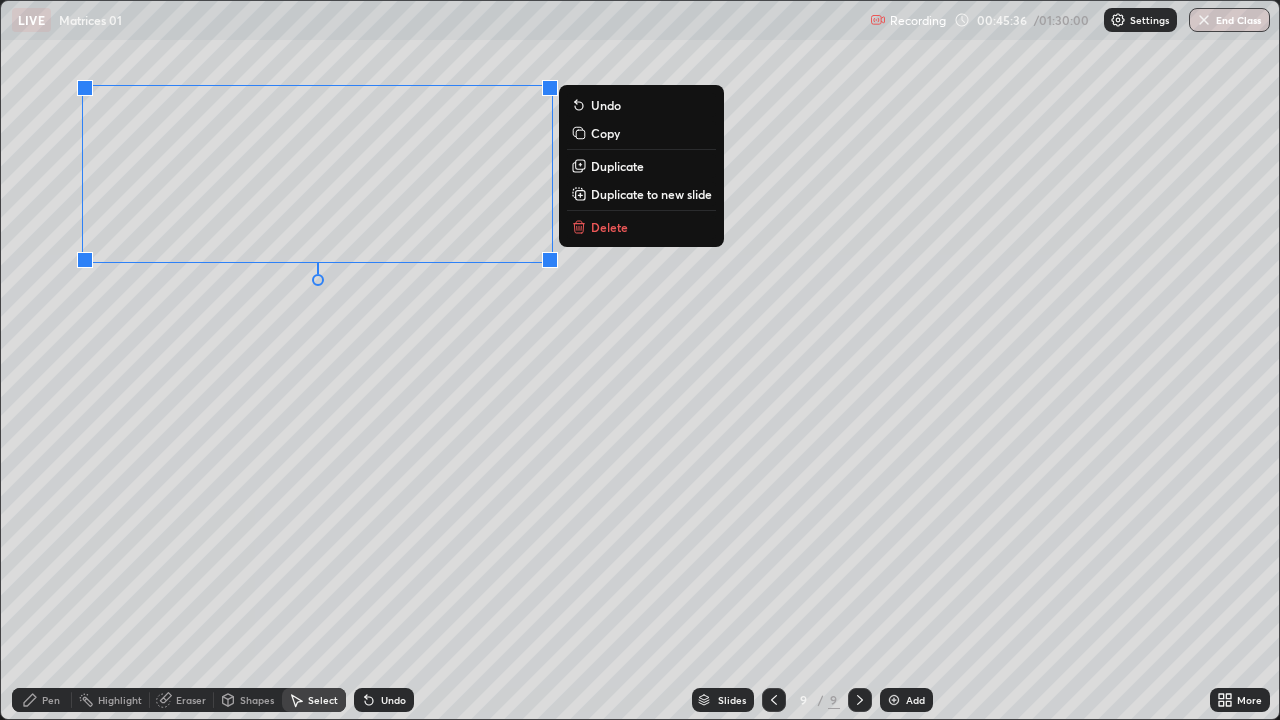 click on "0 ° Undo Copy Duplicate Duplicate to new slide Delete" at bounding box center (640, 360) 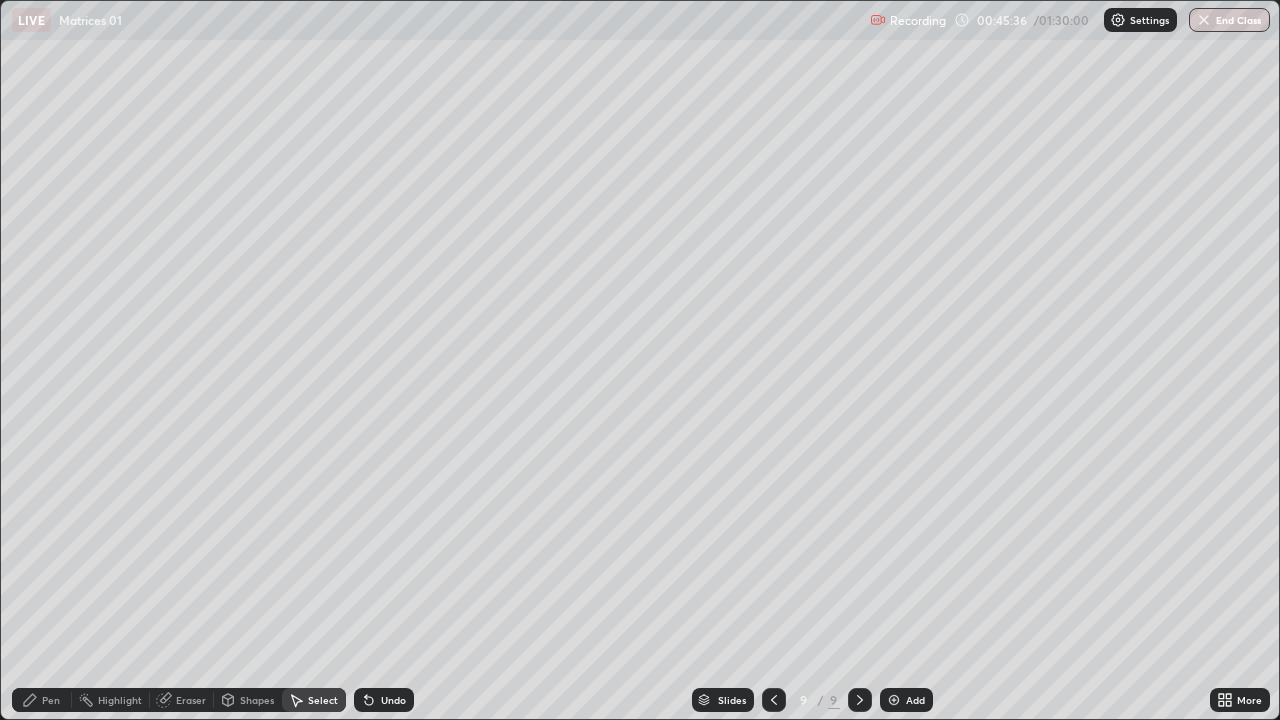 click on "Pen" at bounding box center (42, 700) 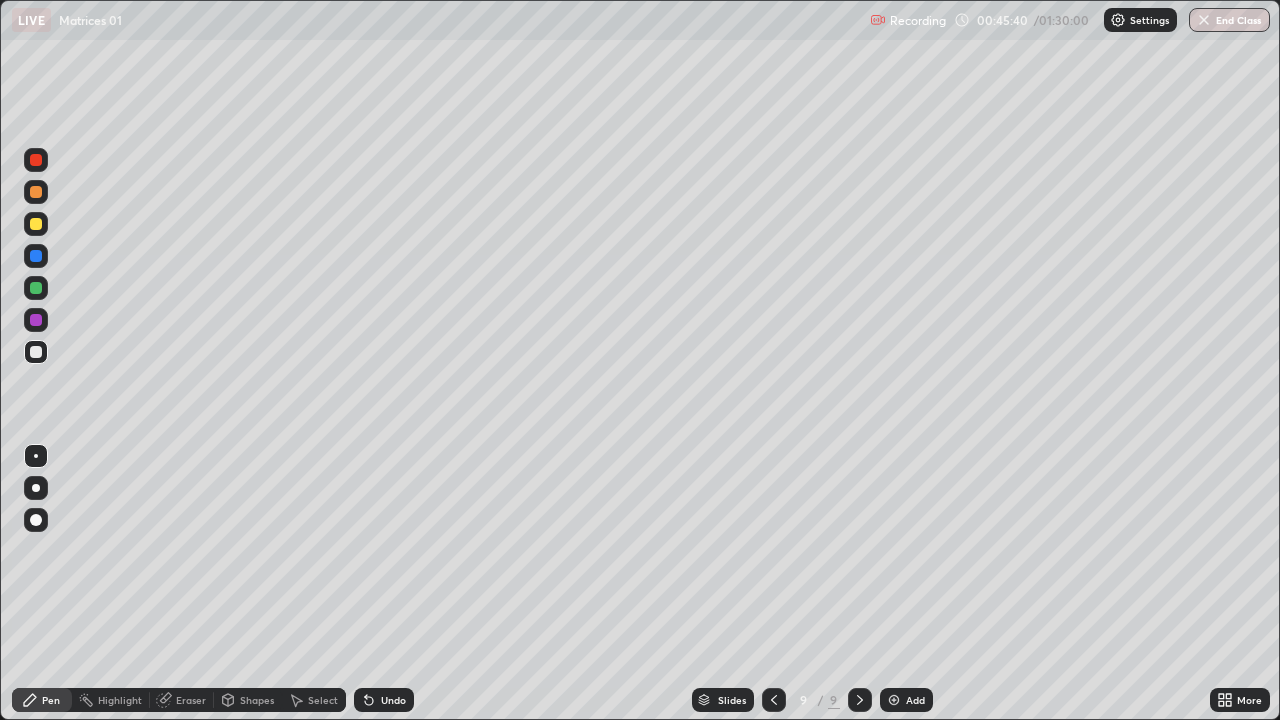 click 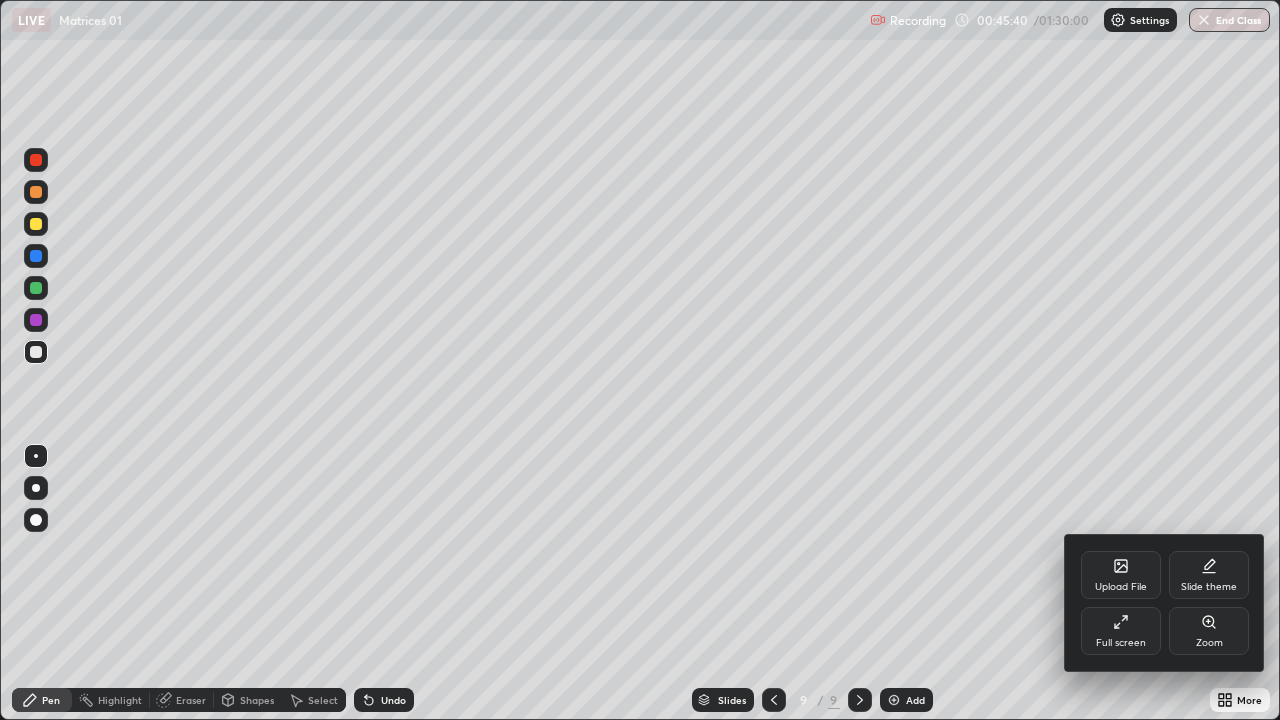 click on "Full screen" at bounding box center [1121, 631] 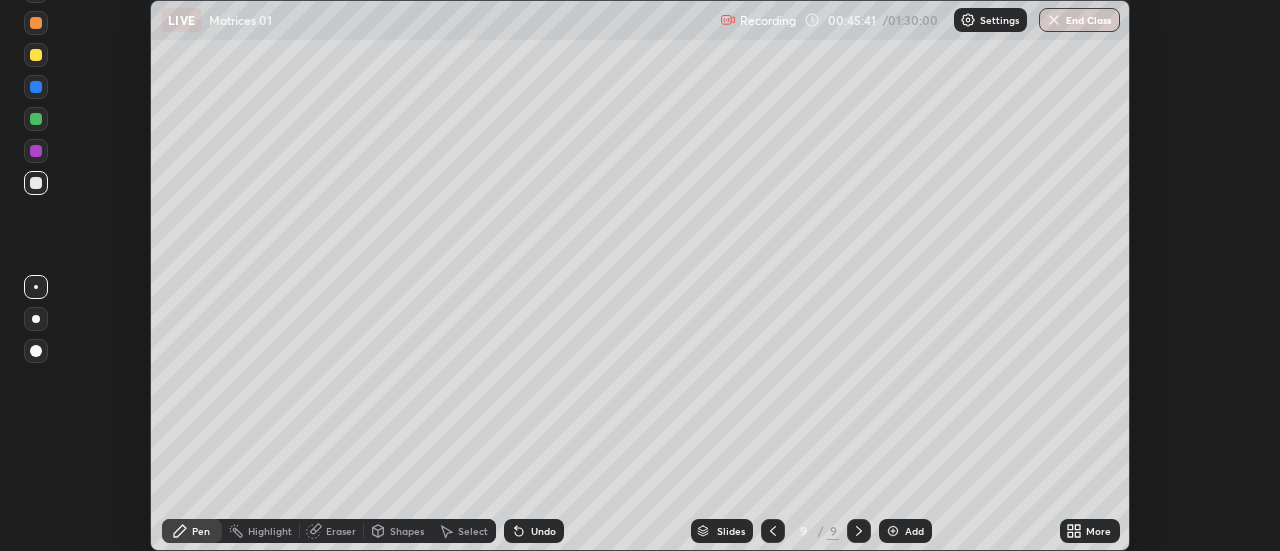 scroll, scrollTop: 551, scrollLeft: 1280, axis: both 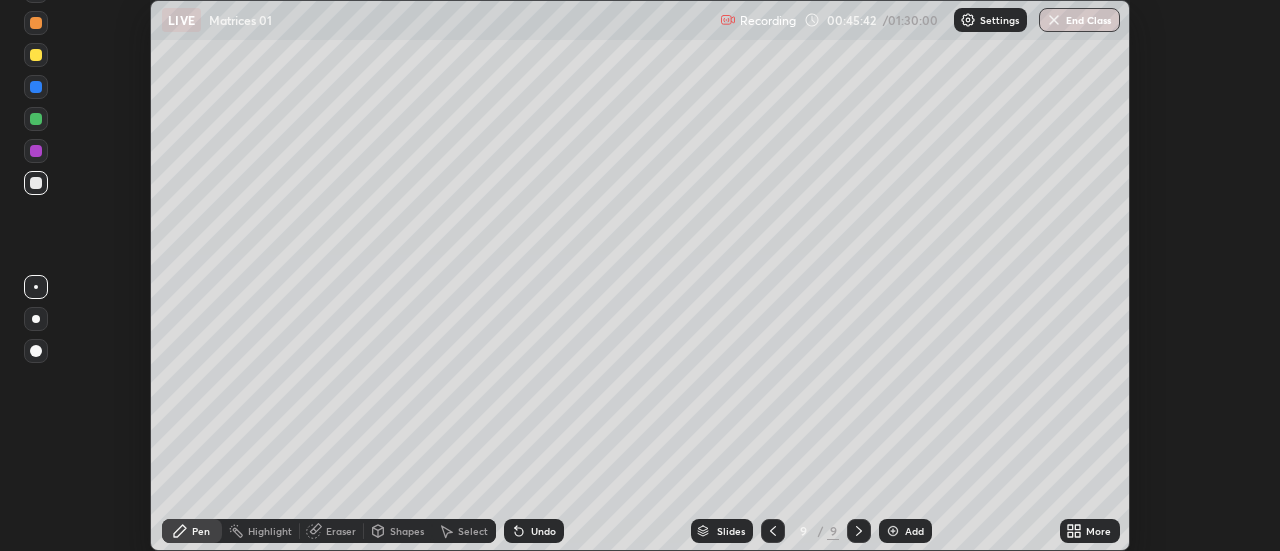 click 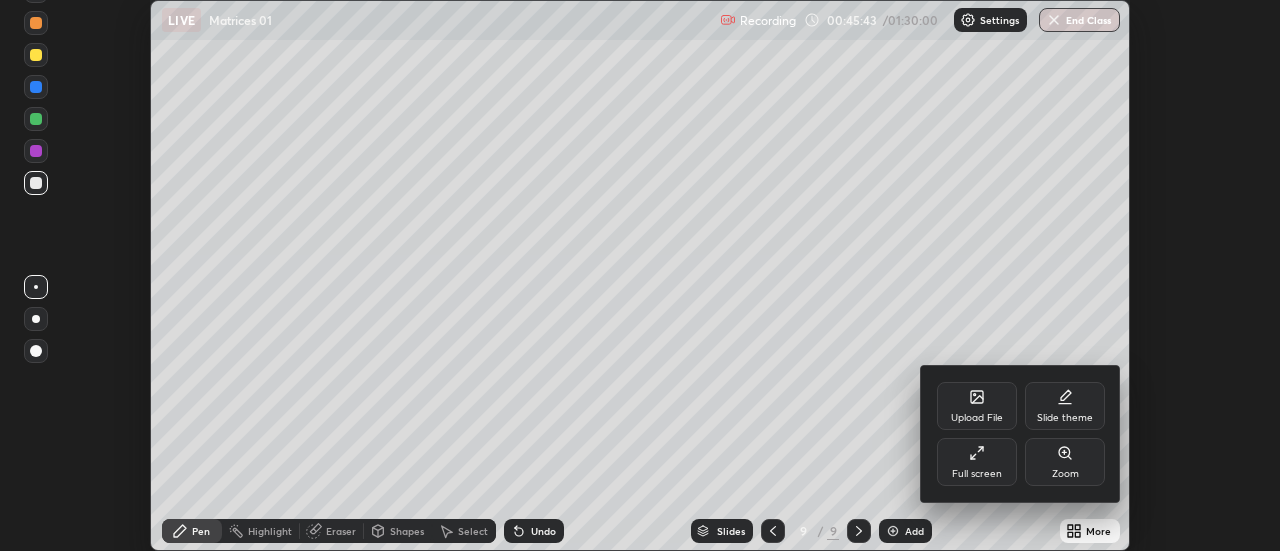 click on "Full screen" at bounding box center [977, 474] 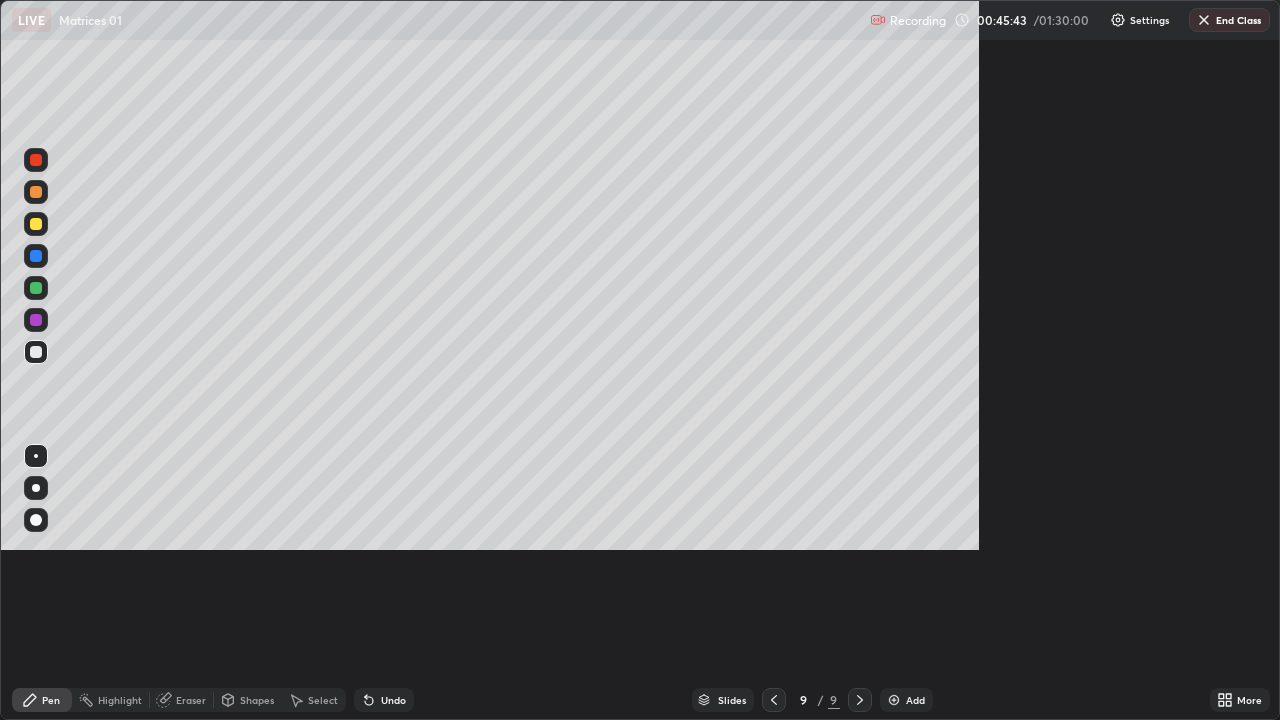 scroll, scrollTop: 99280, scrollLeft: 98720, axis: both 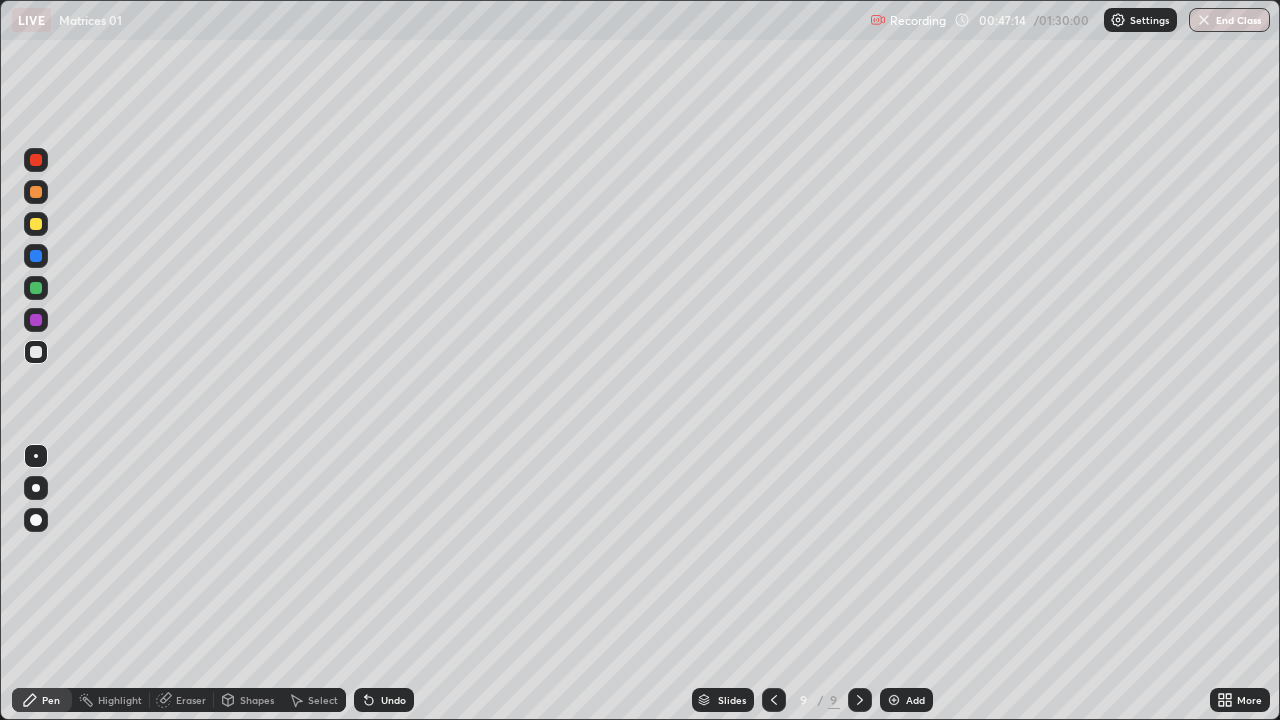 click 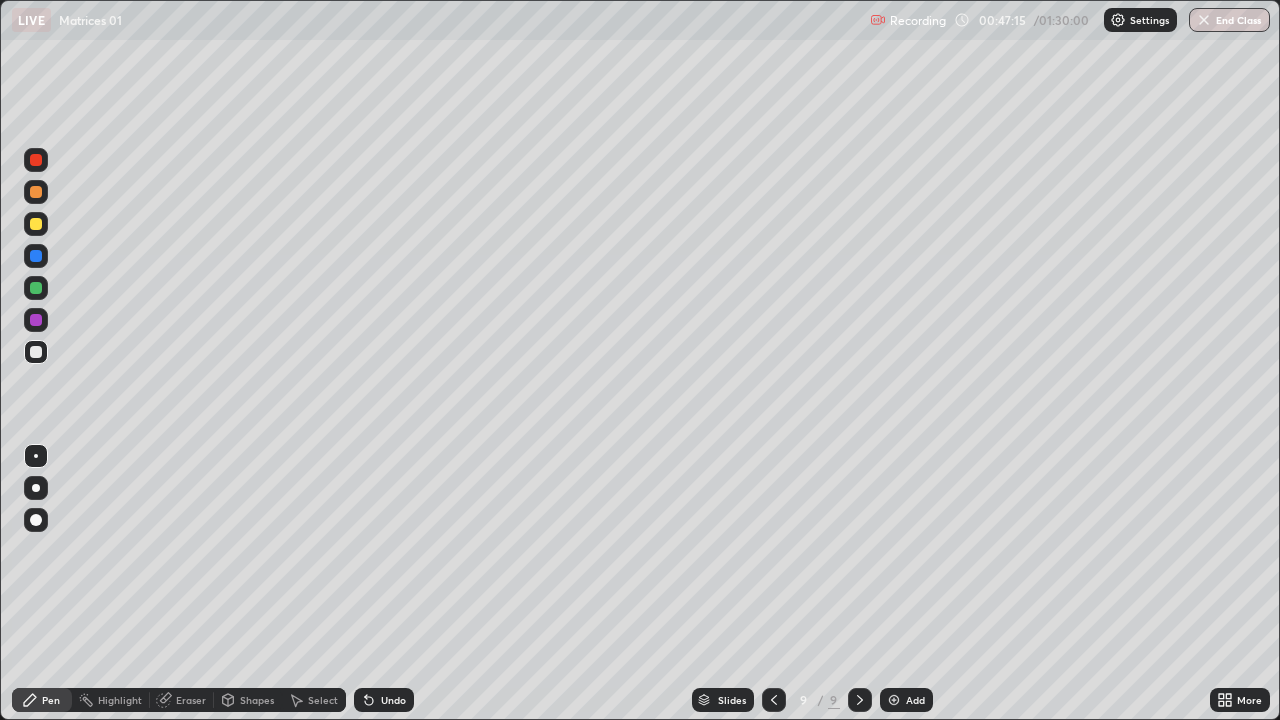click on "Undo" at bounding box center (384, 700) 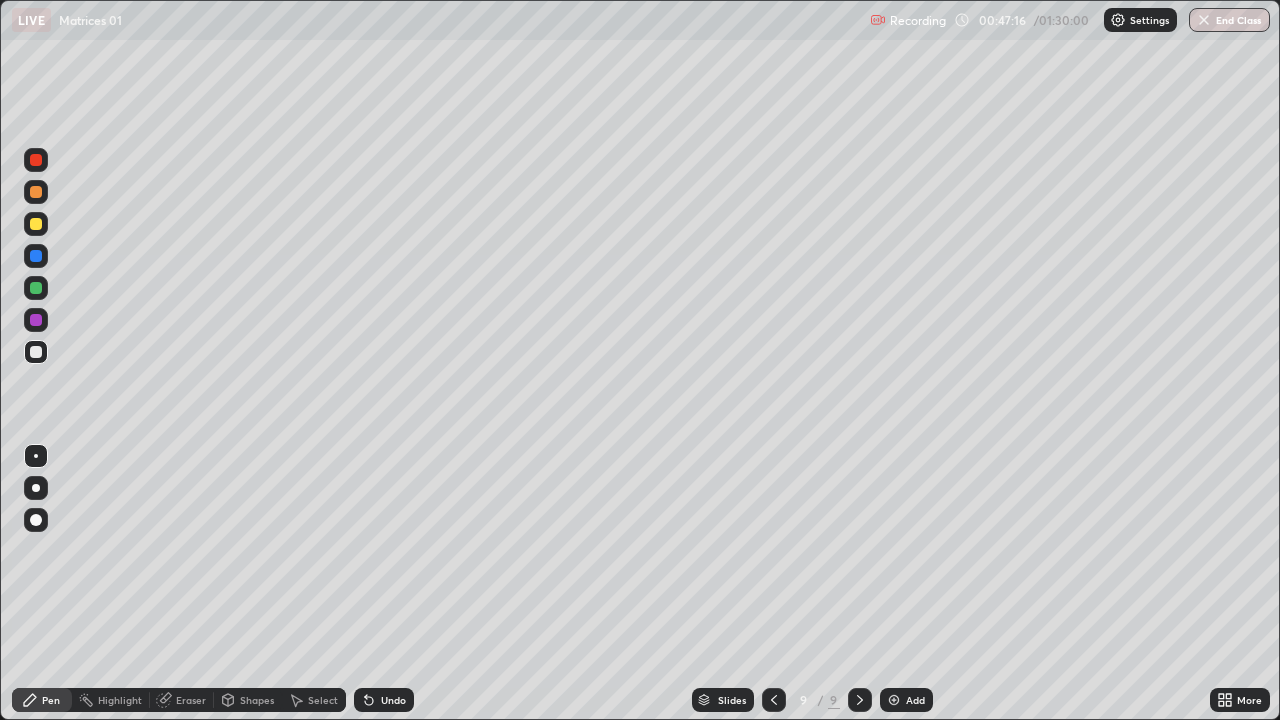 click on "Undo" at bounding box center (384, 700) 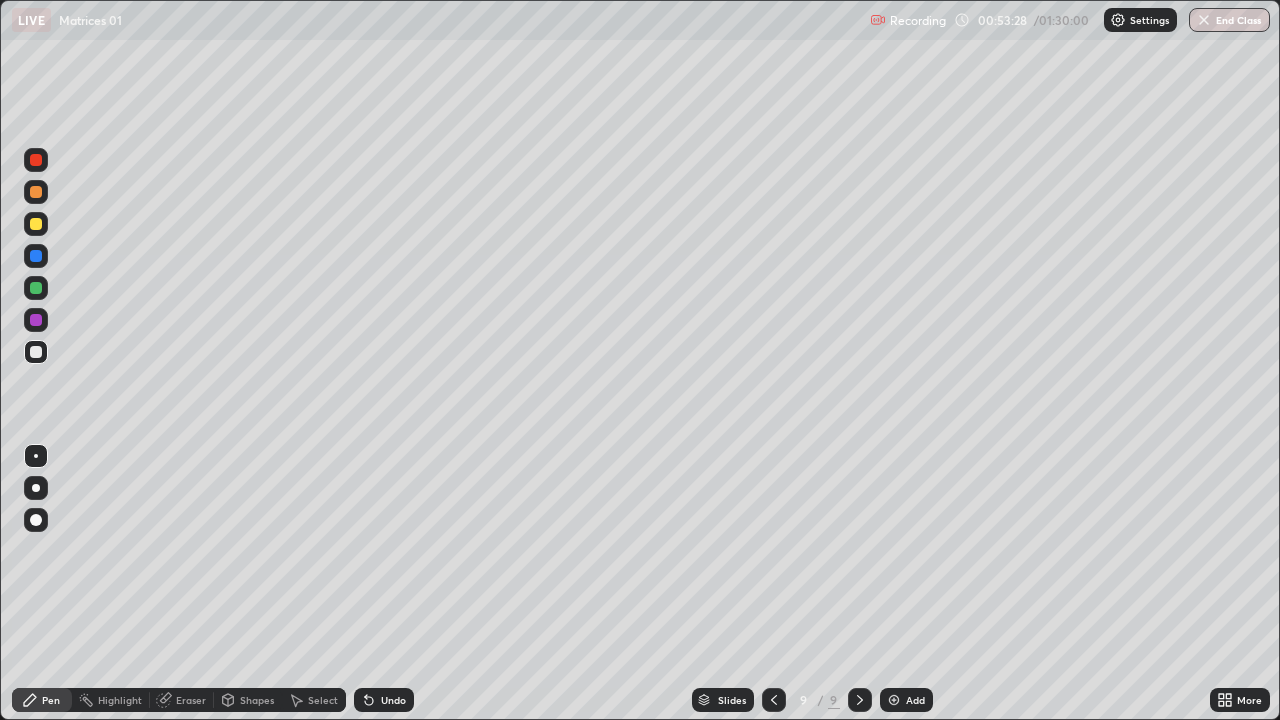 click on "Eraser" at bounding box center [182, 700] 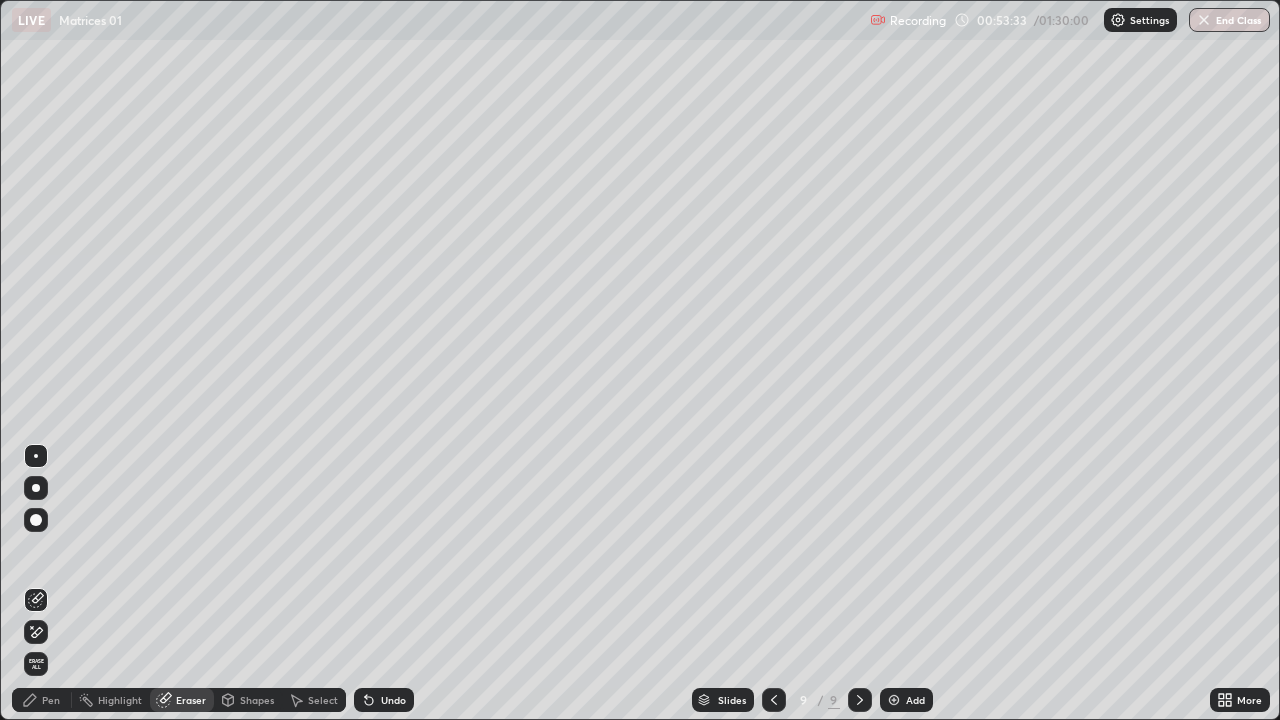 click 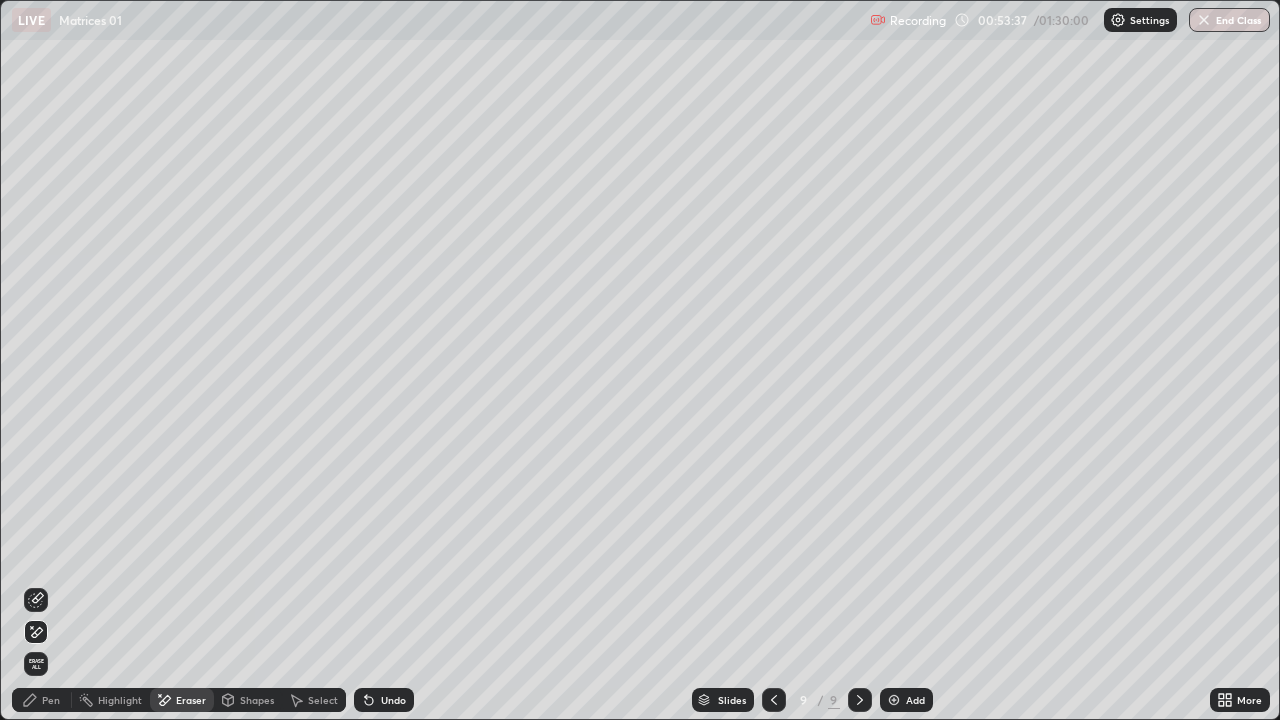 click on "Select" at bounding box center [323, 700] 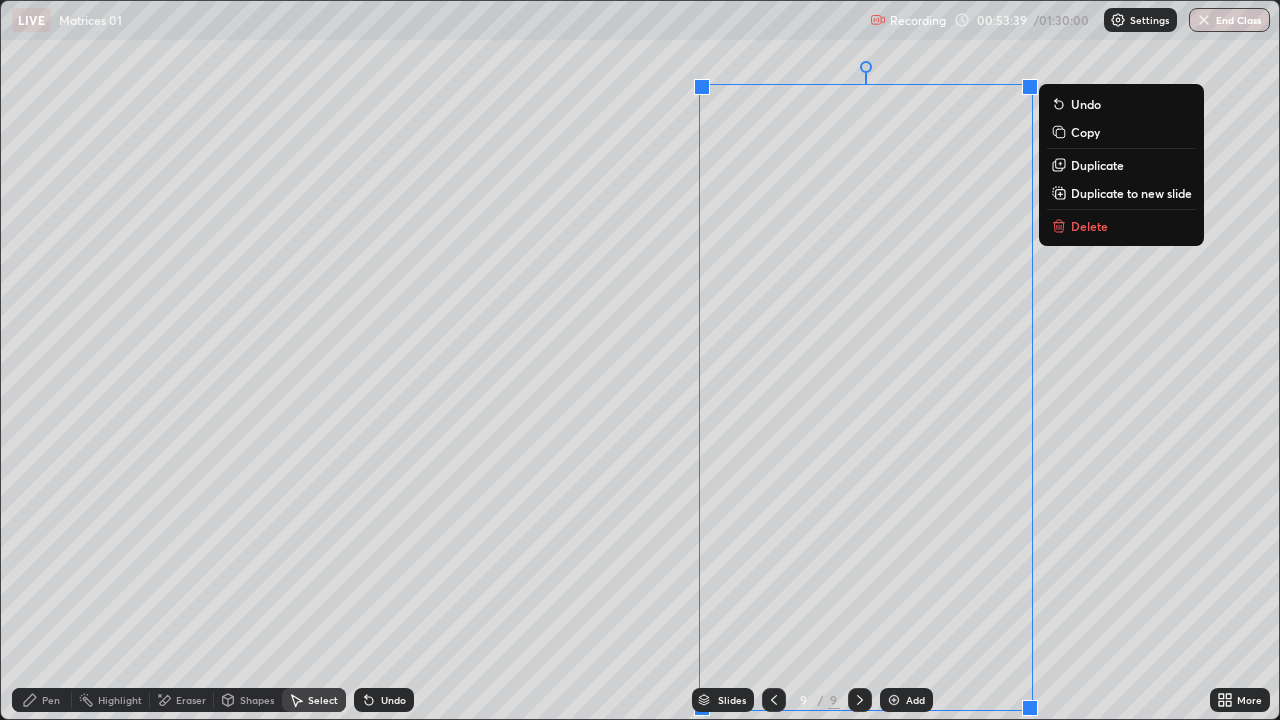 click on "Duplicate to new slide" at bounding box center (1131, 193) 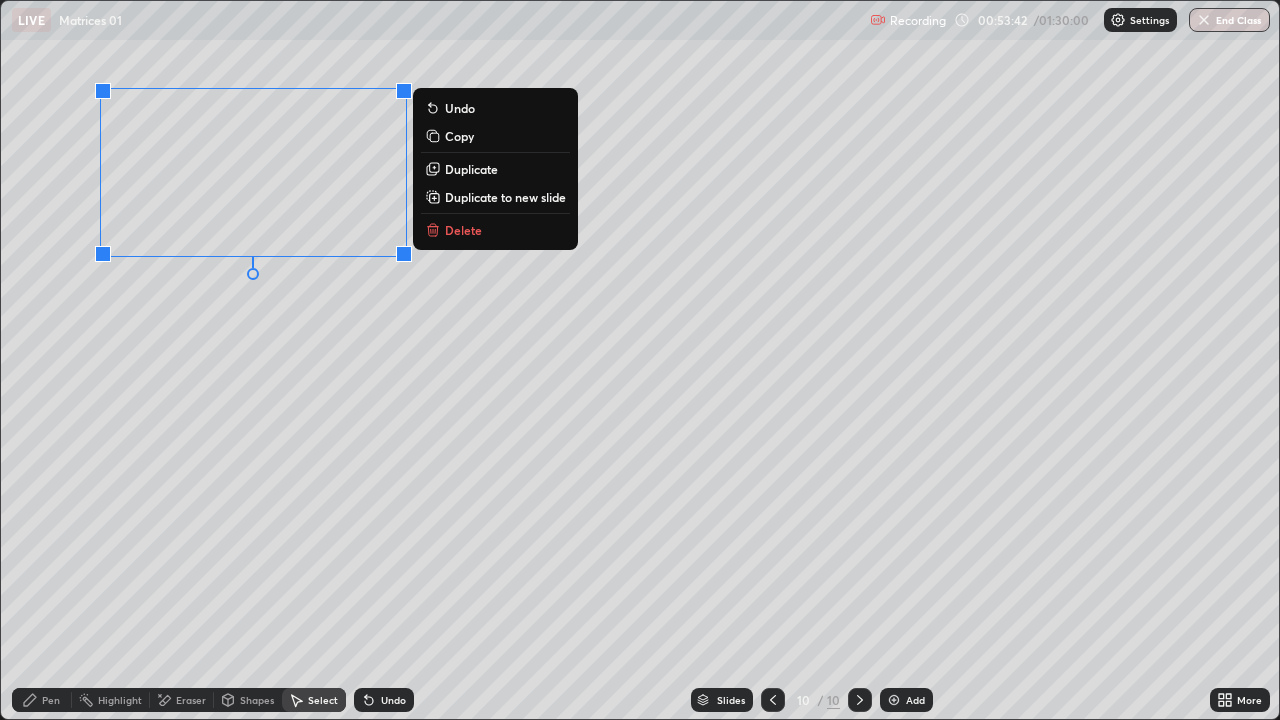 click on "Pen" at bounding box center [42, 700] 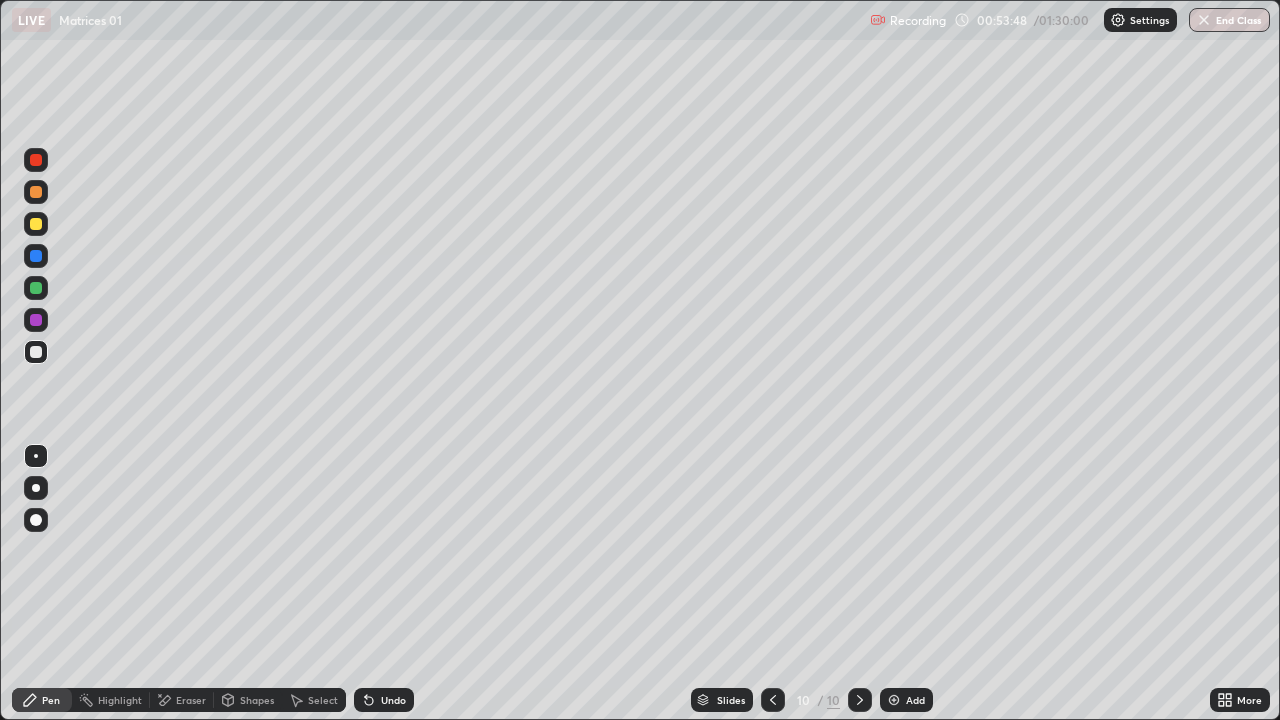 click on "More" at bounding box center [1249, 700] 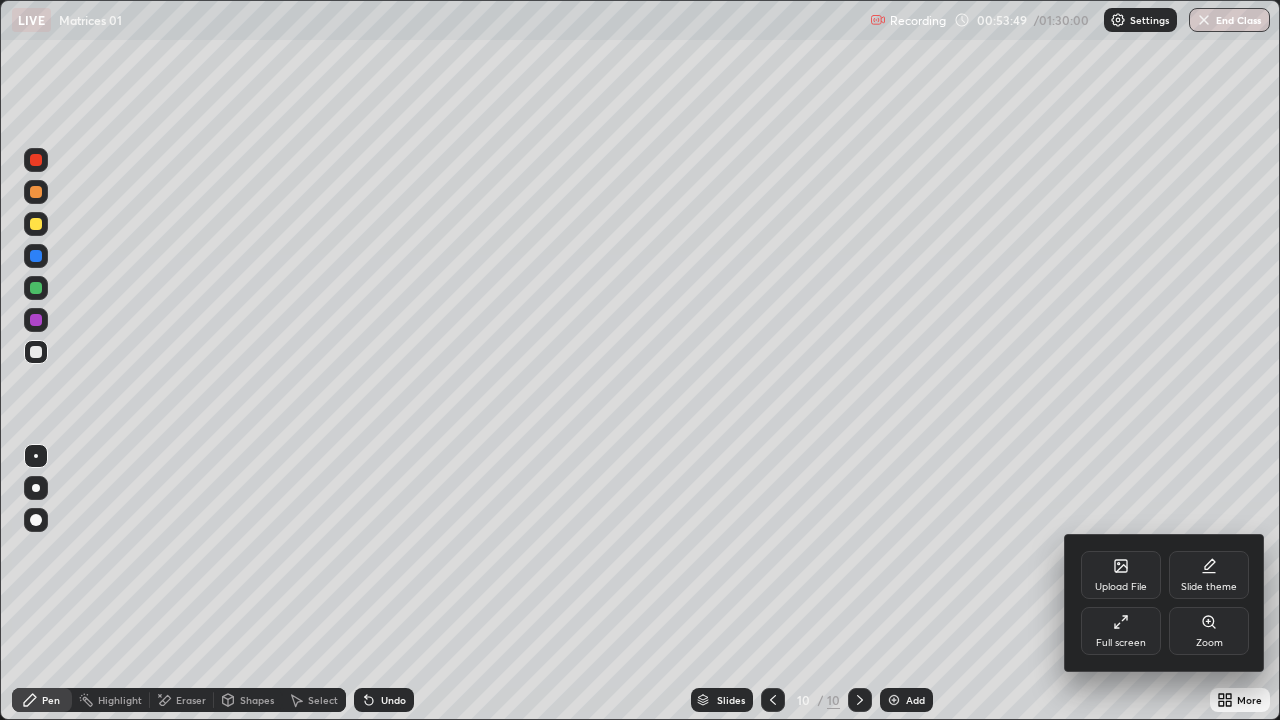 click on "Full screen" at bounding box center (1121, 631) 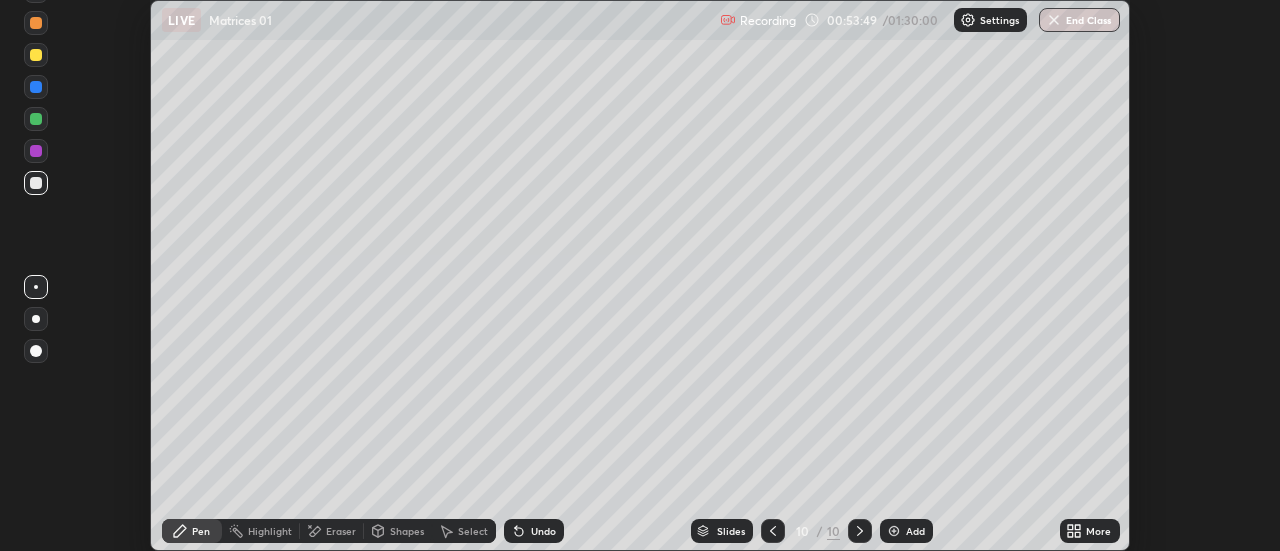 scroll, scrollTop: 551, scrollLeft: 1280, axis: both 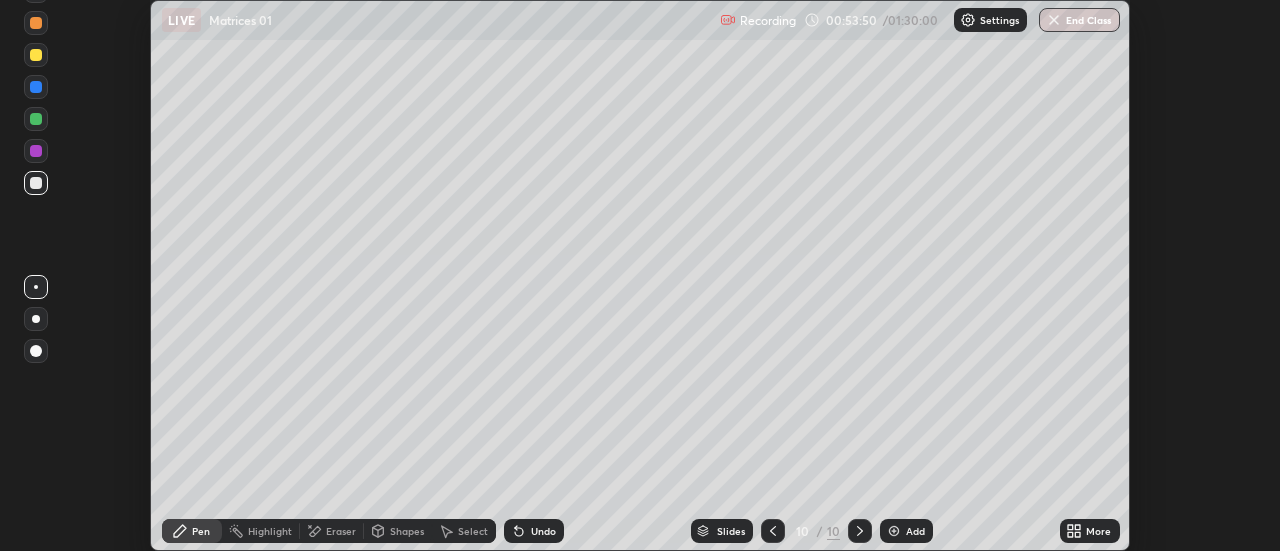click 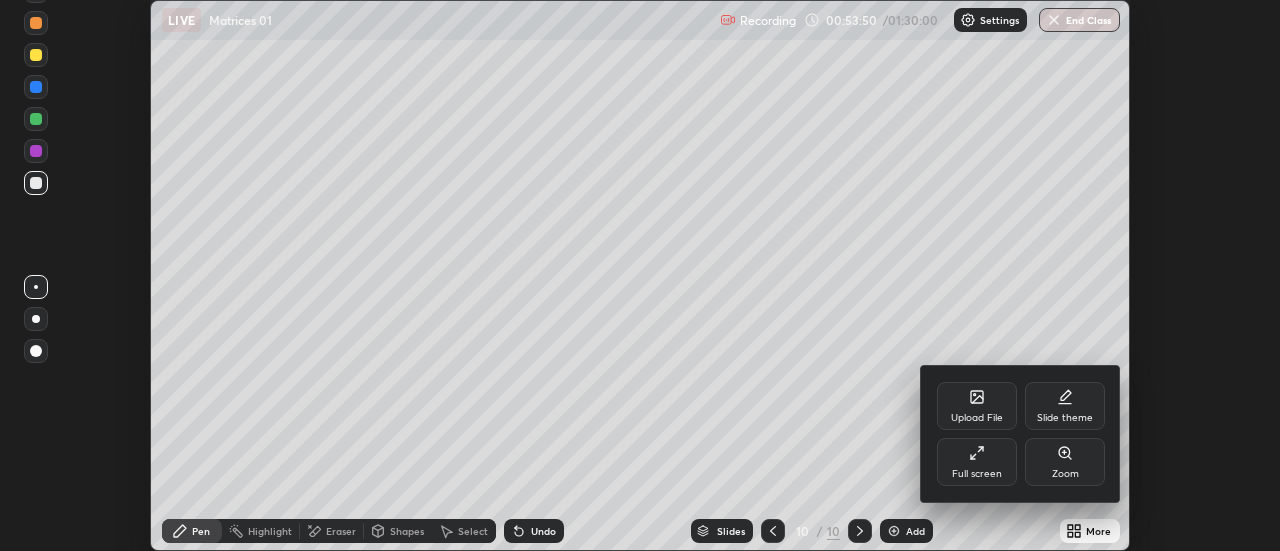 click on "Full screen" at bounding box center [977, 462] 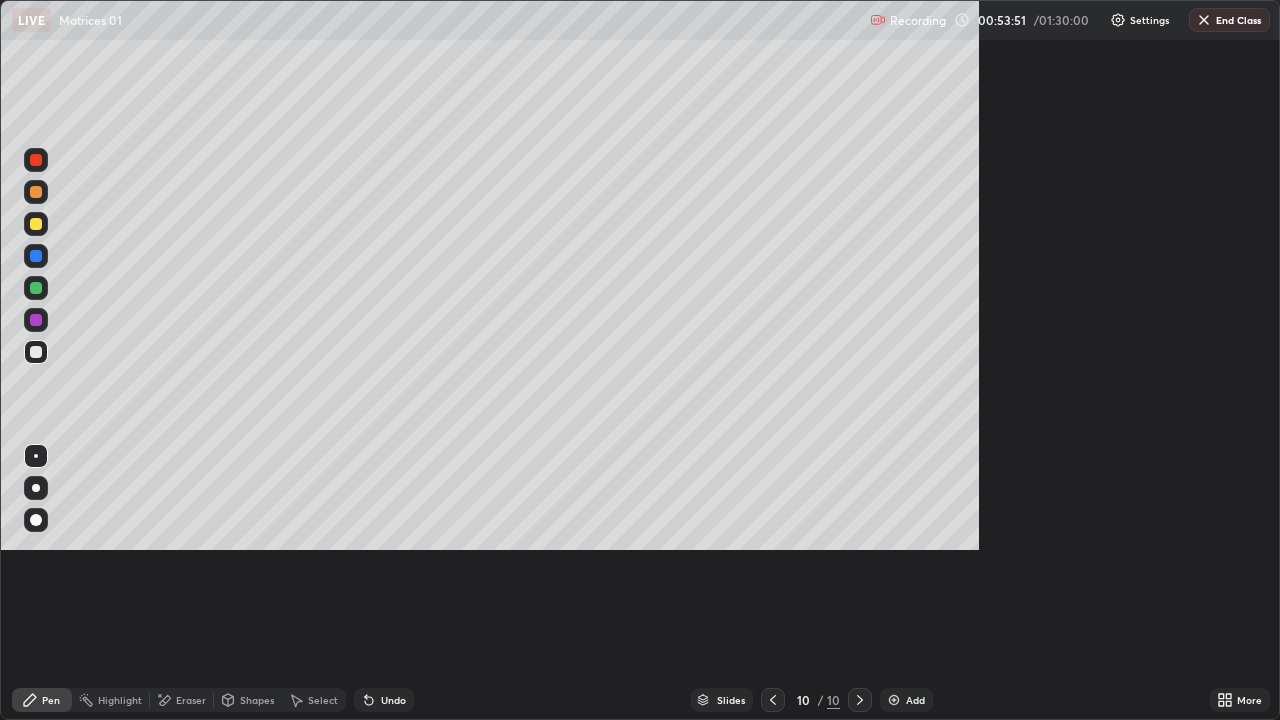 scroll, scrollTop: 99280, scrollLeft: 98720, axis: both 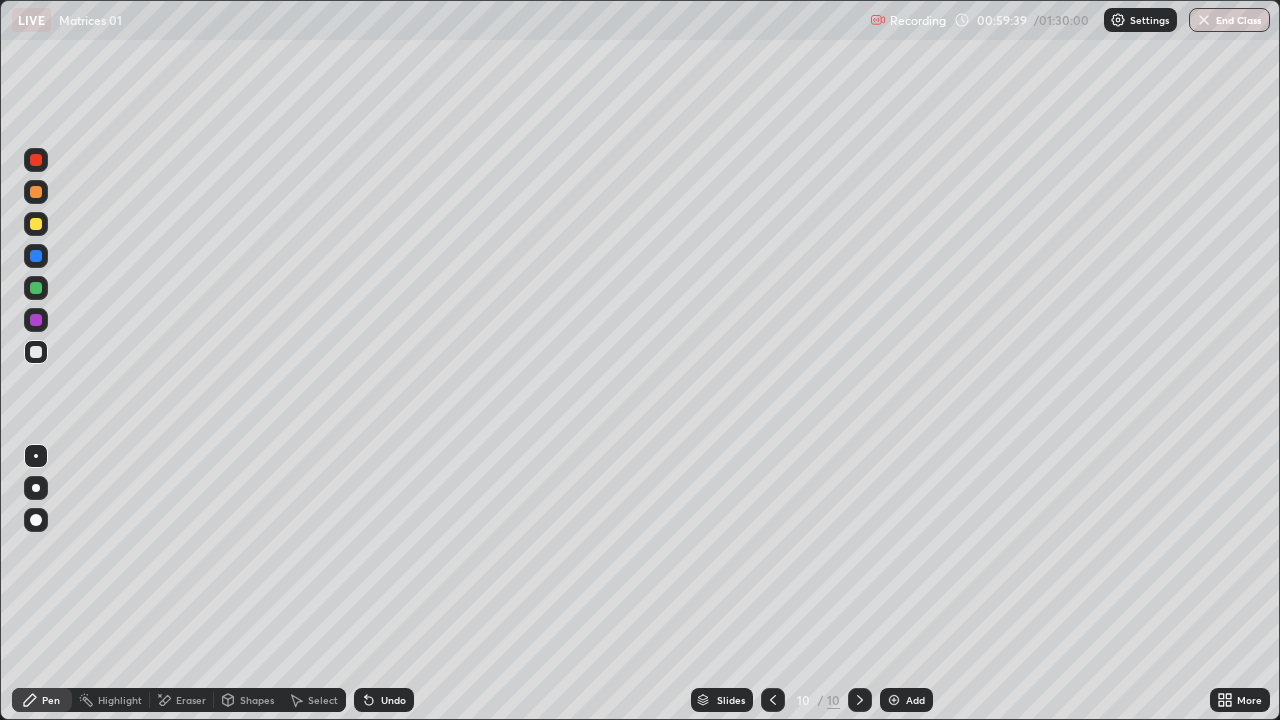 click on "Select" at bounding box center [314, 700] 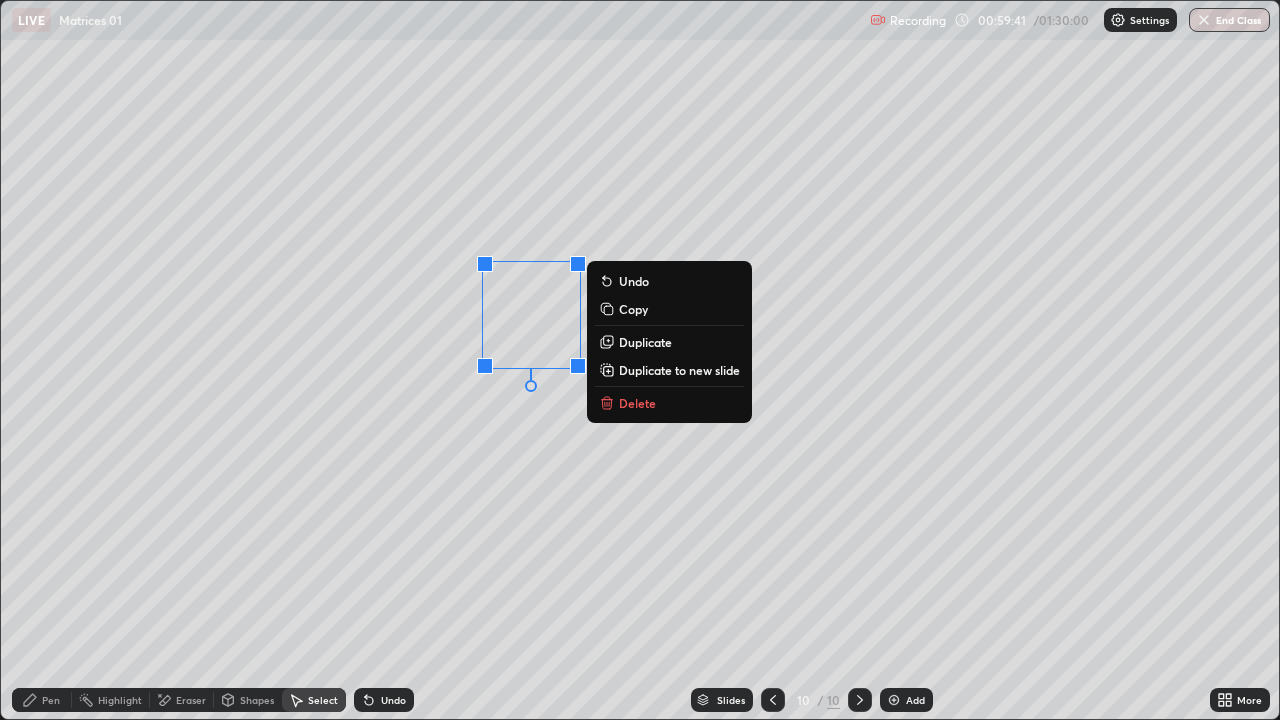 click on "Duplicate" at bounding box center (645, 342) 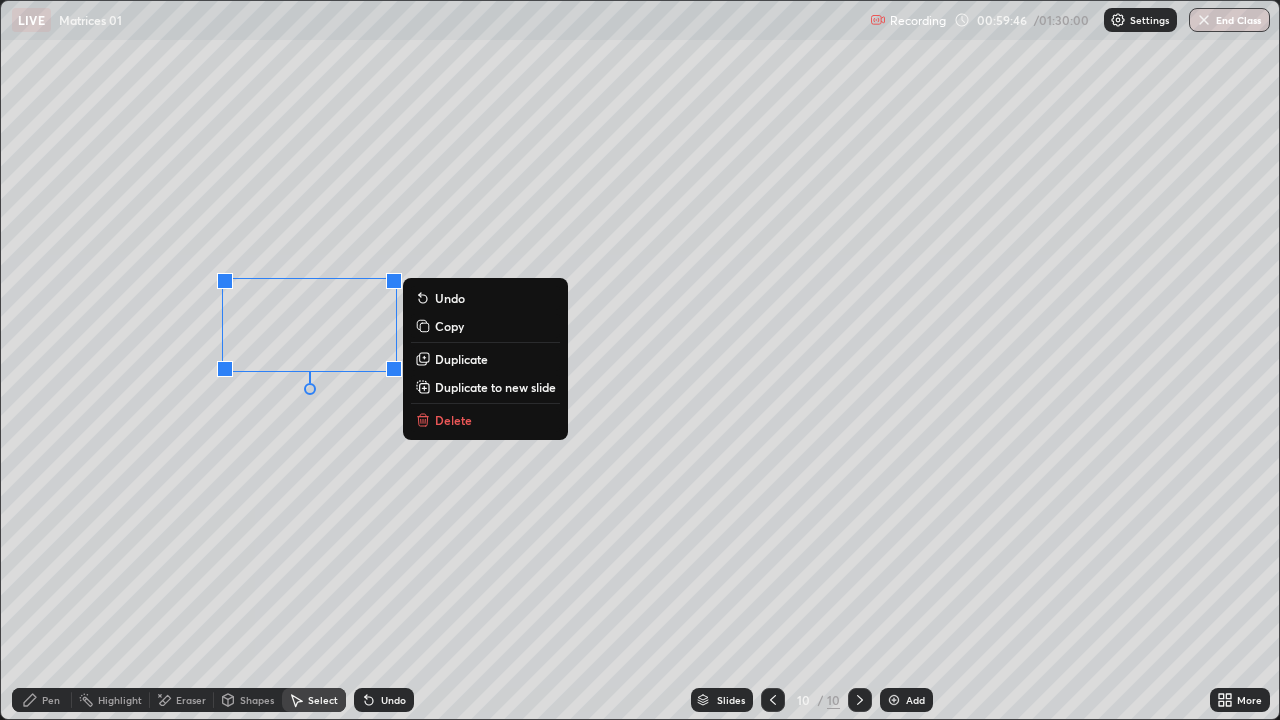 click on "Duplicate" at bounding box center [461, 359] 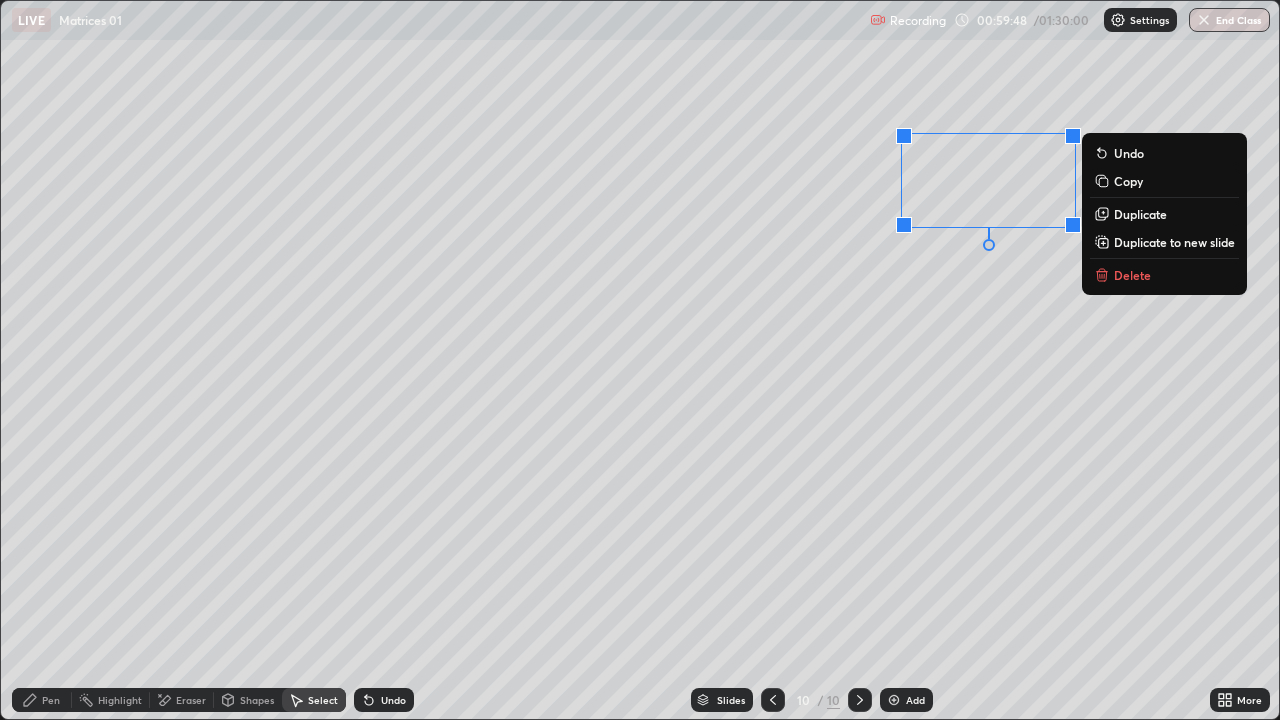 click on "0 ° Undo Copy Duplicate Duplicate to new slide Delete" at bounding box center (640, 360) 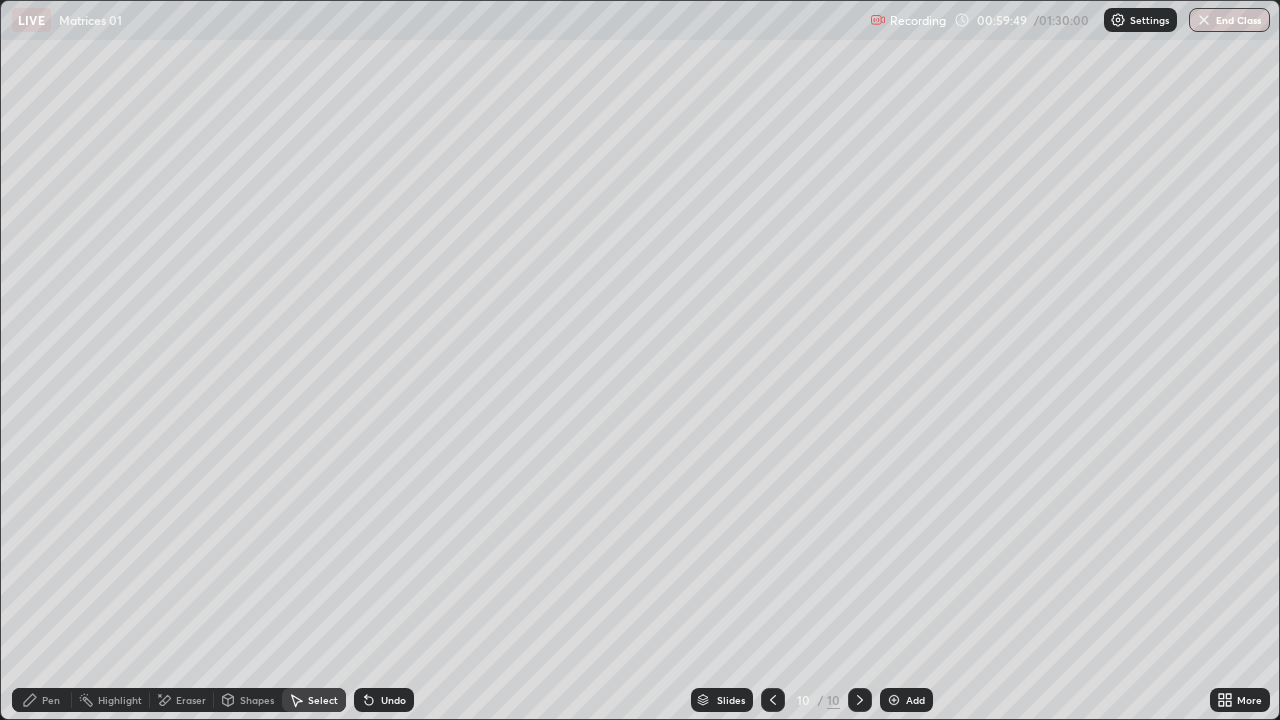 click on "Pen" at bounding box center (42, 700) 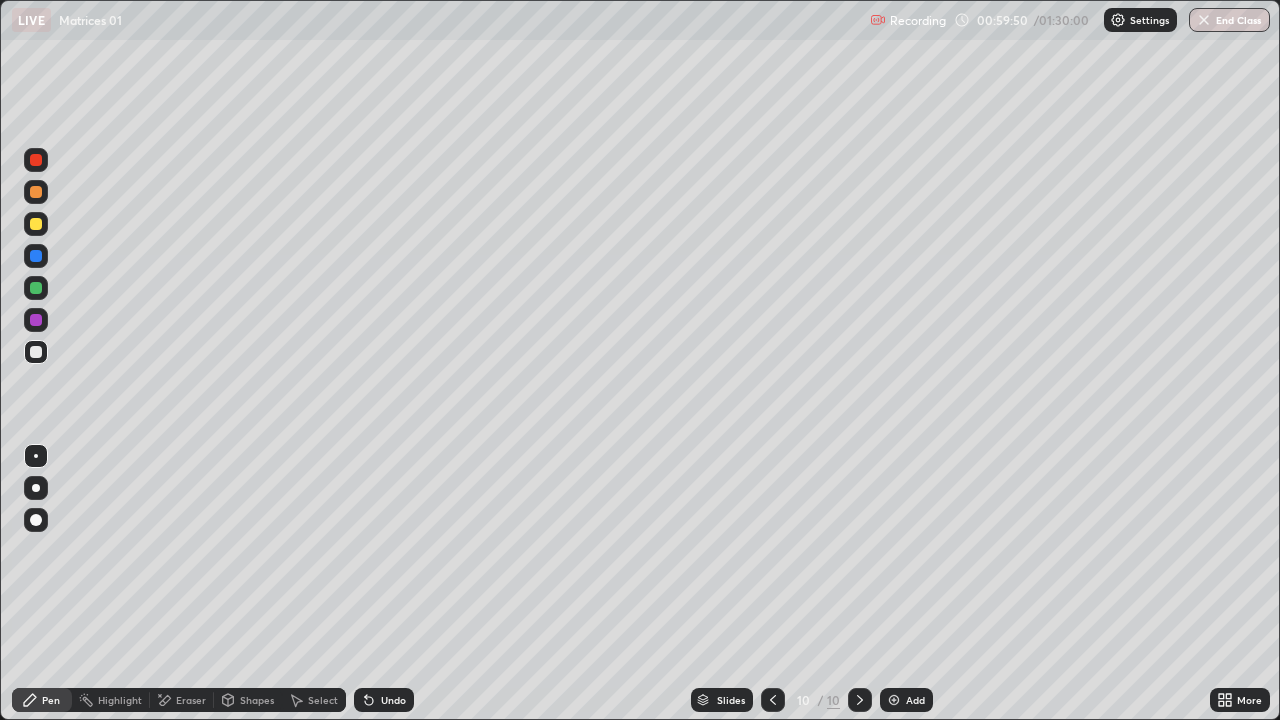 click 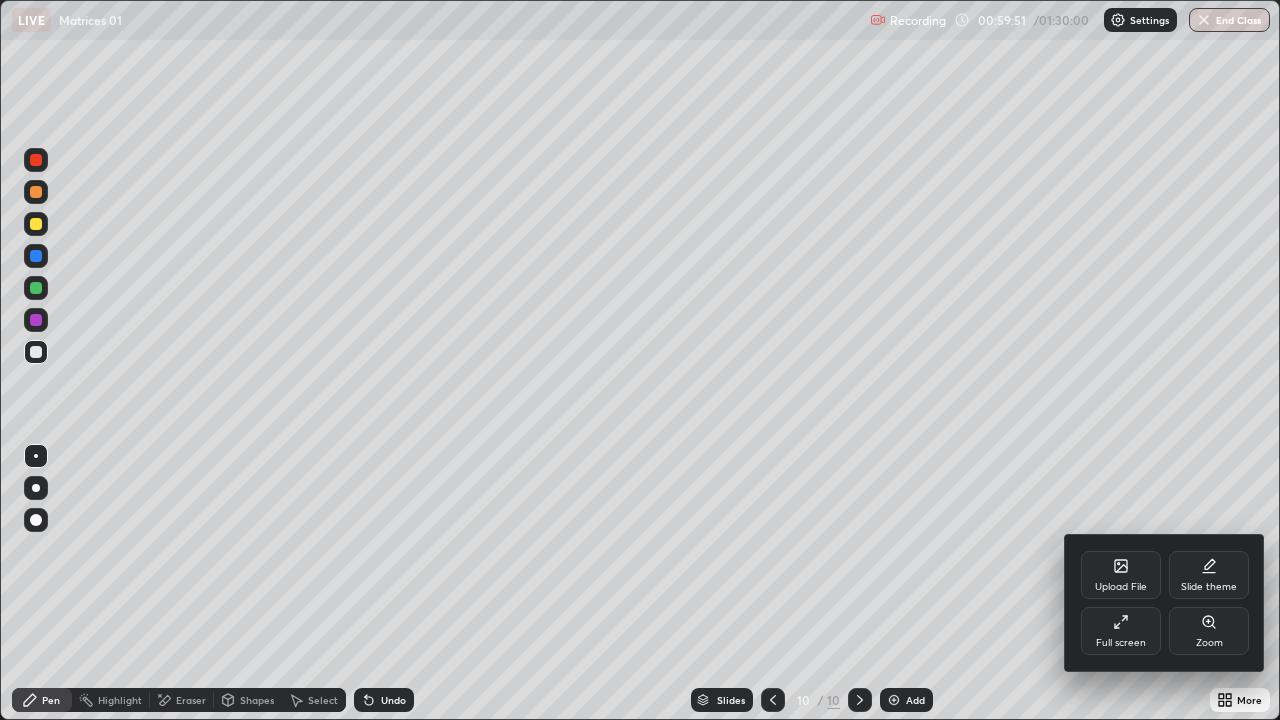 click on "Full screen" at bounding box center [1121, 631] 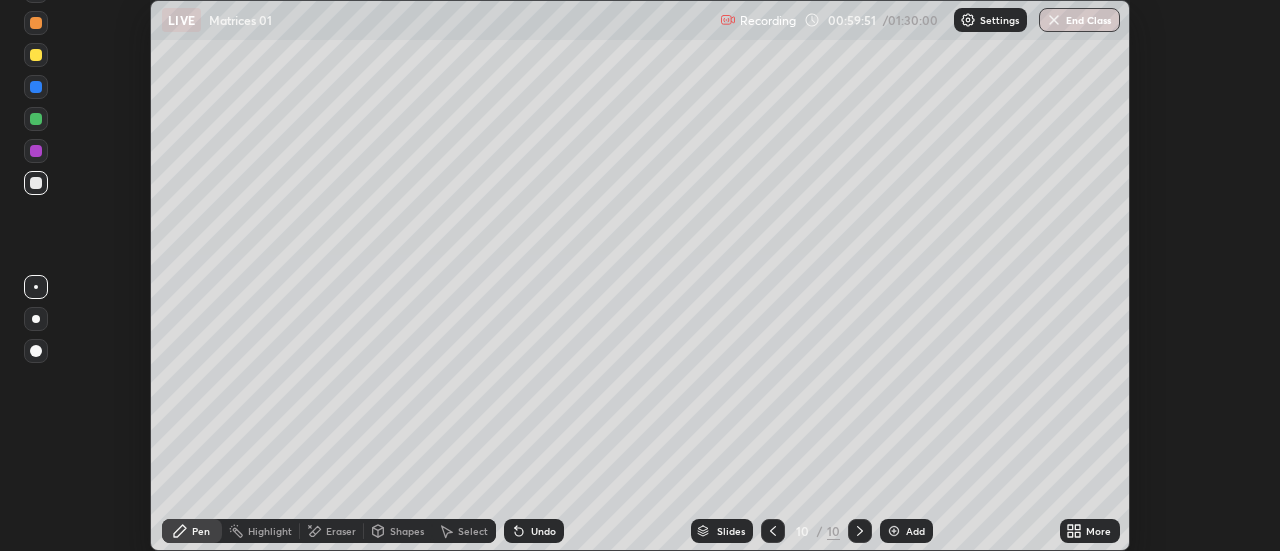 scroll, scrollTop: 551, scrollLeft: 1280, axis: both 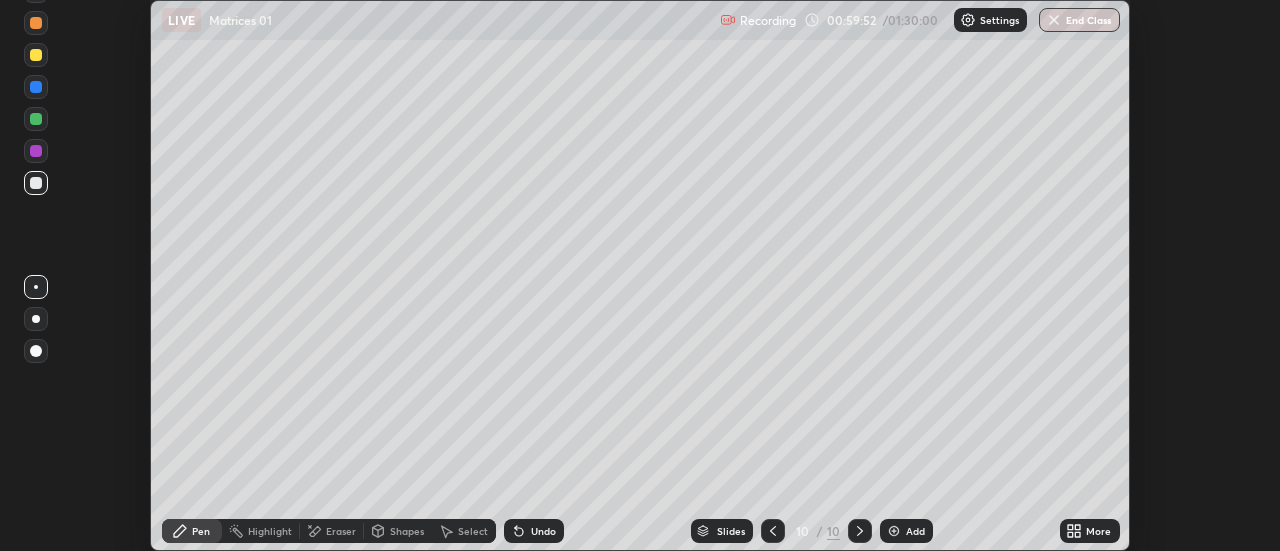 click on "More" at bounding box center (1090, 531) 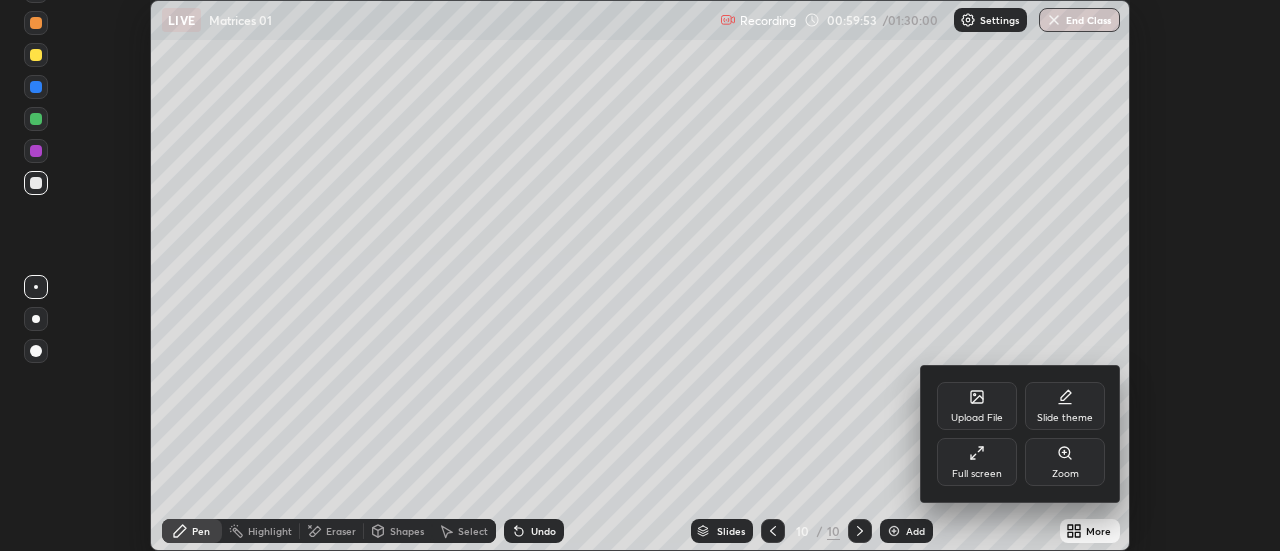 click on "Full screen" at bounding box center (977, 462) 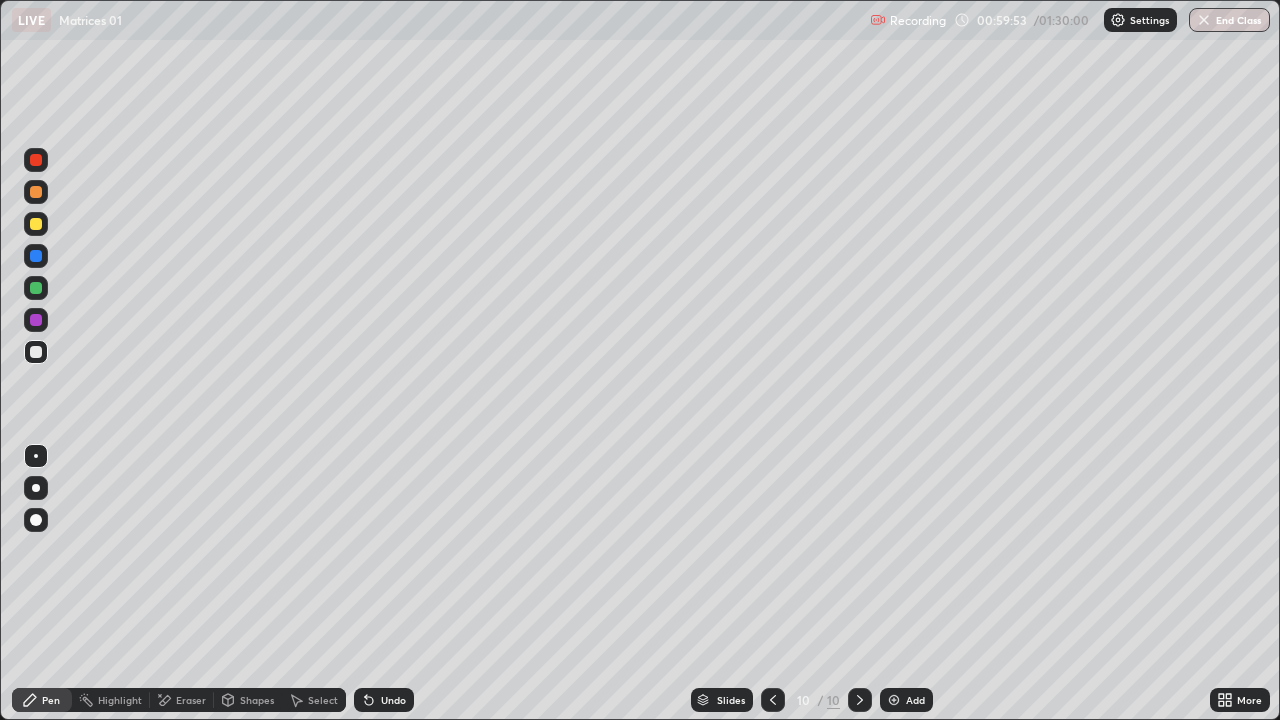 scroll, scrollTop: 99280, scrollLeft: 98720, axis: both 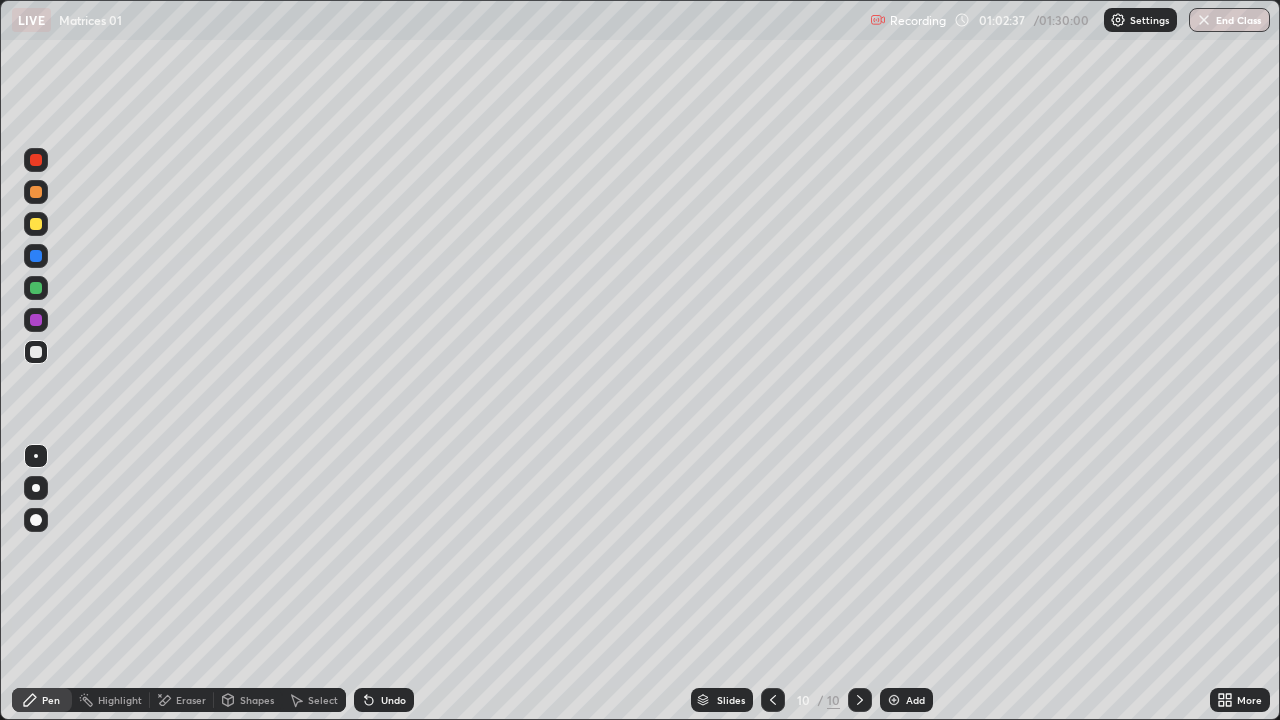 click at bounding box center [894, 700] 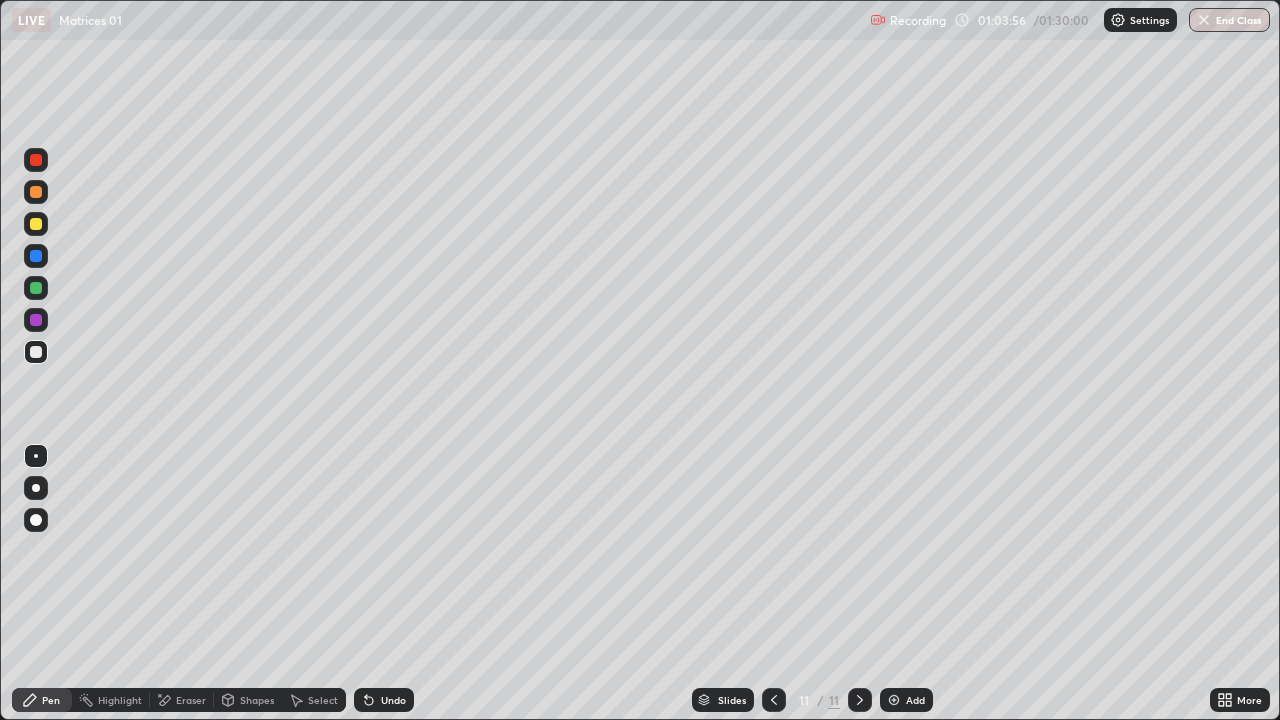 click on "Eraser" at bounding box center [191, 700] 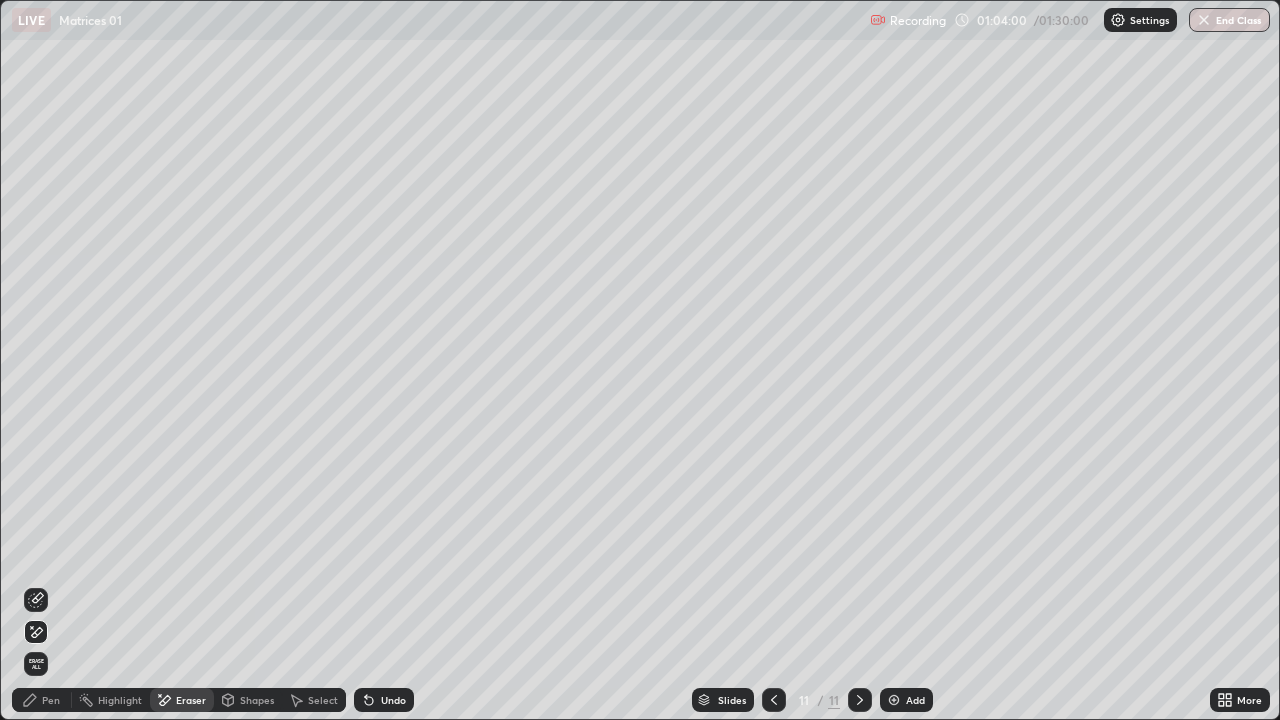 click 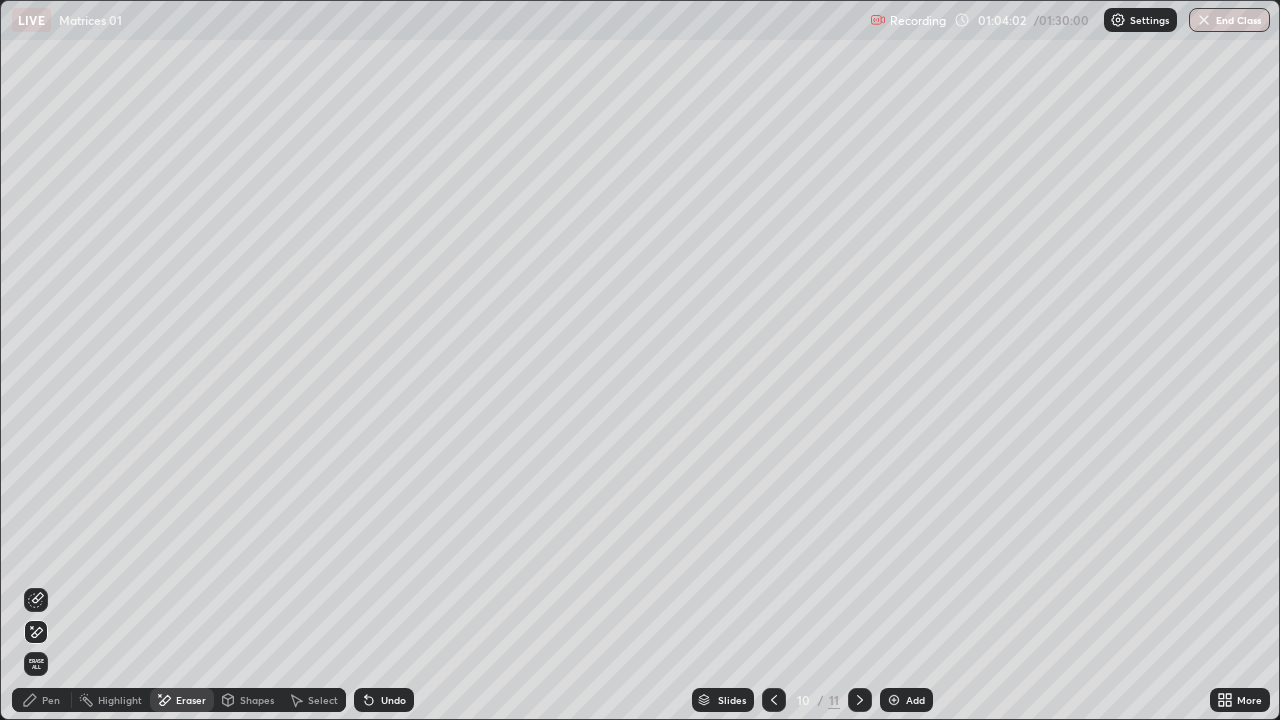 click on "Highlight" at bounding box center [120, 700] 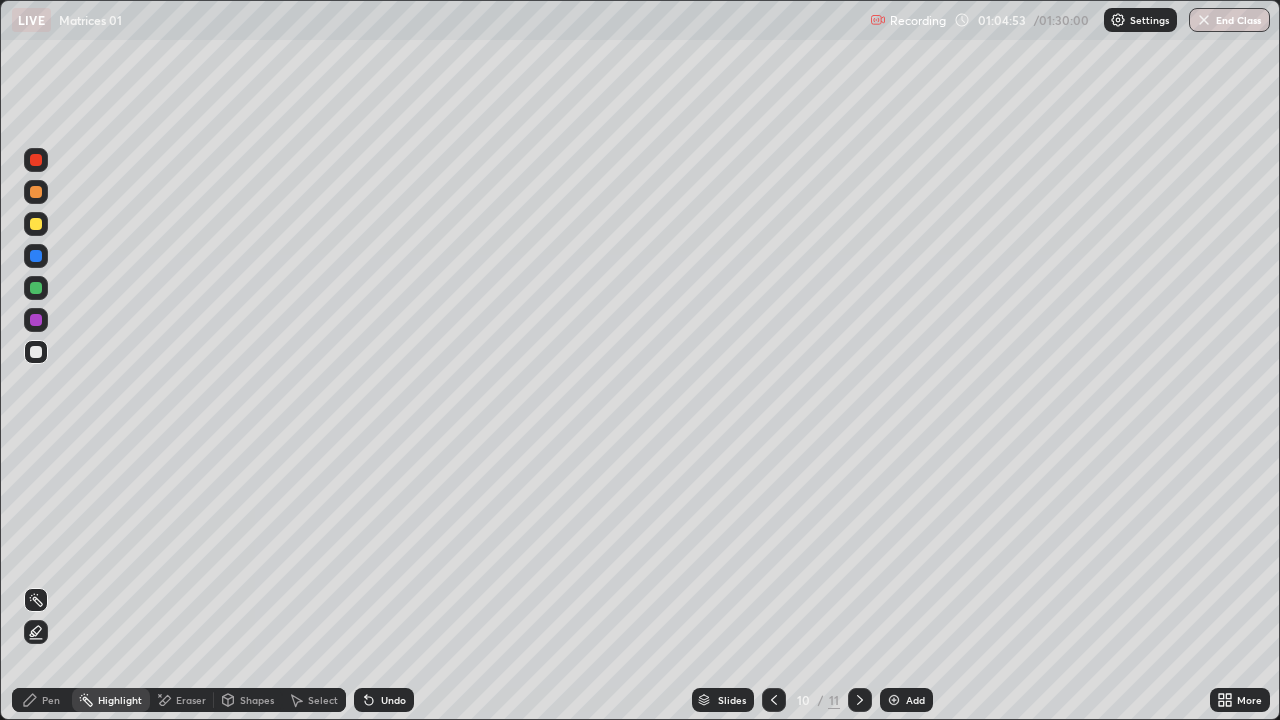 click 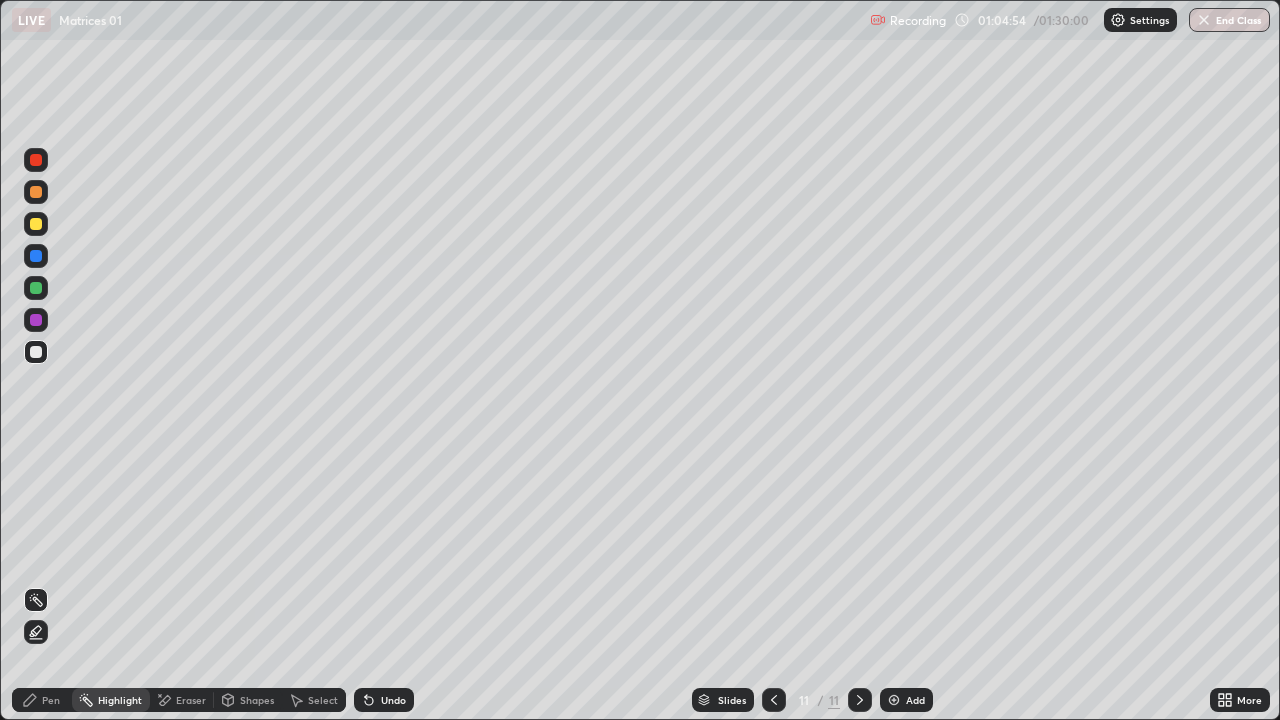 click at bounding box center (774, 700) 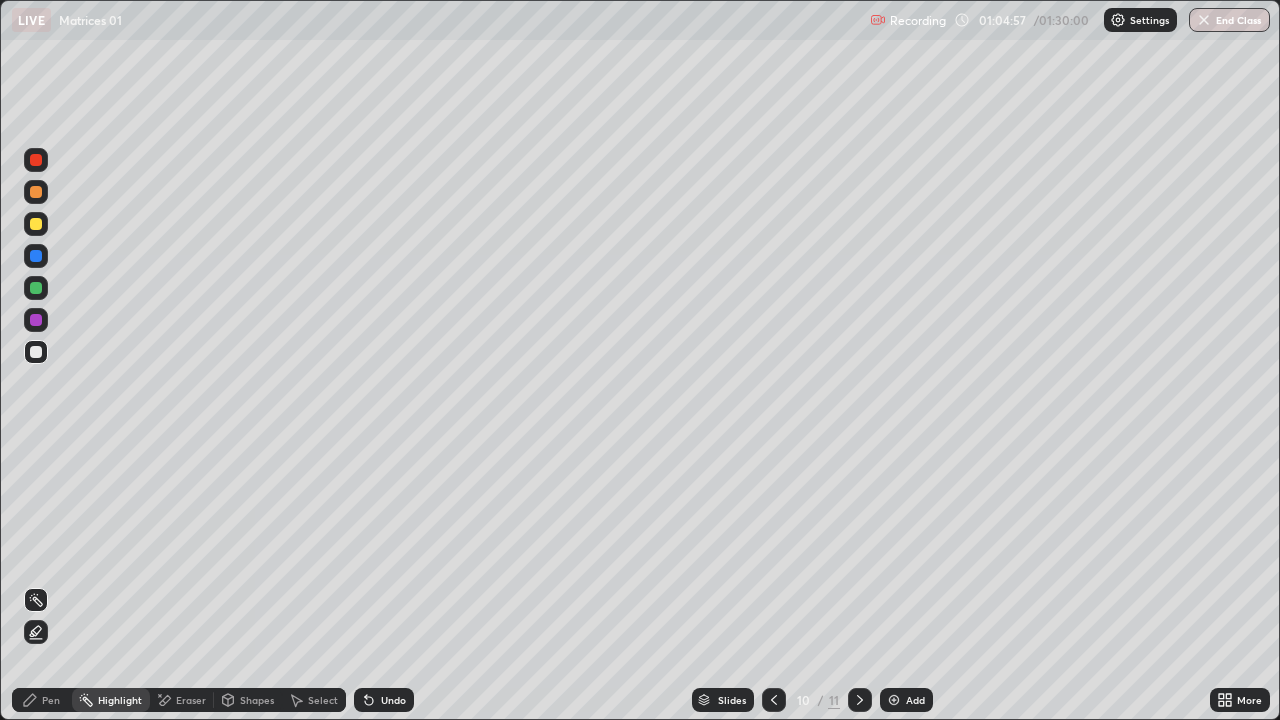 click on "Pen" at bounding box center (51, 700) 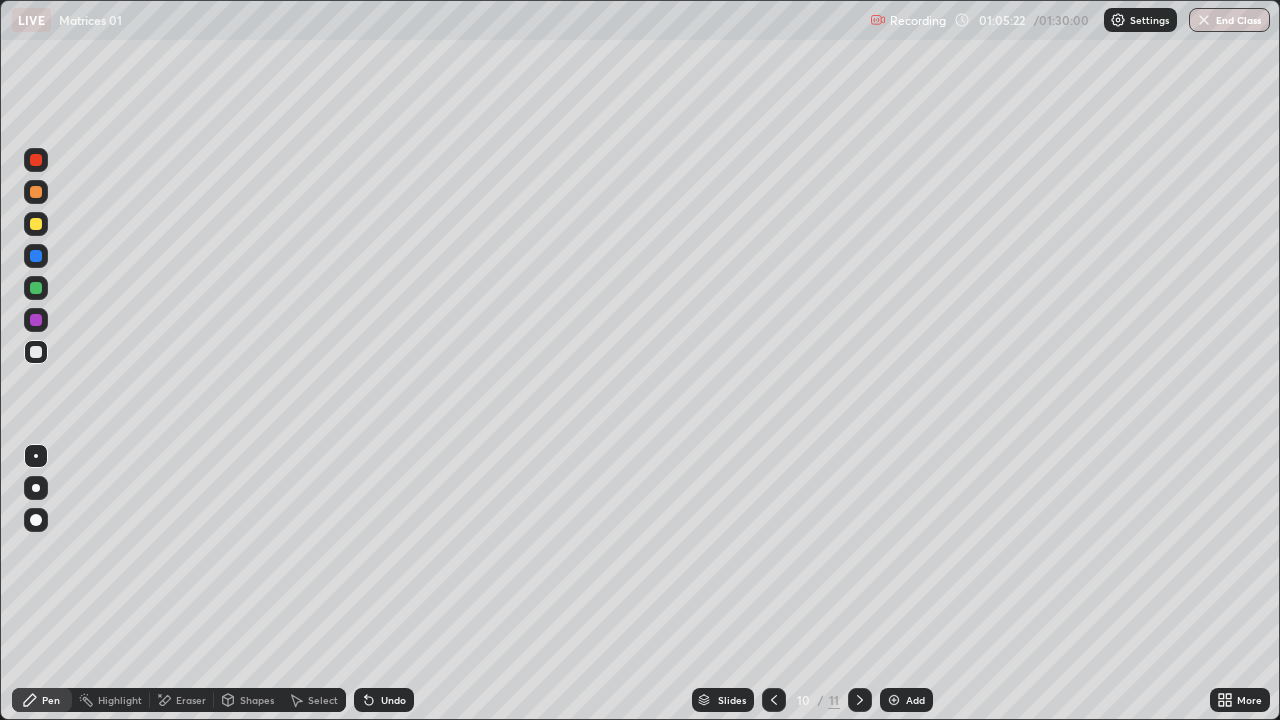 click on "Undo" at bounding box center (393, 700) 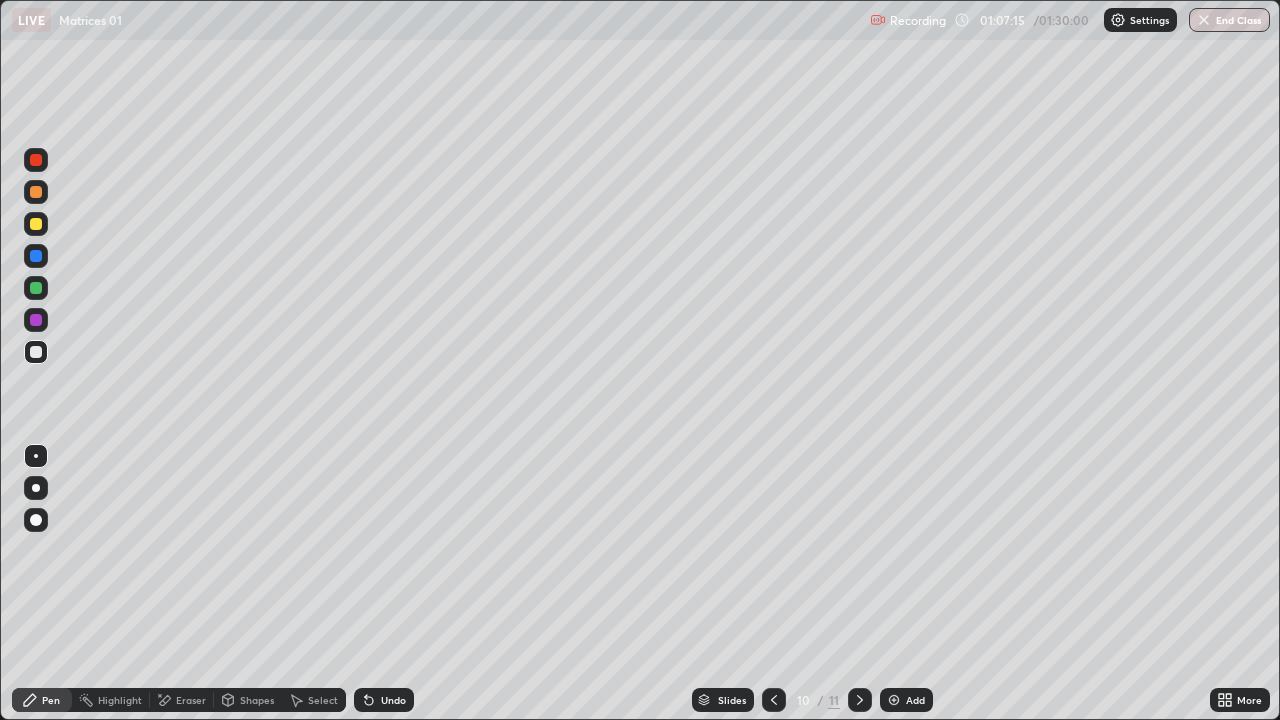 click at bounding box center (860, 700) 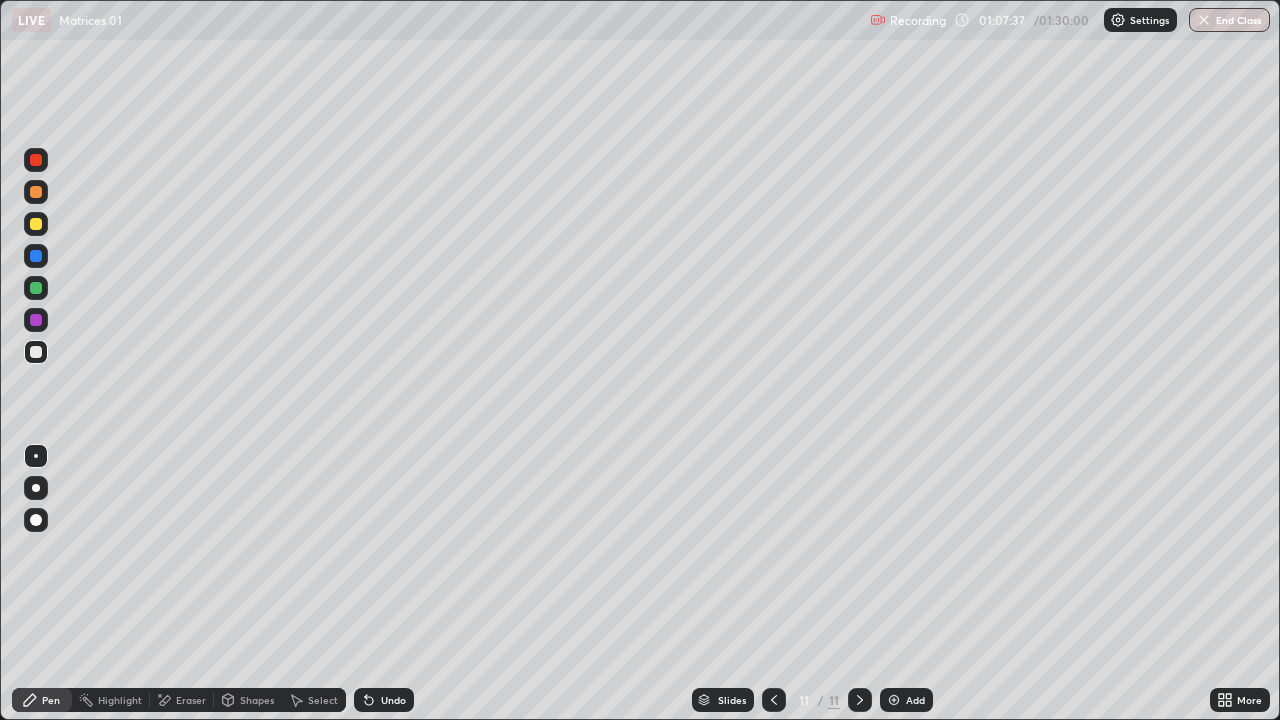 click at bounding box center (774, 700) 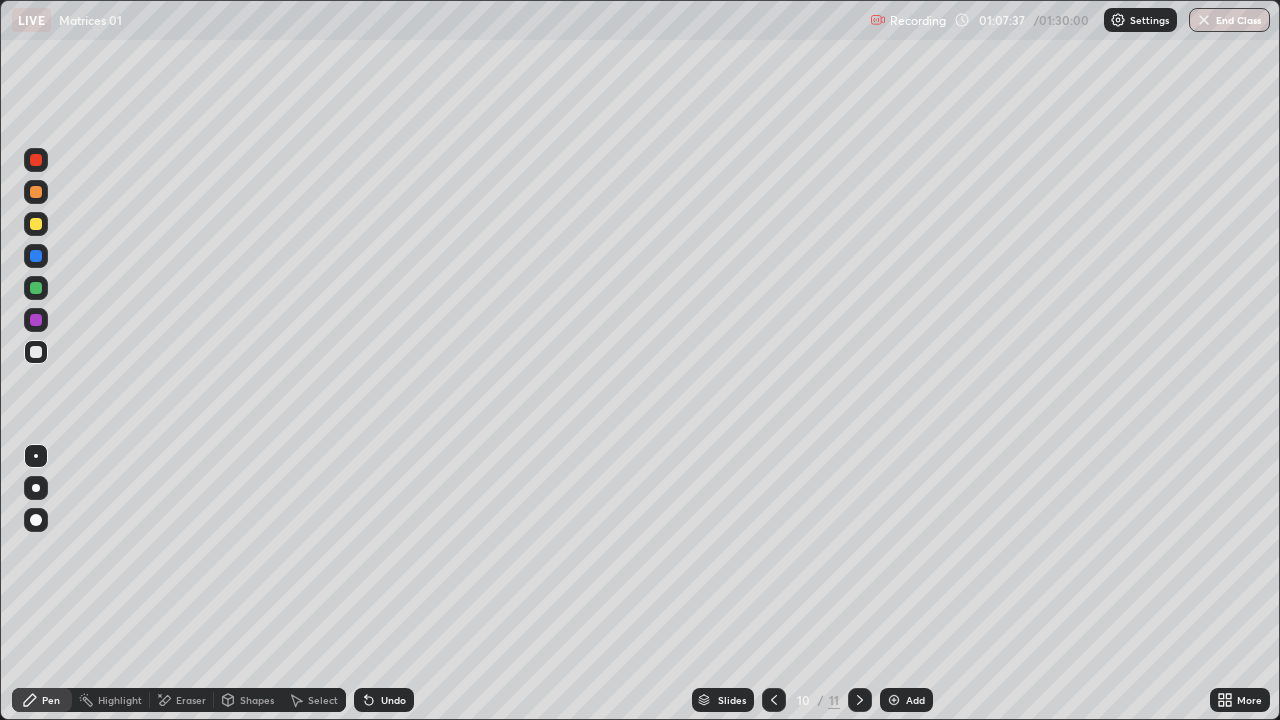 click 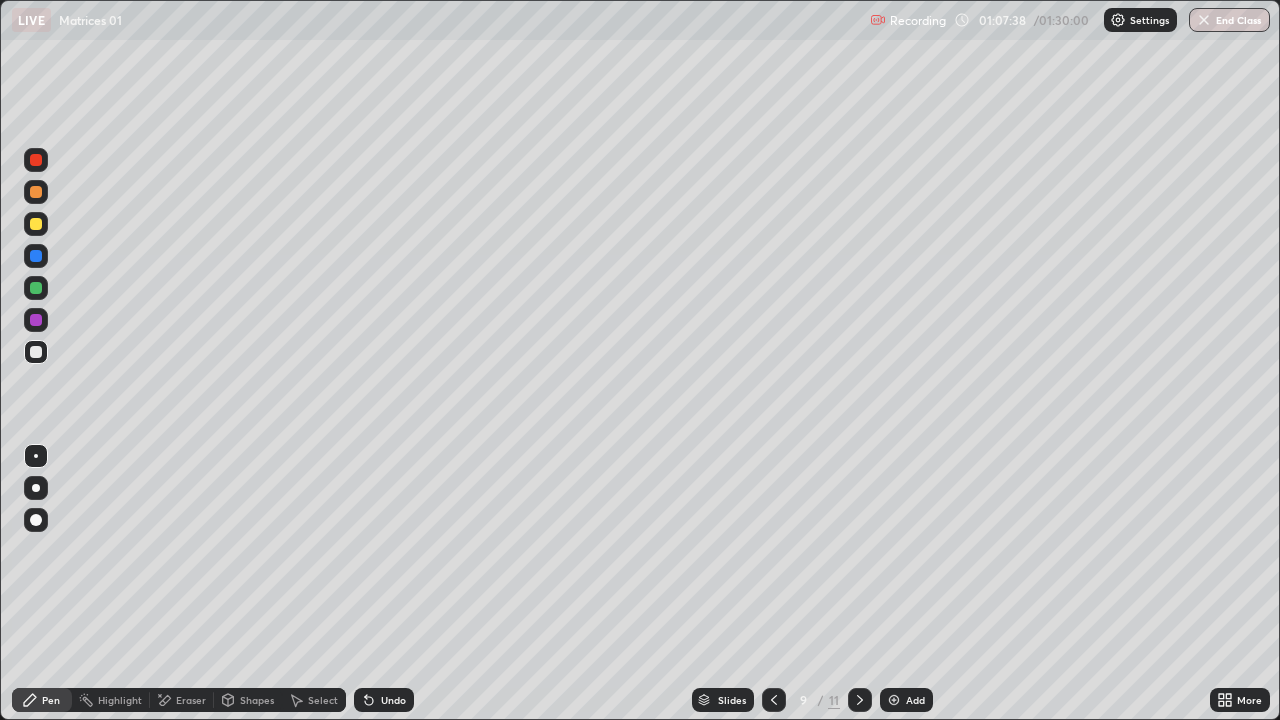 click 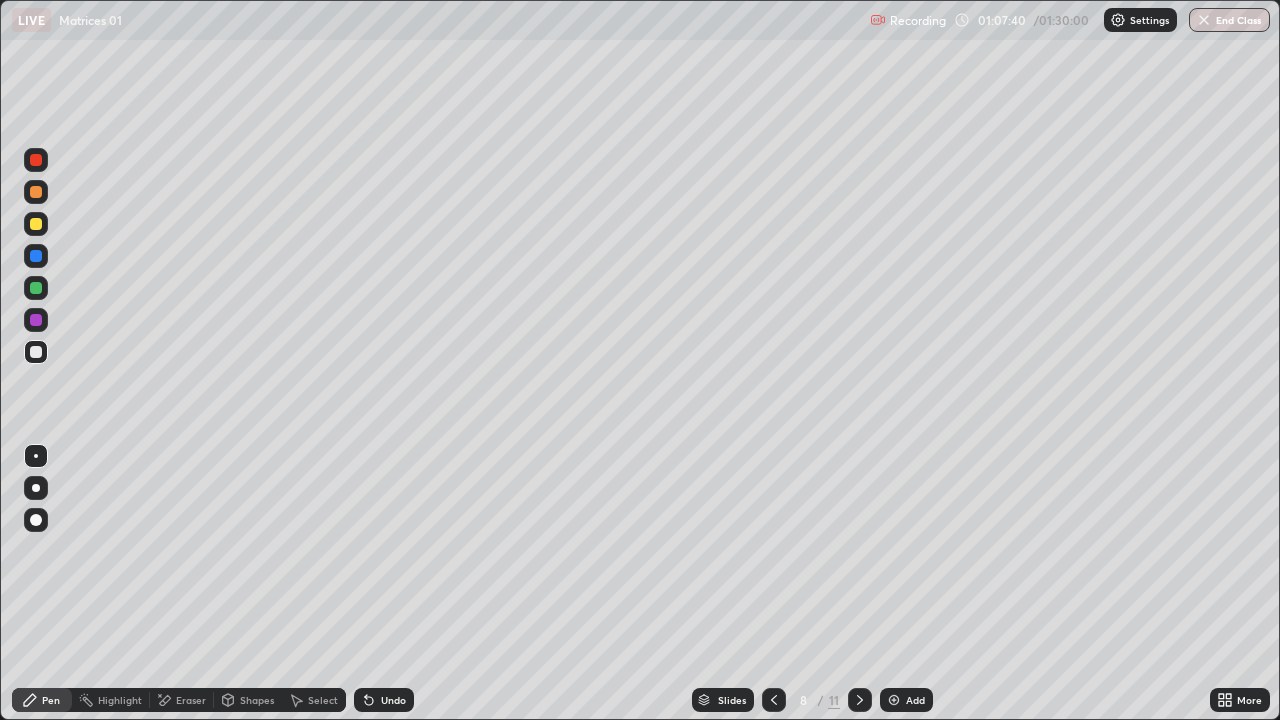 click 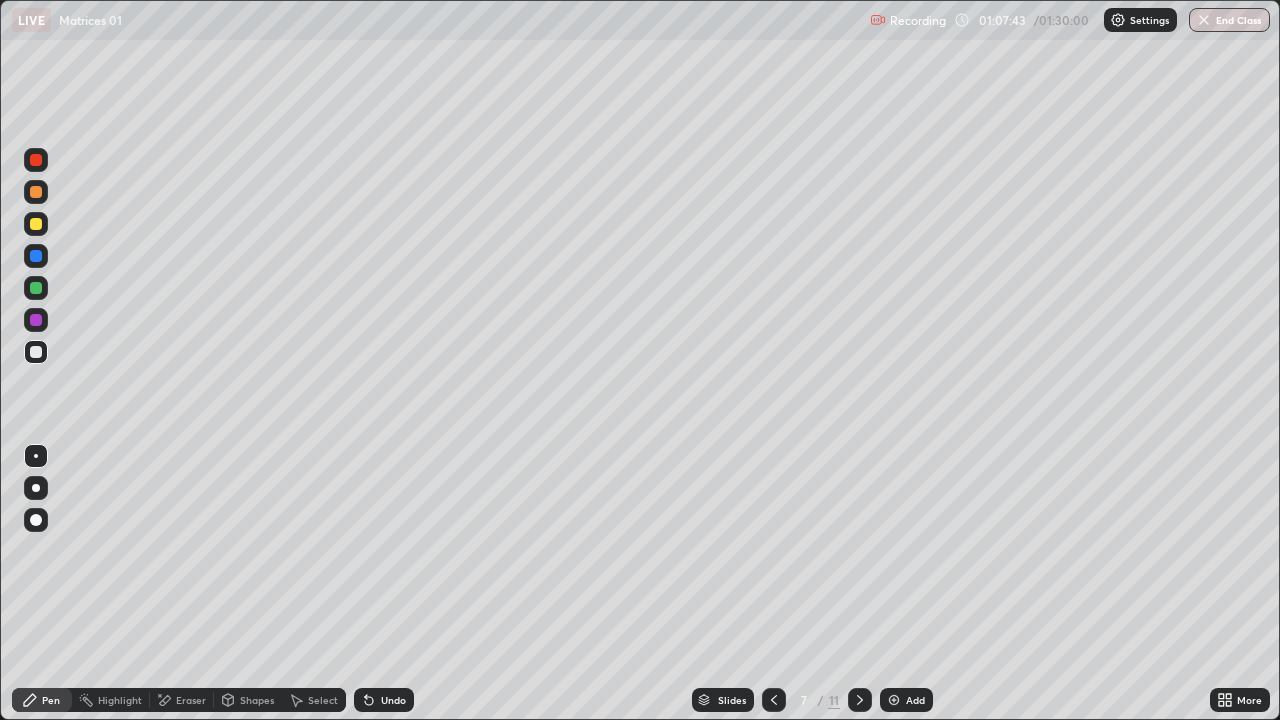 click 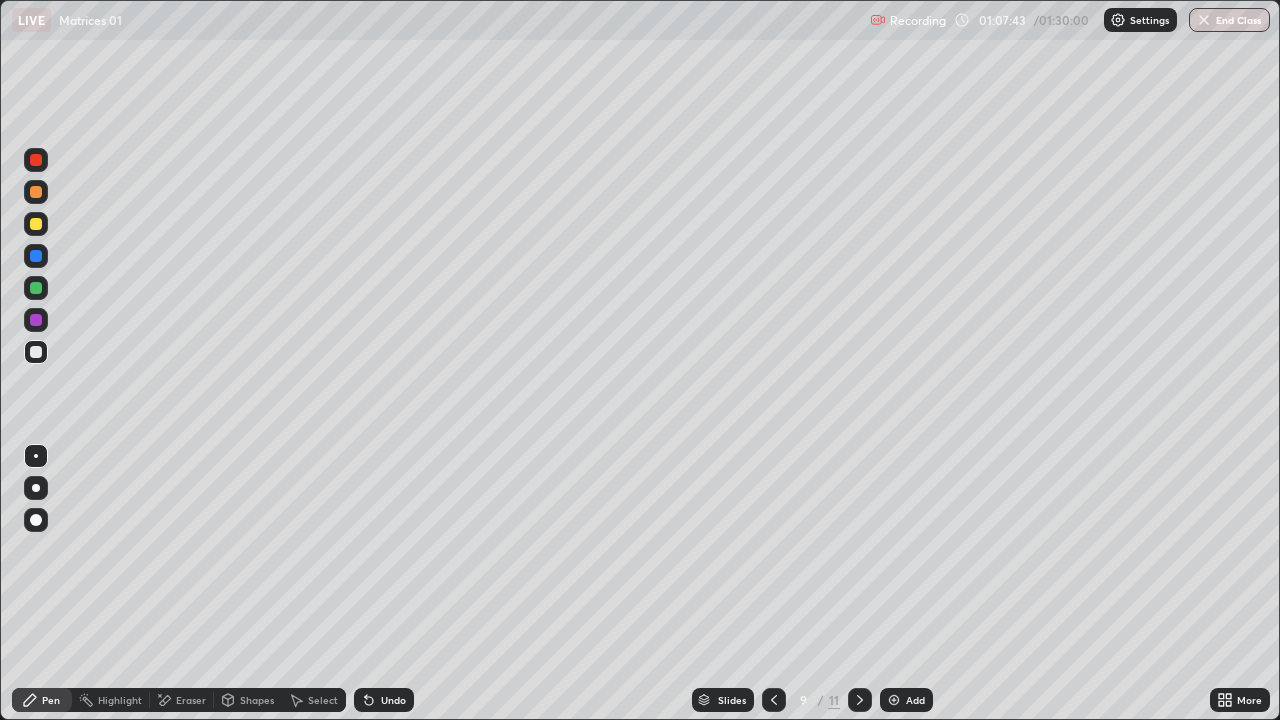 click 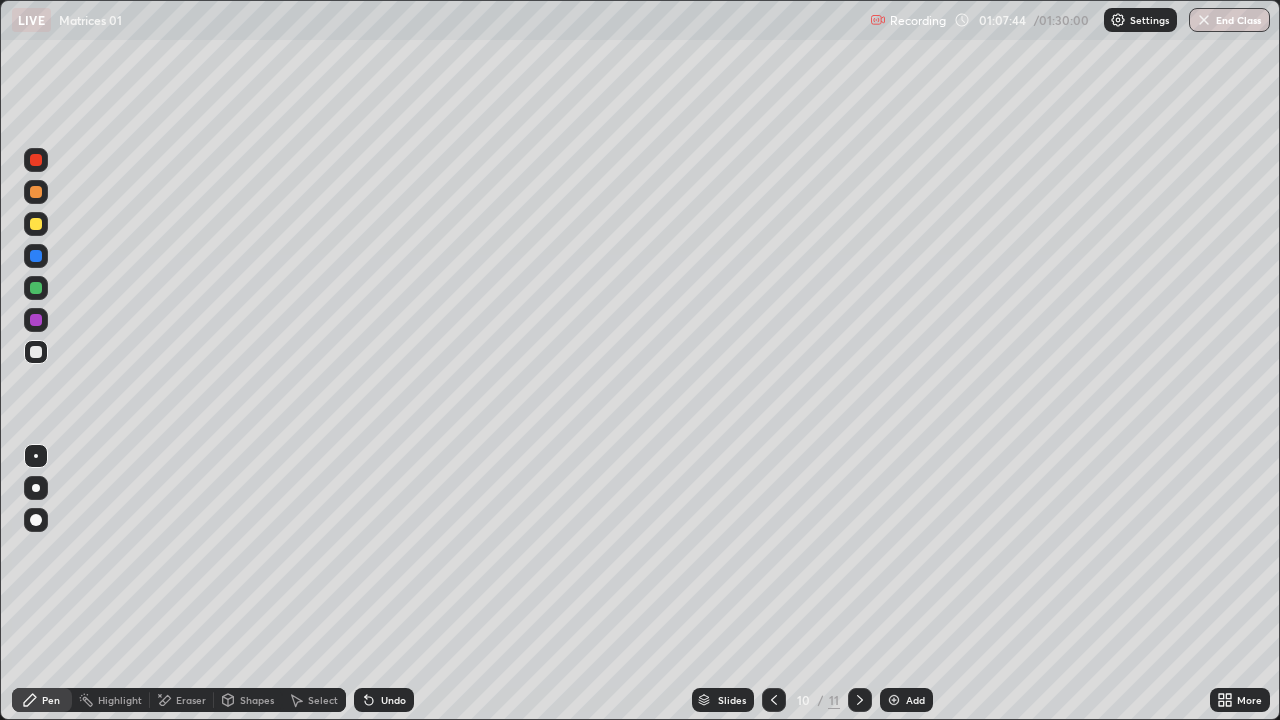 click 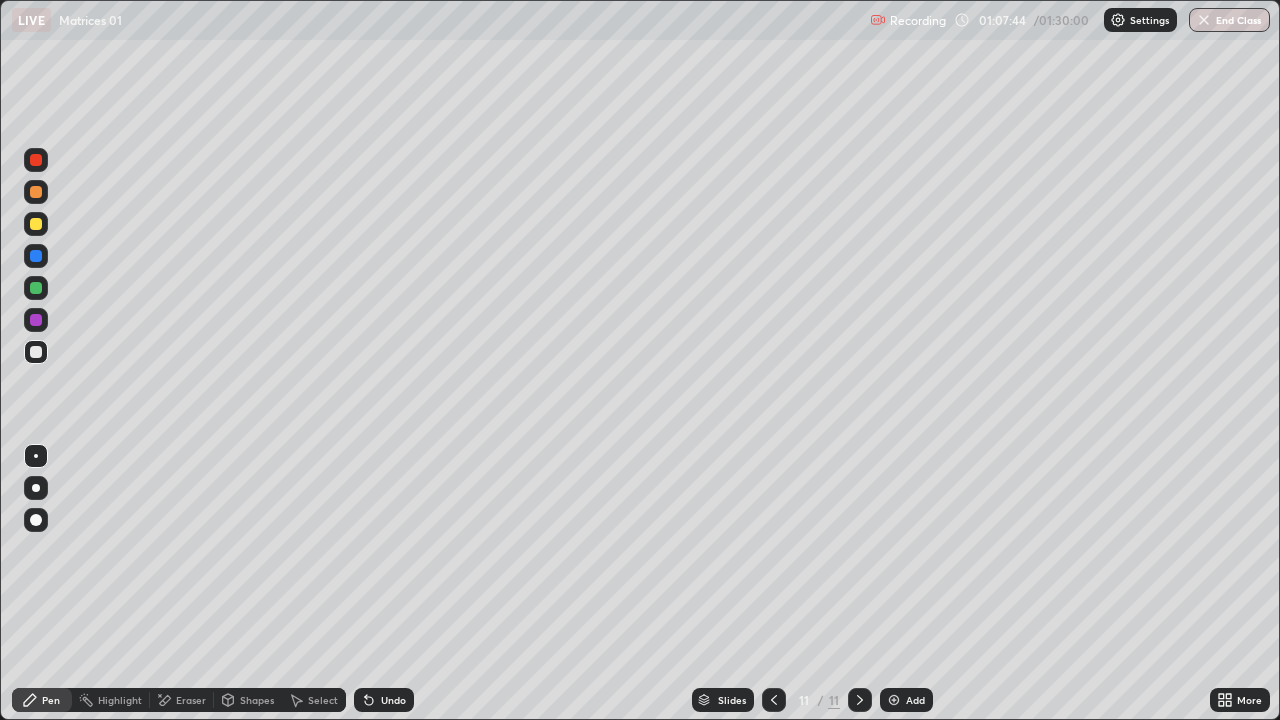 click 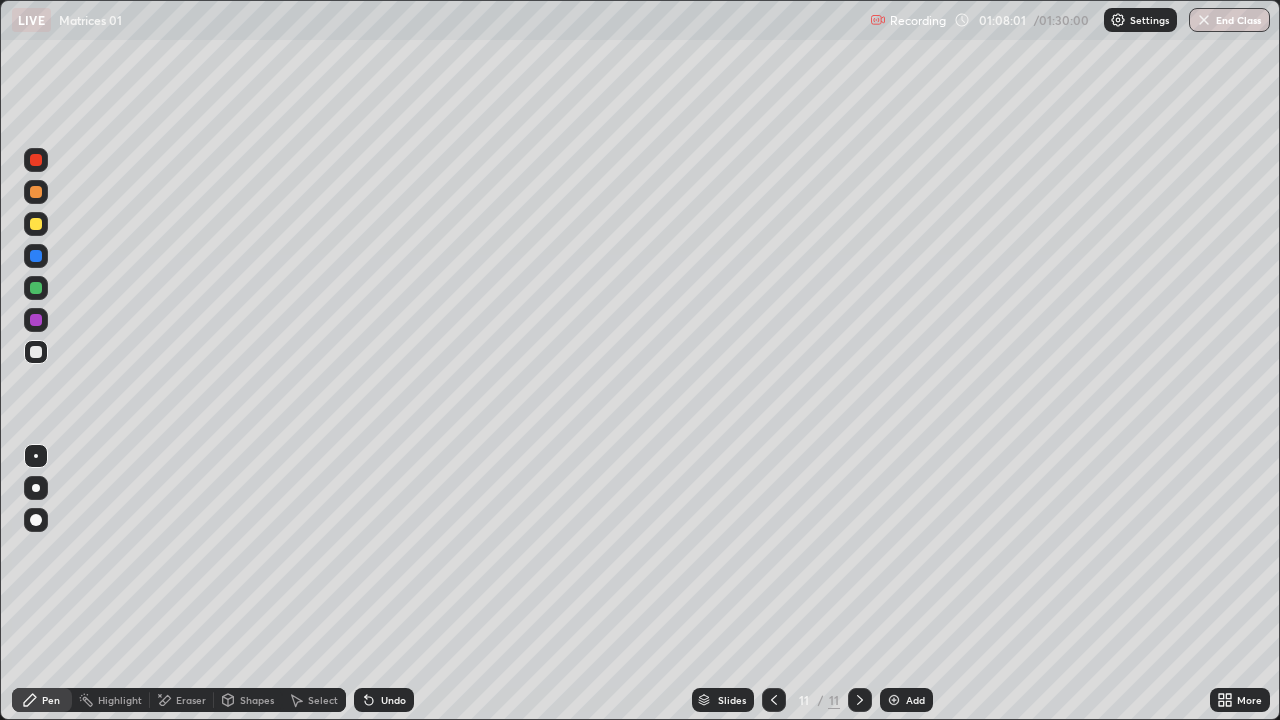 click 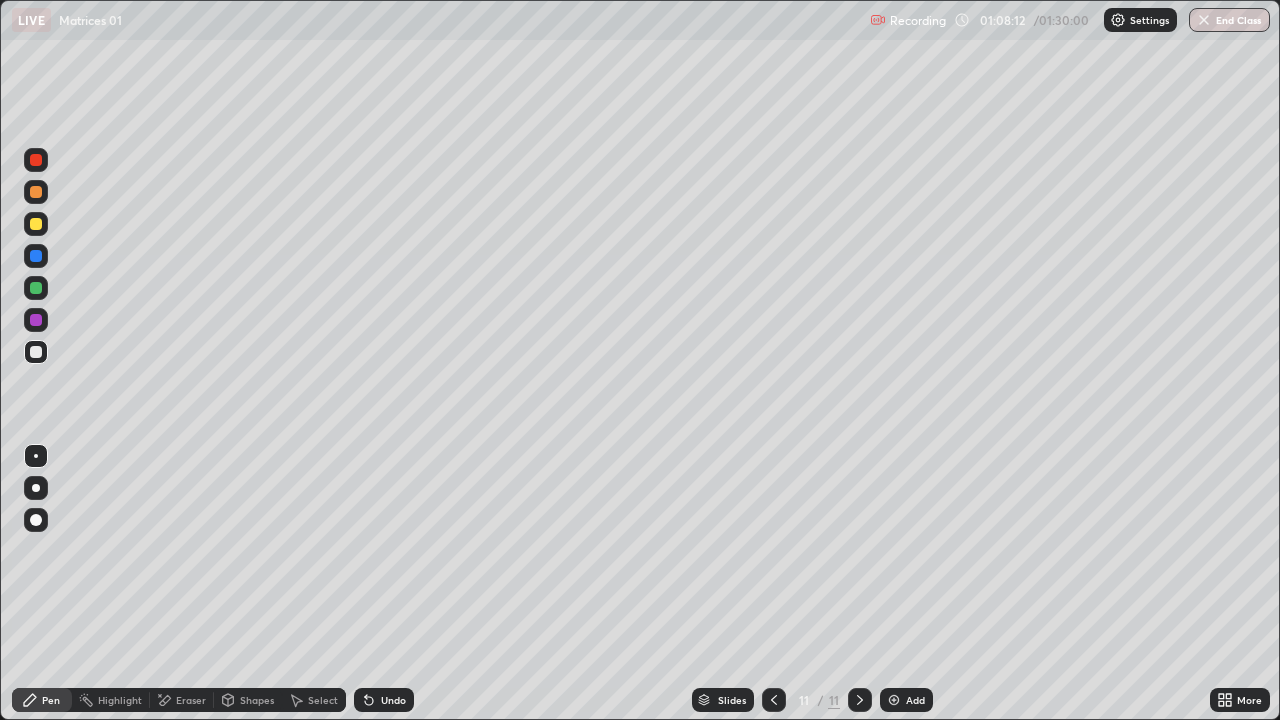click on "Select" at bounding box center [323, 700] 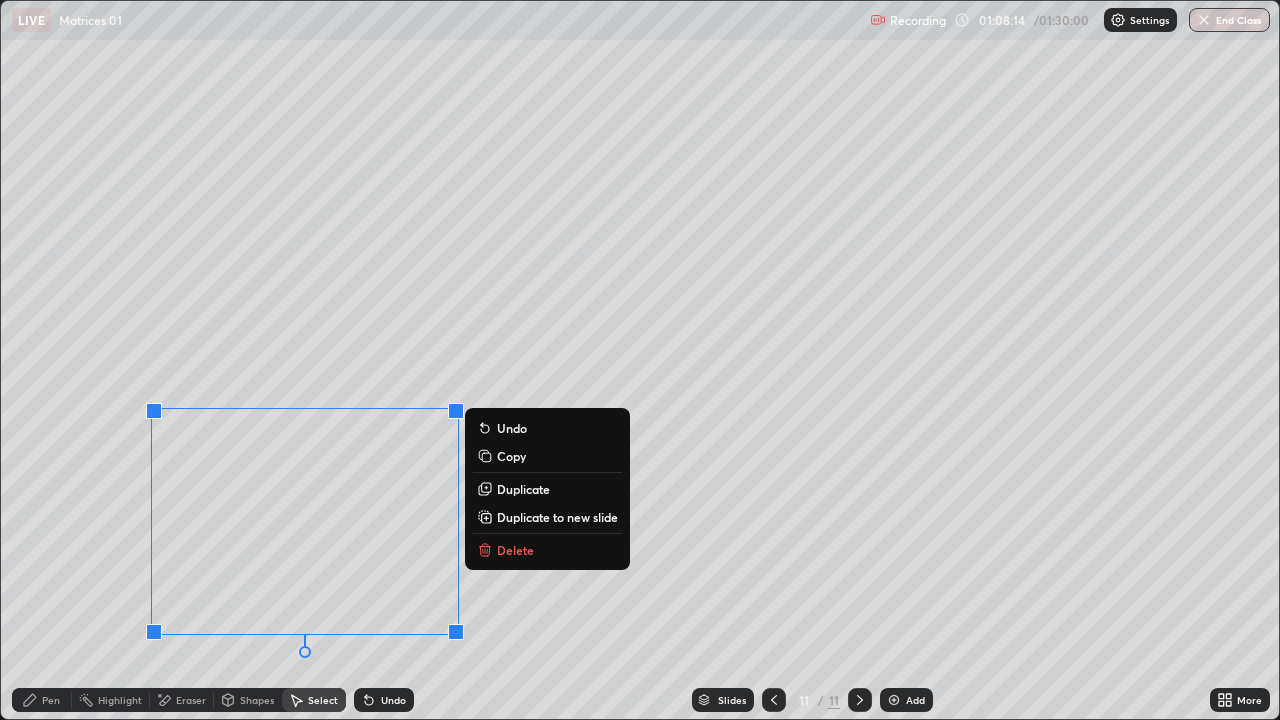 click 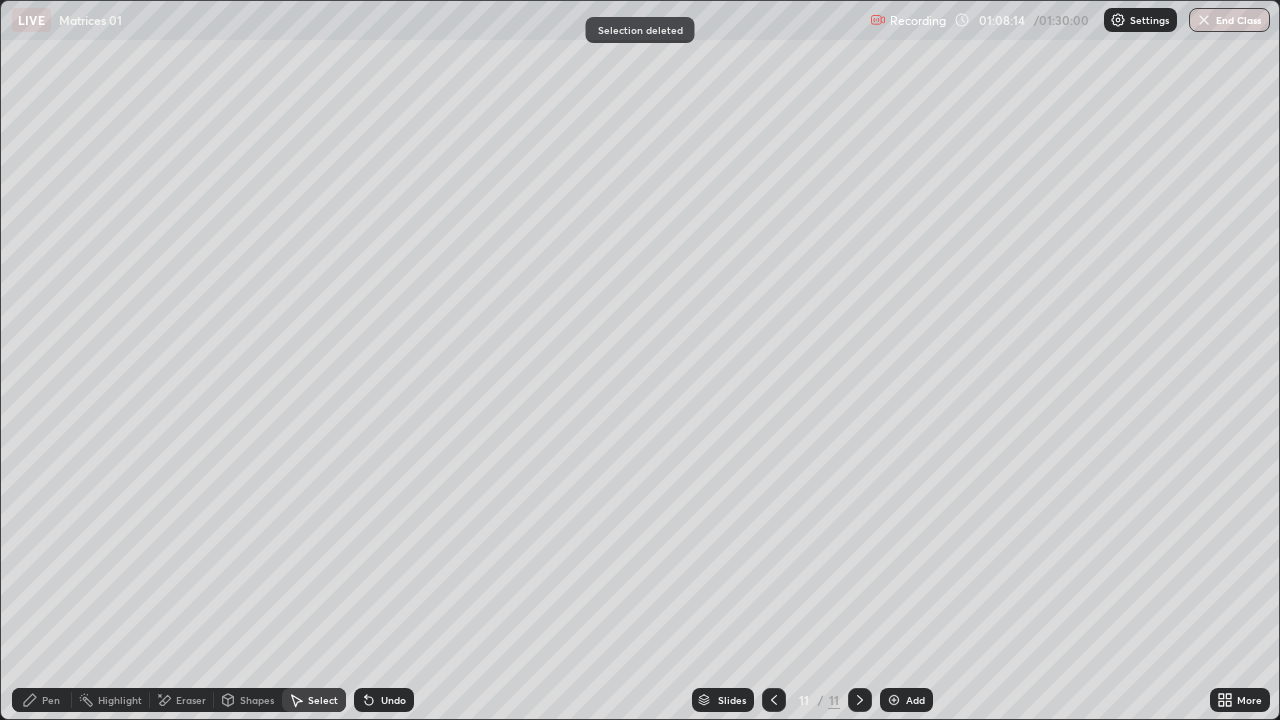 click on "Pen" at bounding box center [51, 700] 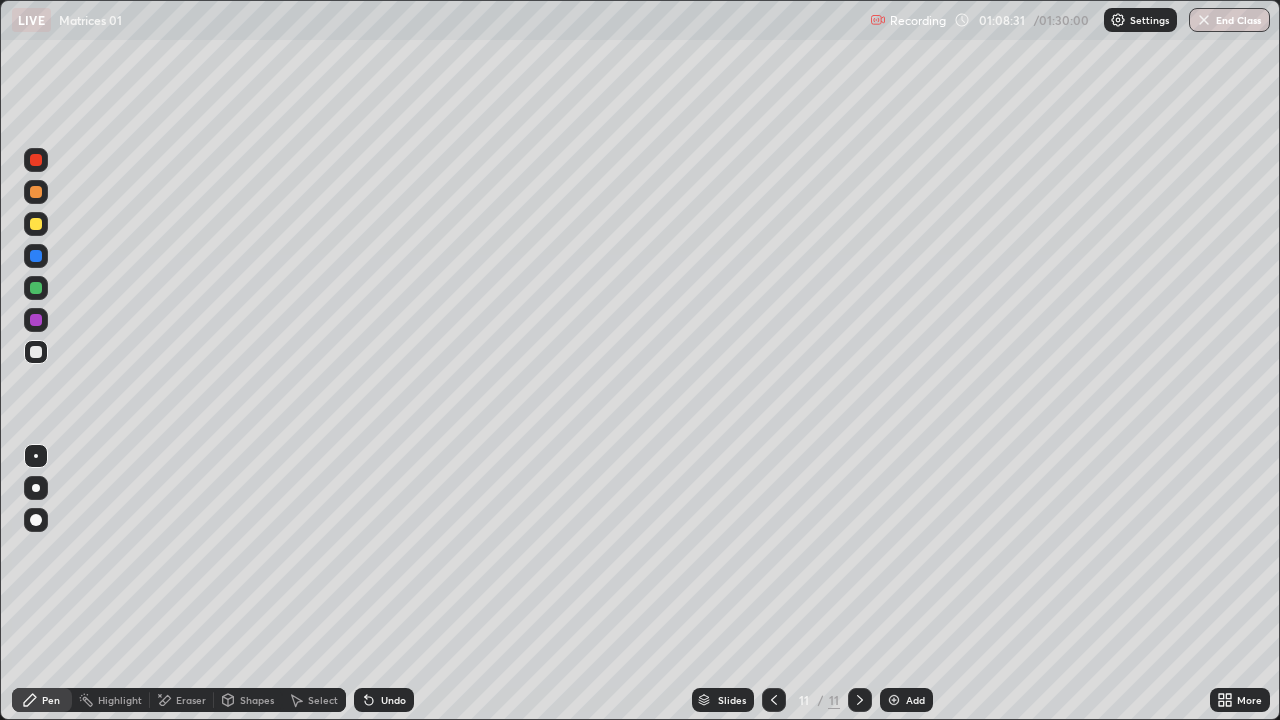 click on "Highlight" at bounding box center [111, 700] 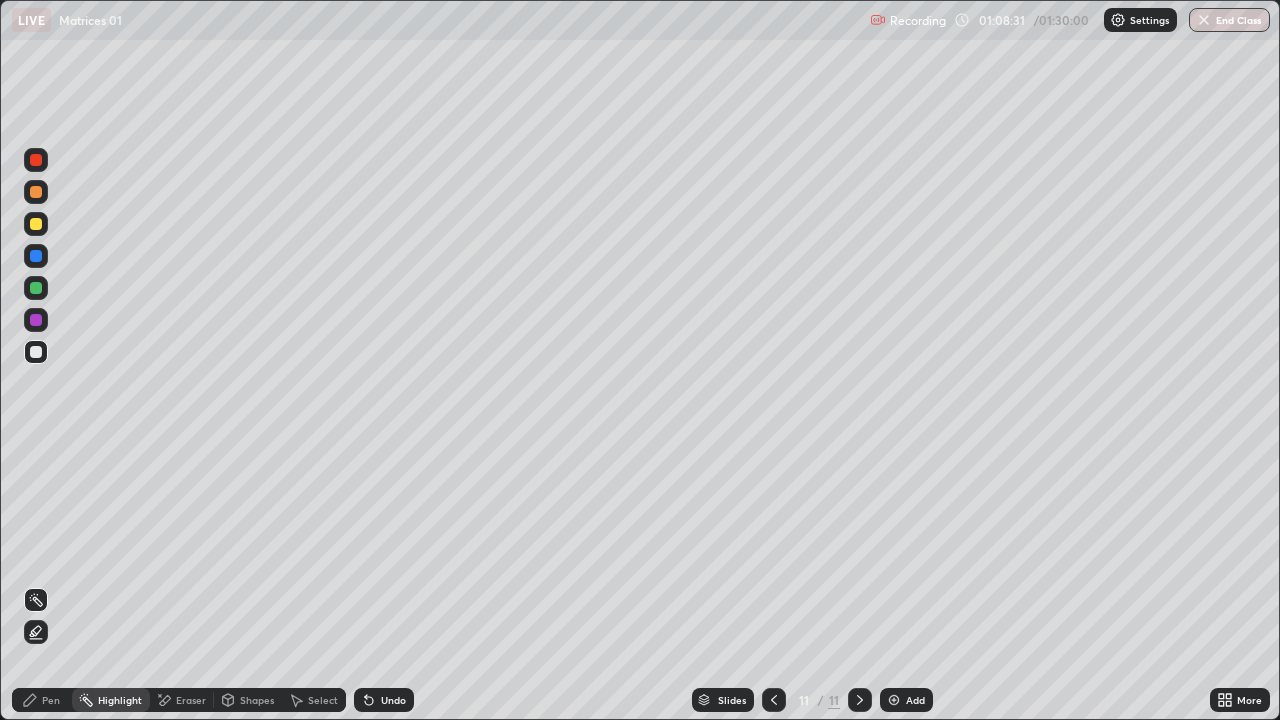 click on "Eraser" at bounding box center (182, 700) 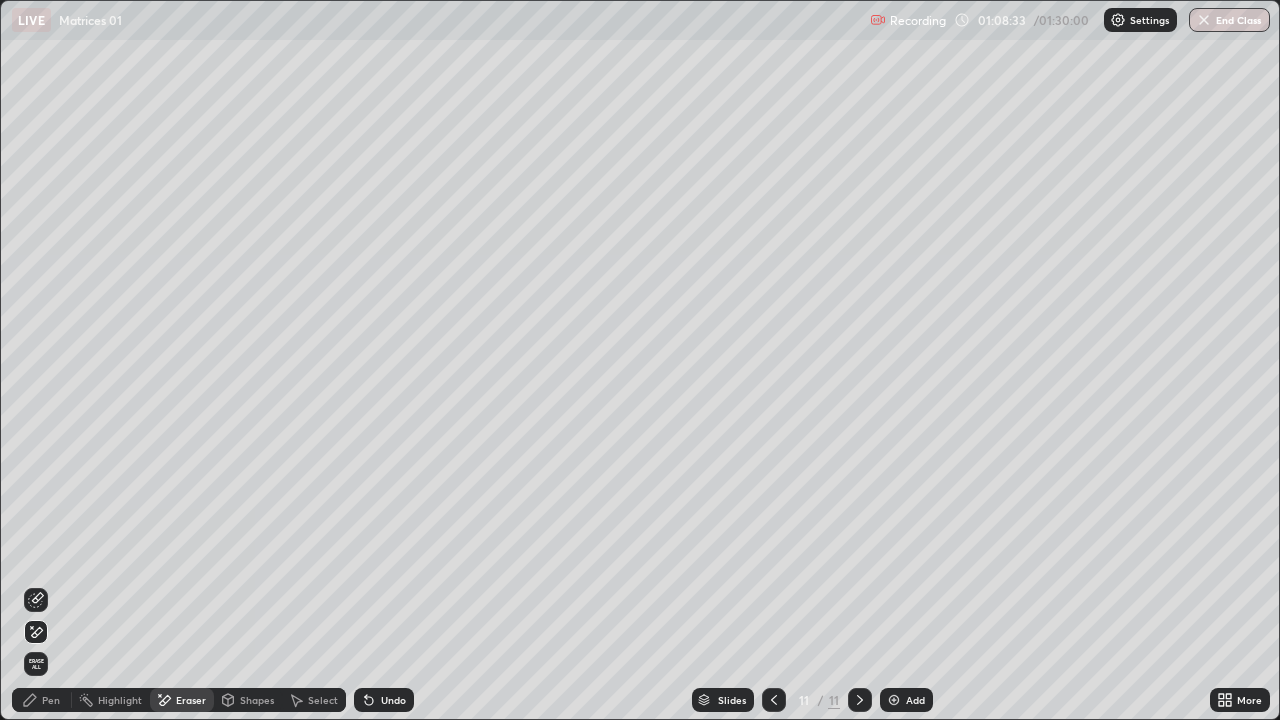 click on "Pen" at bounding box center [42, 700] 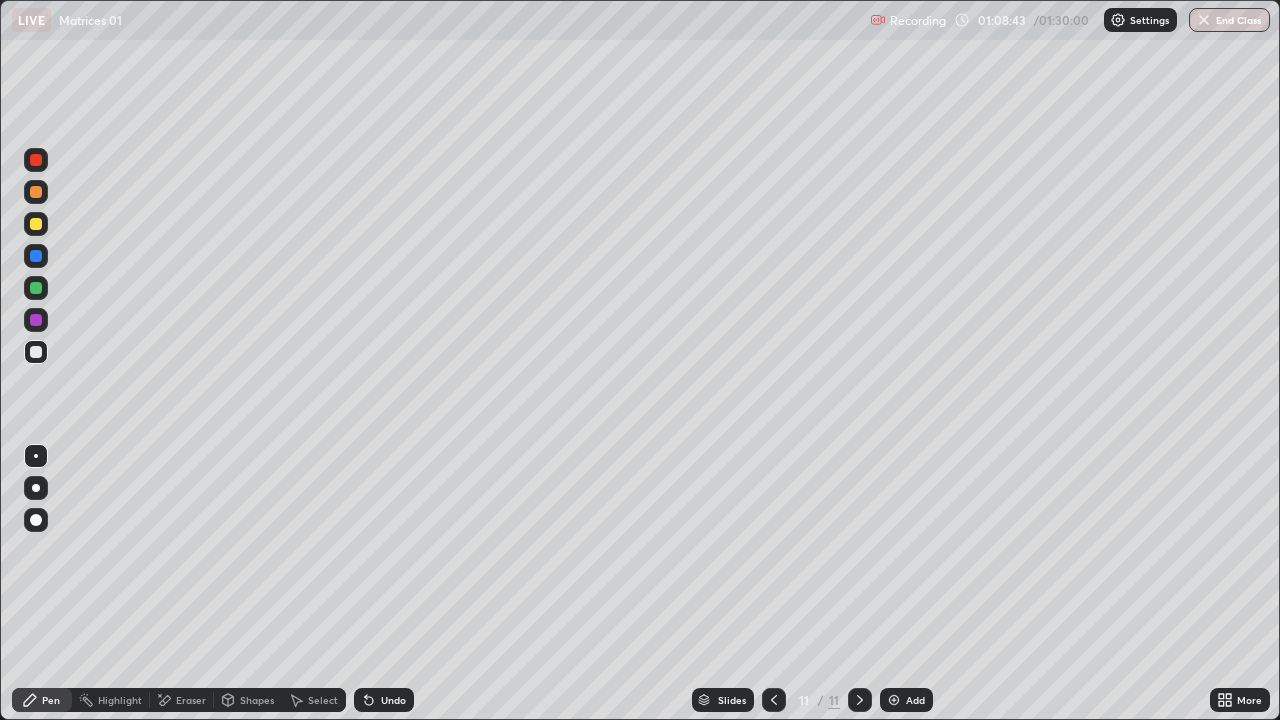 click on "Select" at bounding box center [323, 700] 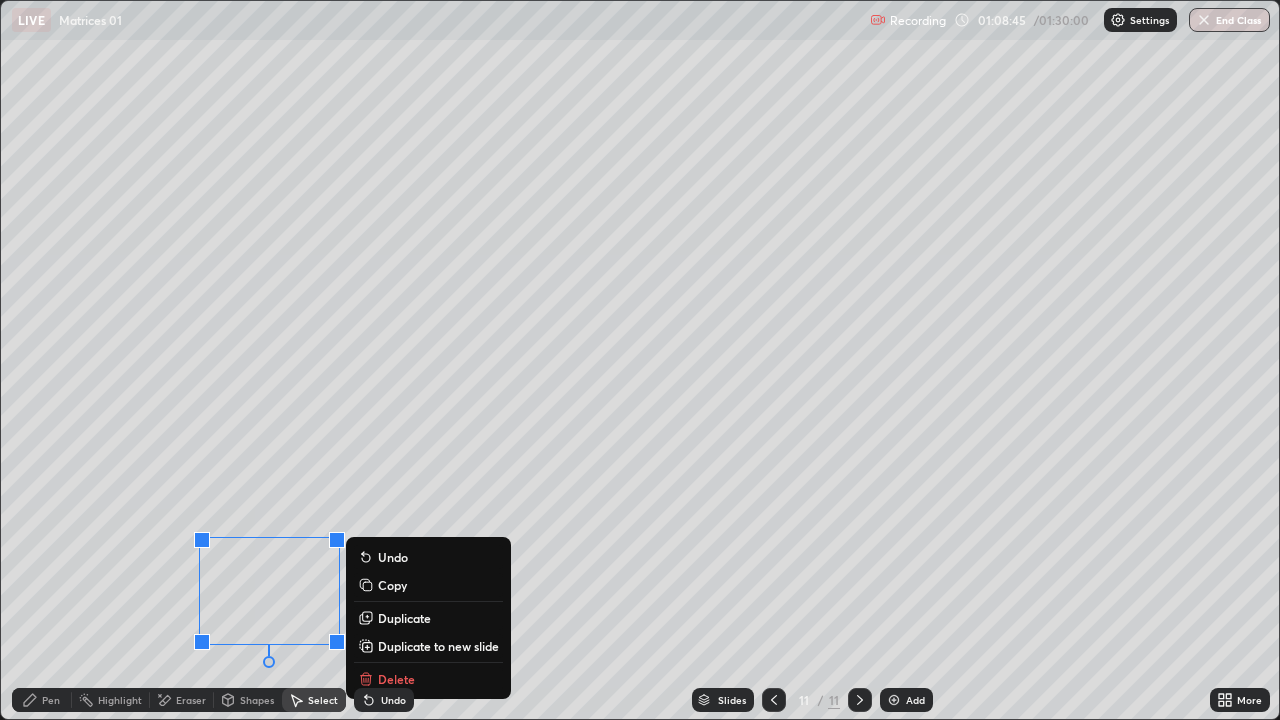 click on "Duplicate" at bounding box center [428, 618] 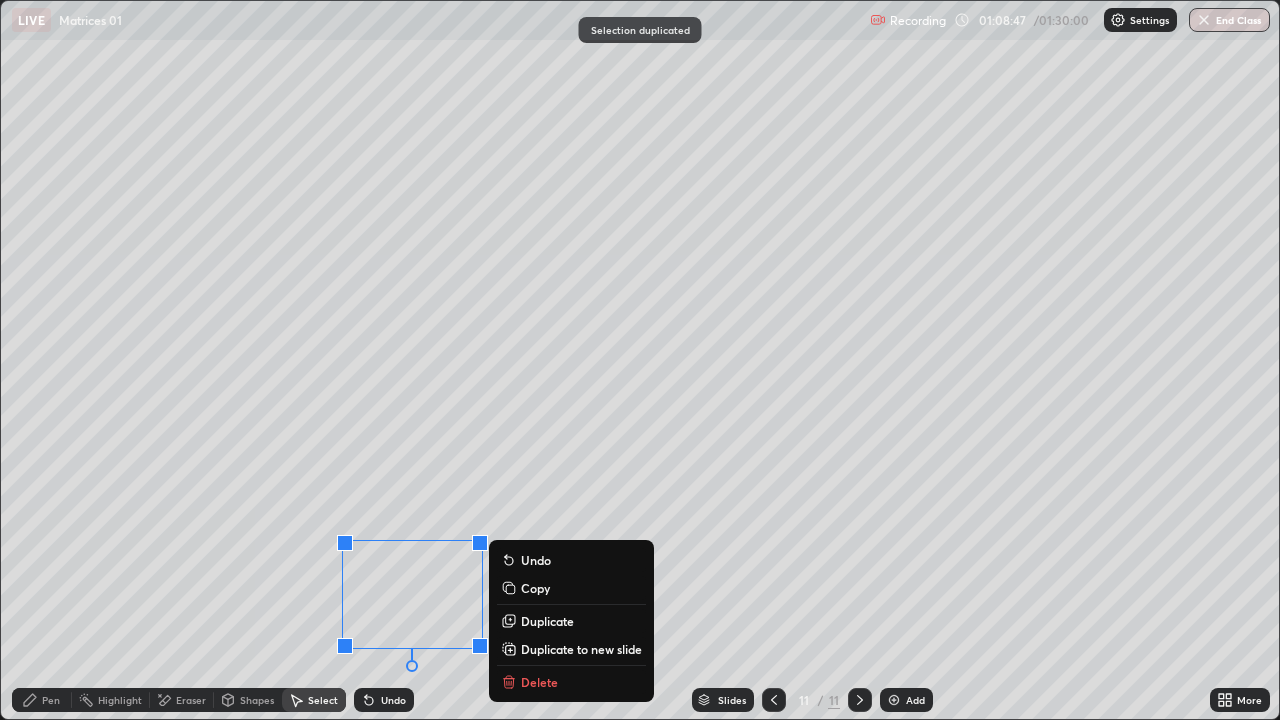 click on "Pen" at bounding box center (42, 700) 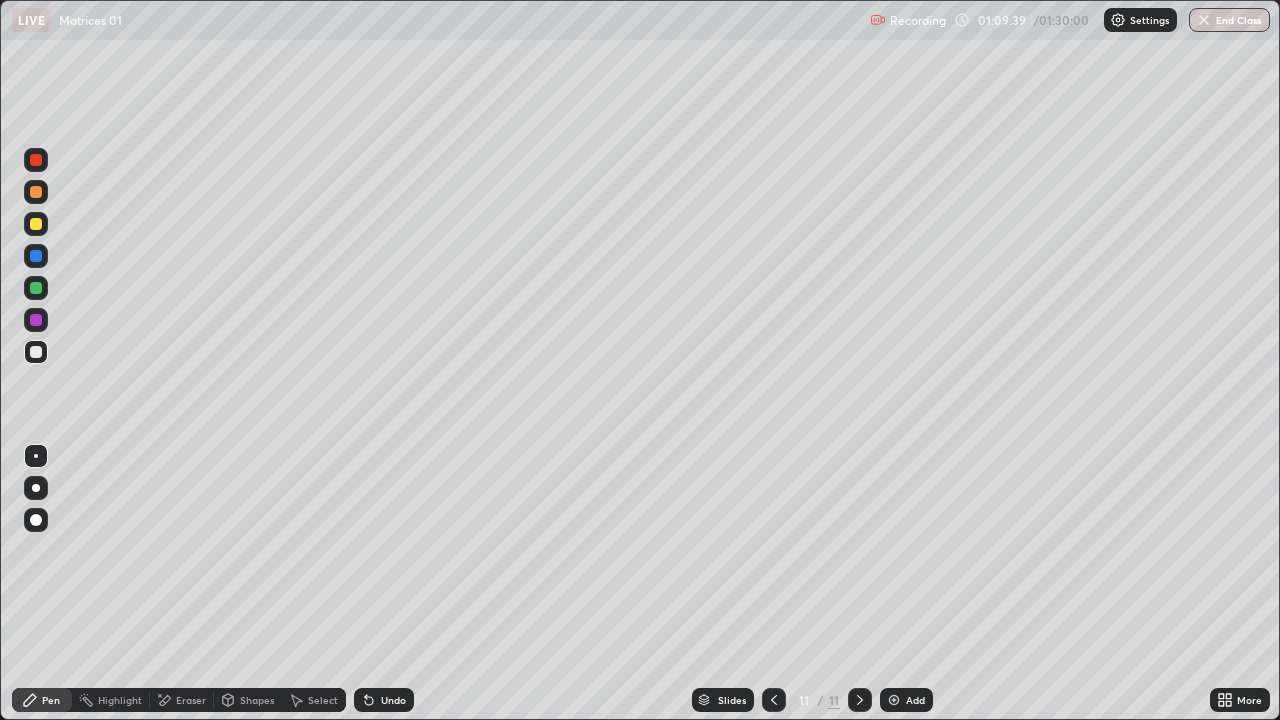 click on "Undo" at bounding box center [393, 700] 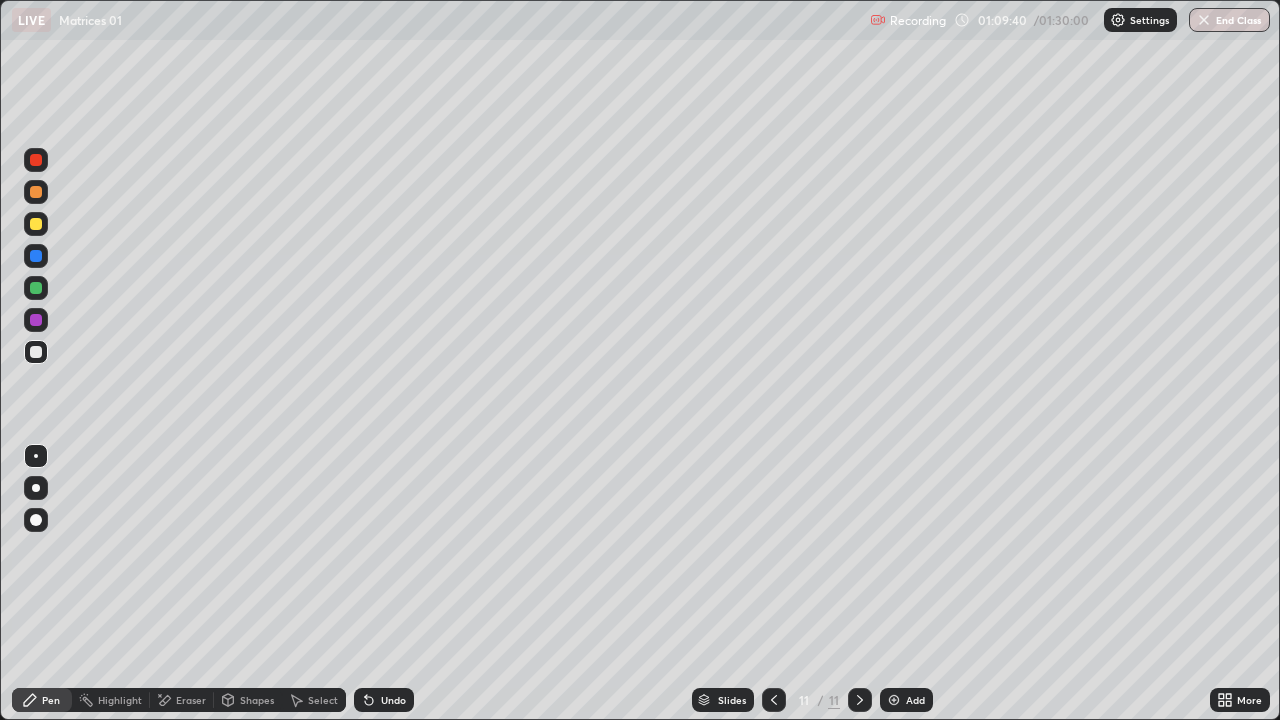 click on "Undo" at bounding box center [393, 700] 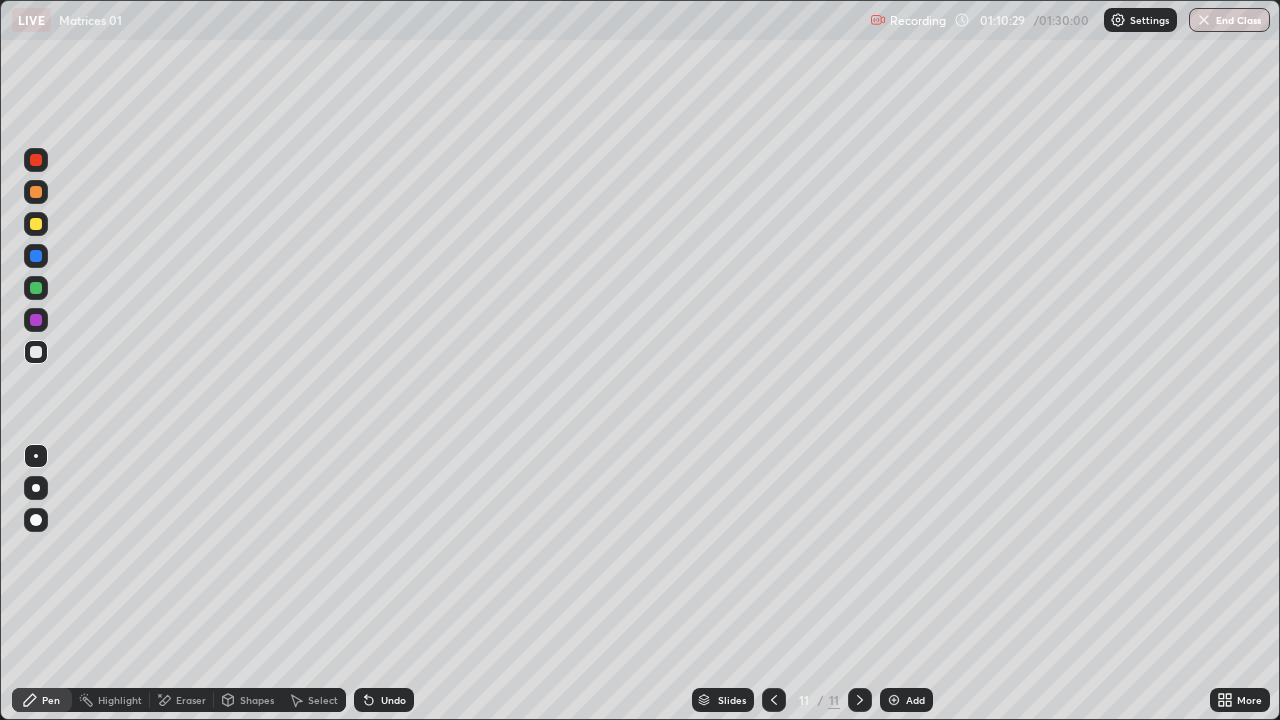 click on "Eraser" at bounding box center [182, 700] 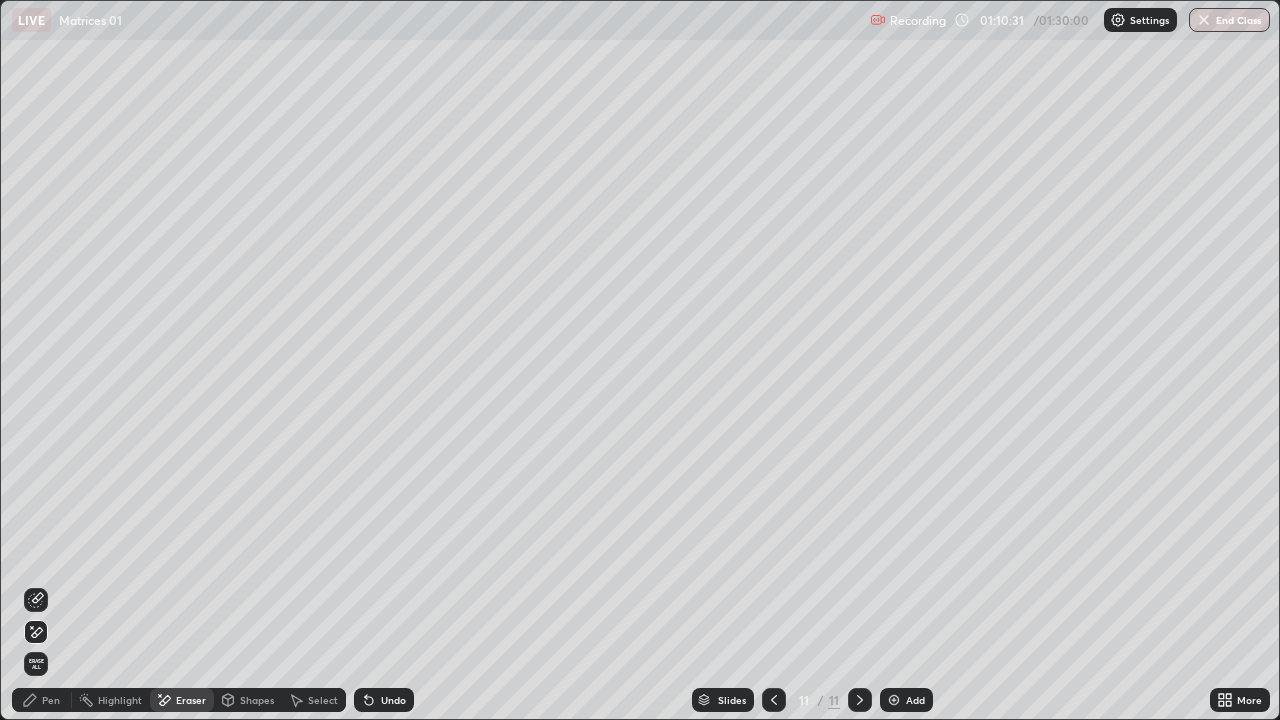 click on "Pen" at bounding box center [51, 700] 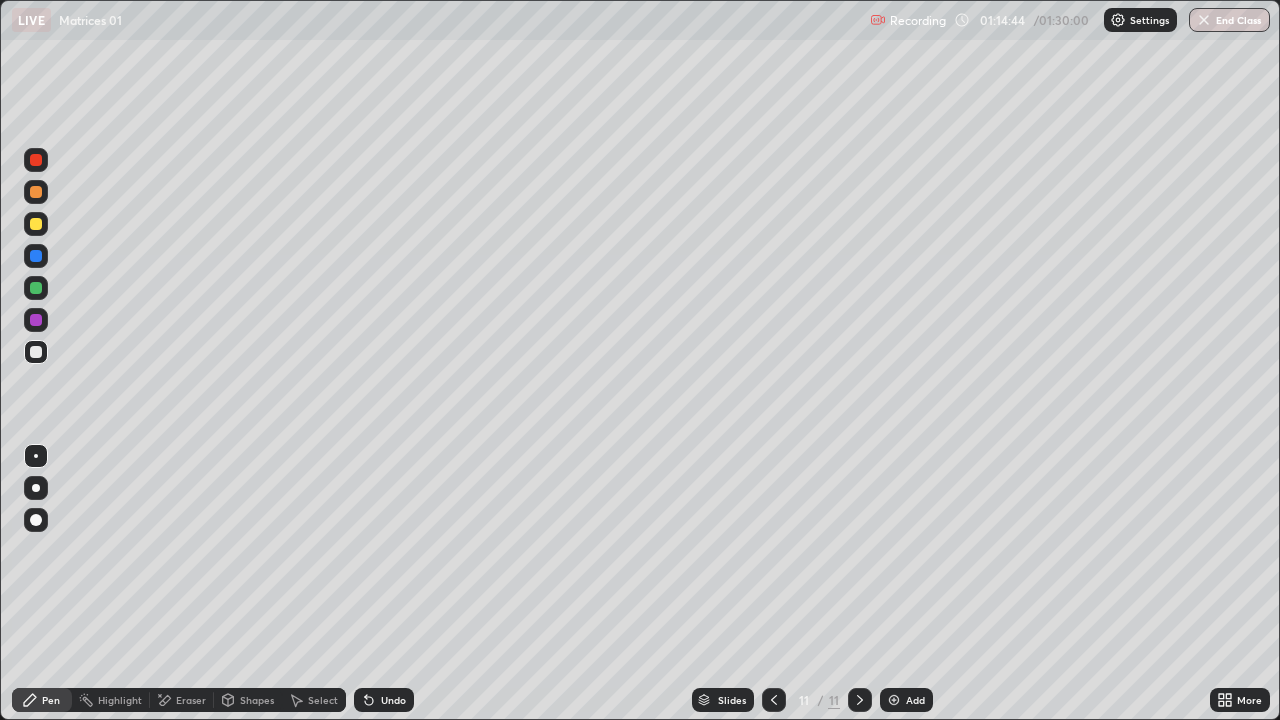 click on "Select" at bounding box center [314, 700] 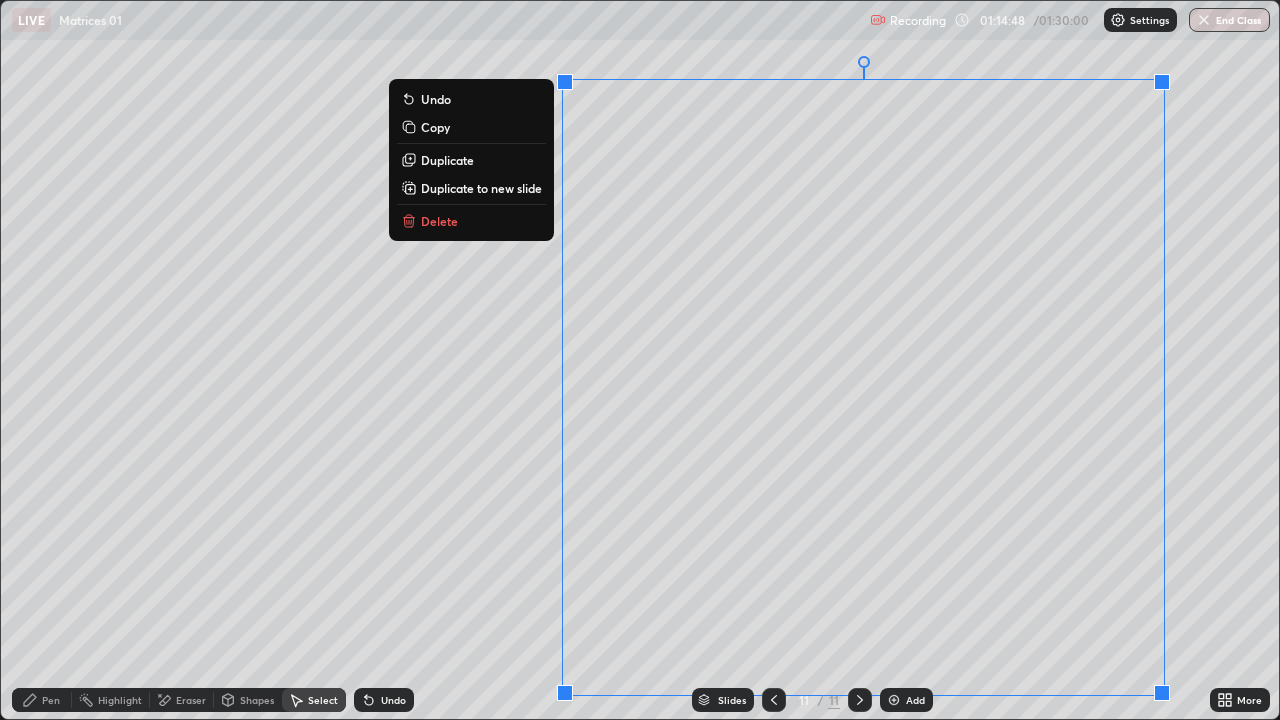 click on "Duplicate to new slide" at bounding box center [481, 188] 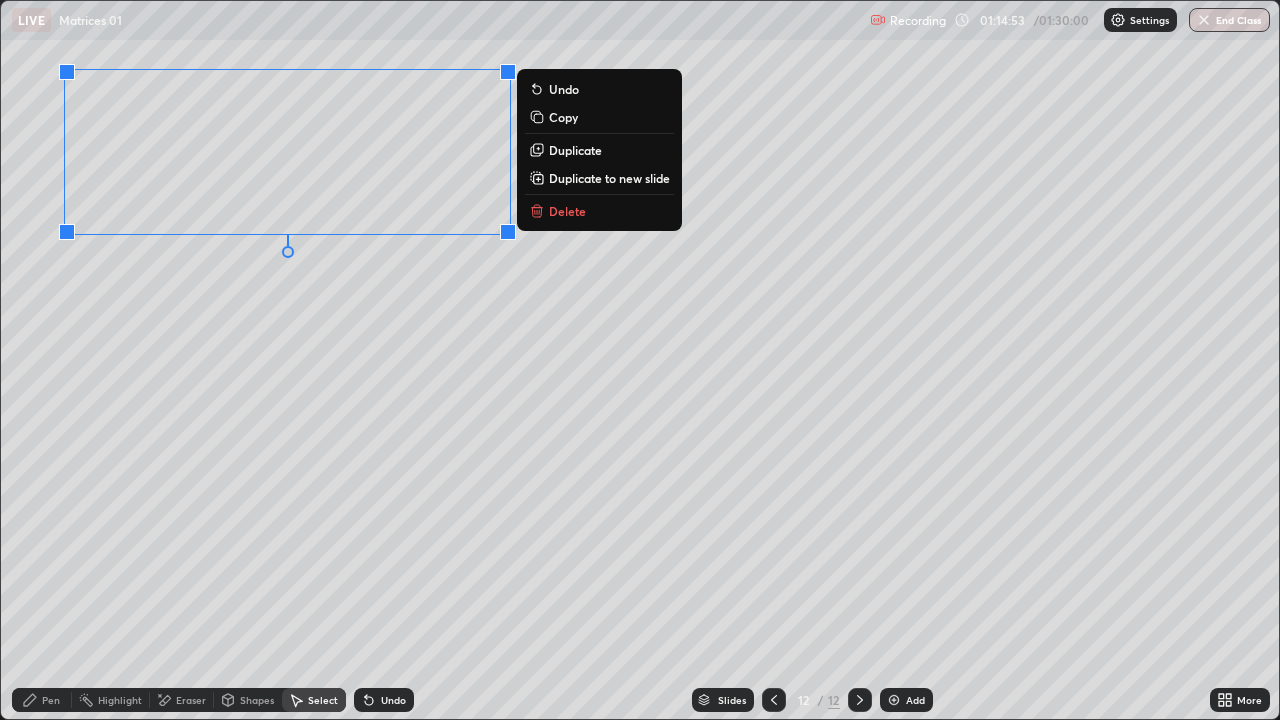 click 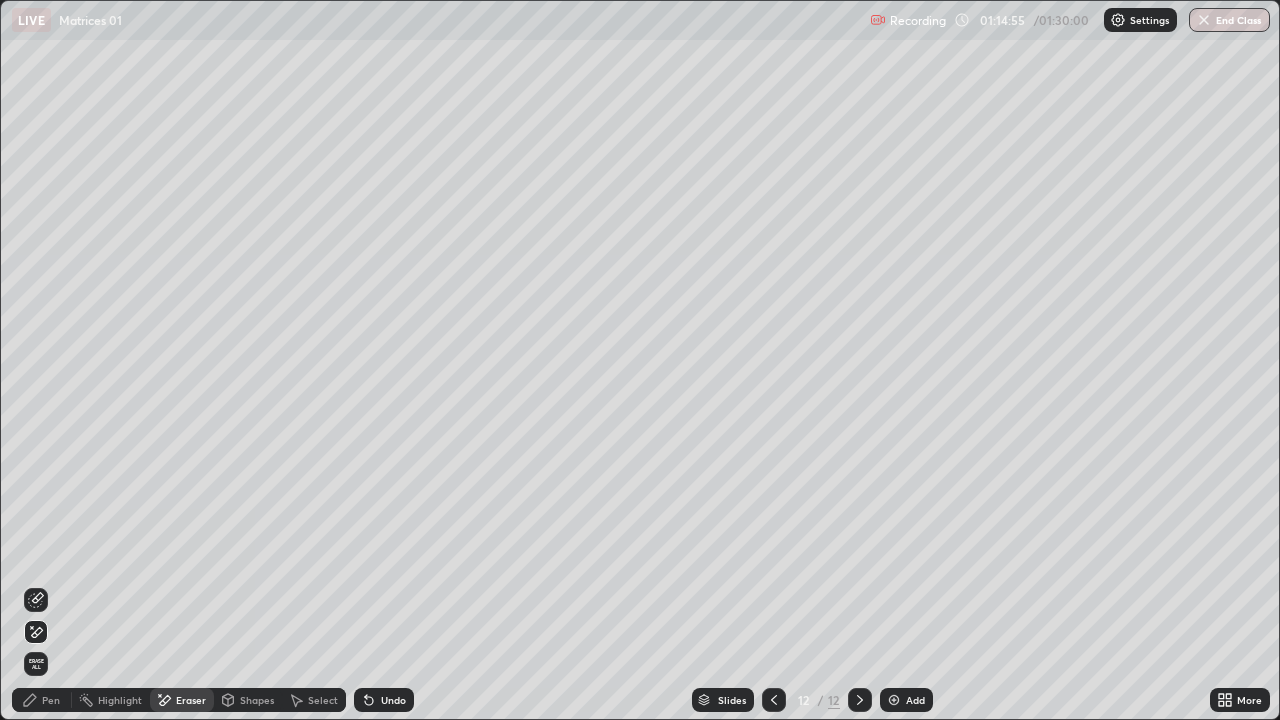 click on "Pen" at bounding box center (51, 700) 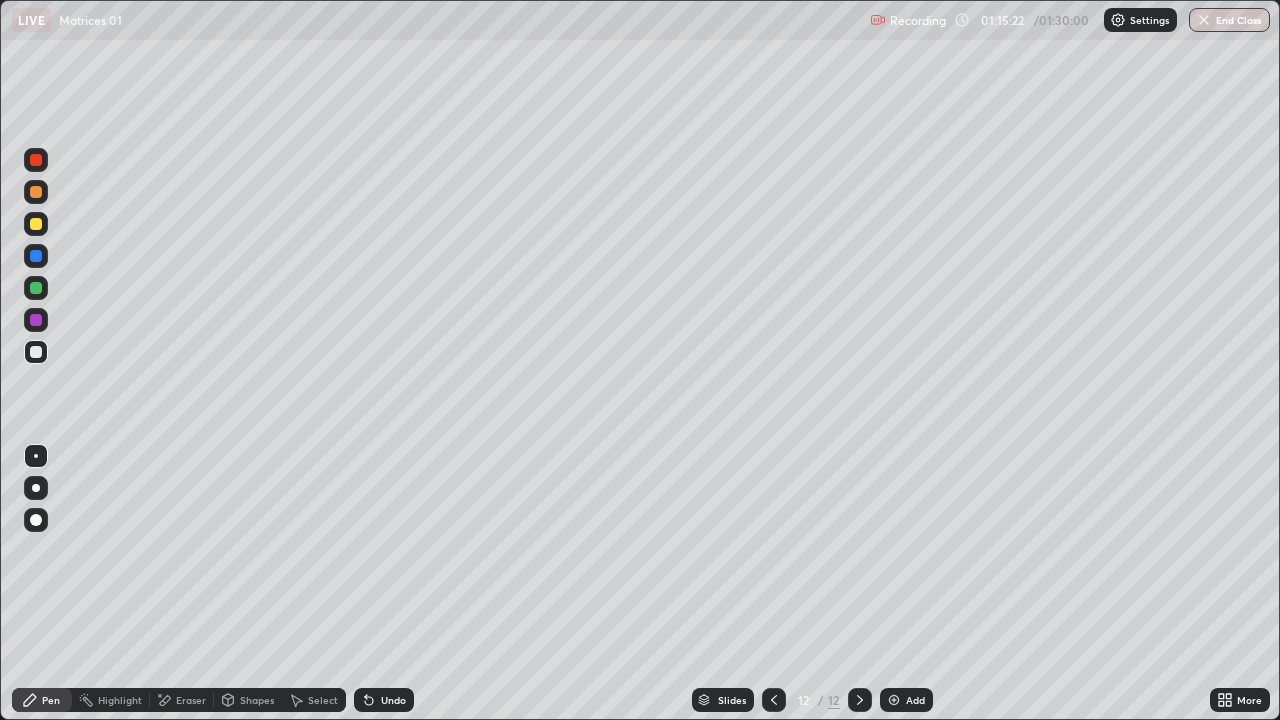 click 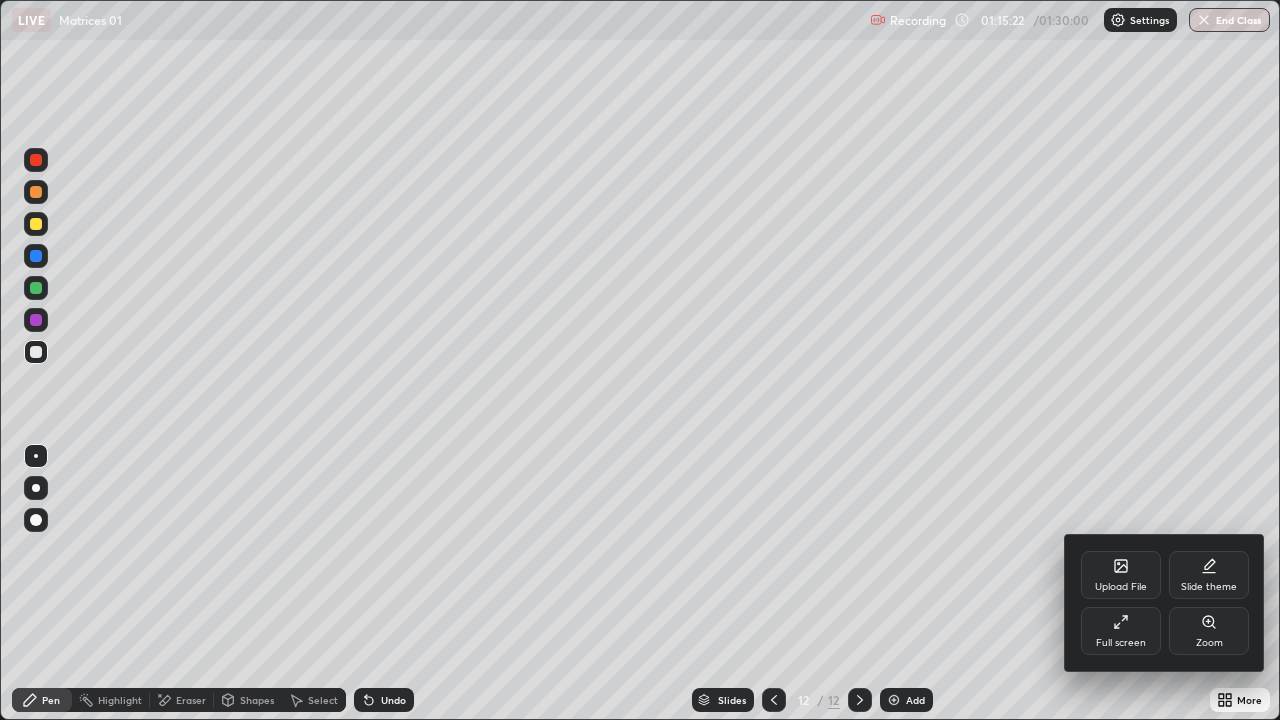 click 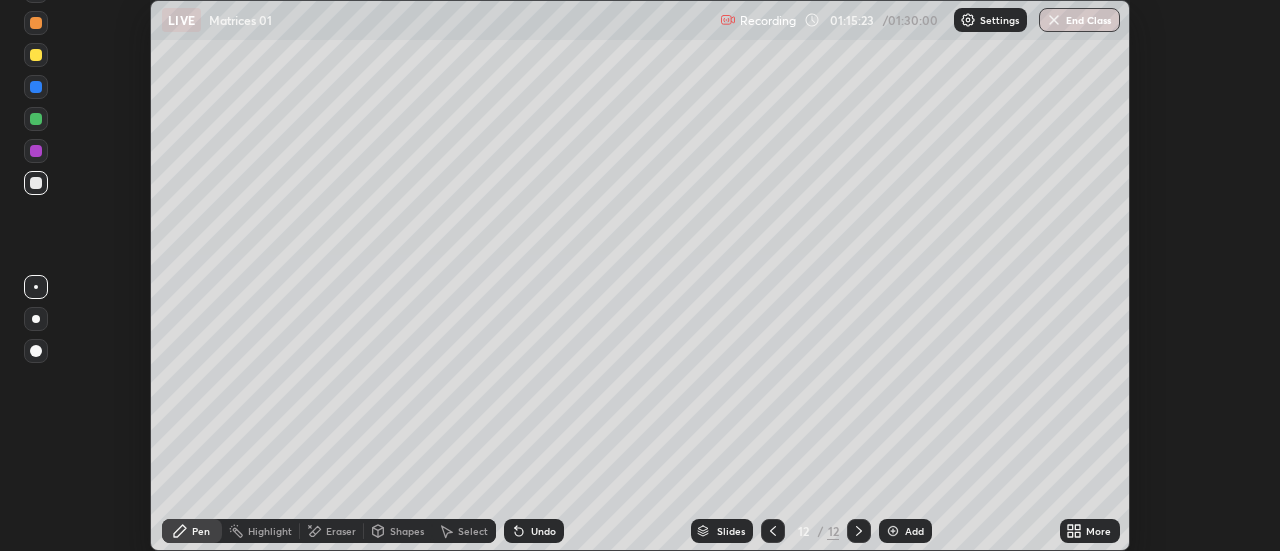 scroll, scrollTop: 551, scrollLeft: 1280, axis: both 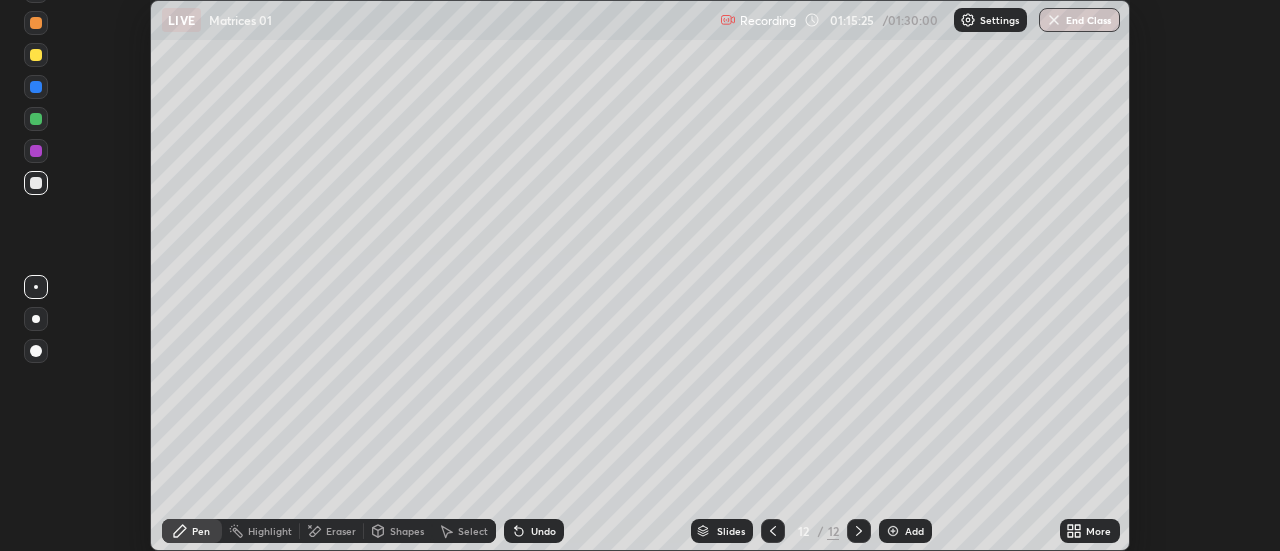 click on "More" at bounding box center (1090, 531) 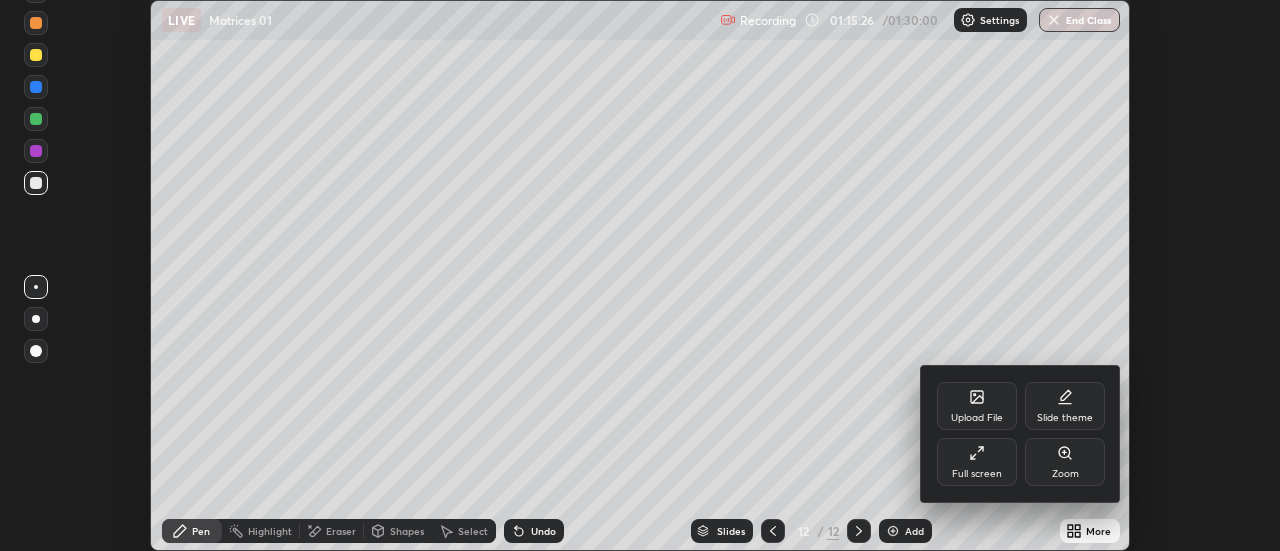 click on "Full screen" at bounding box center (977, 474) 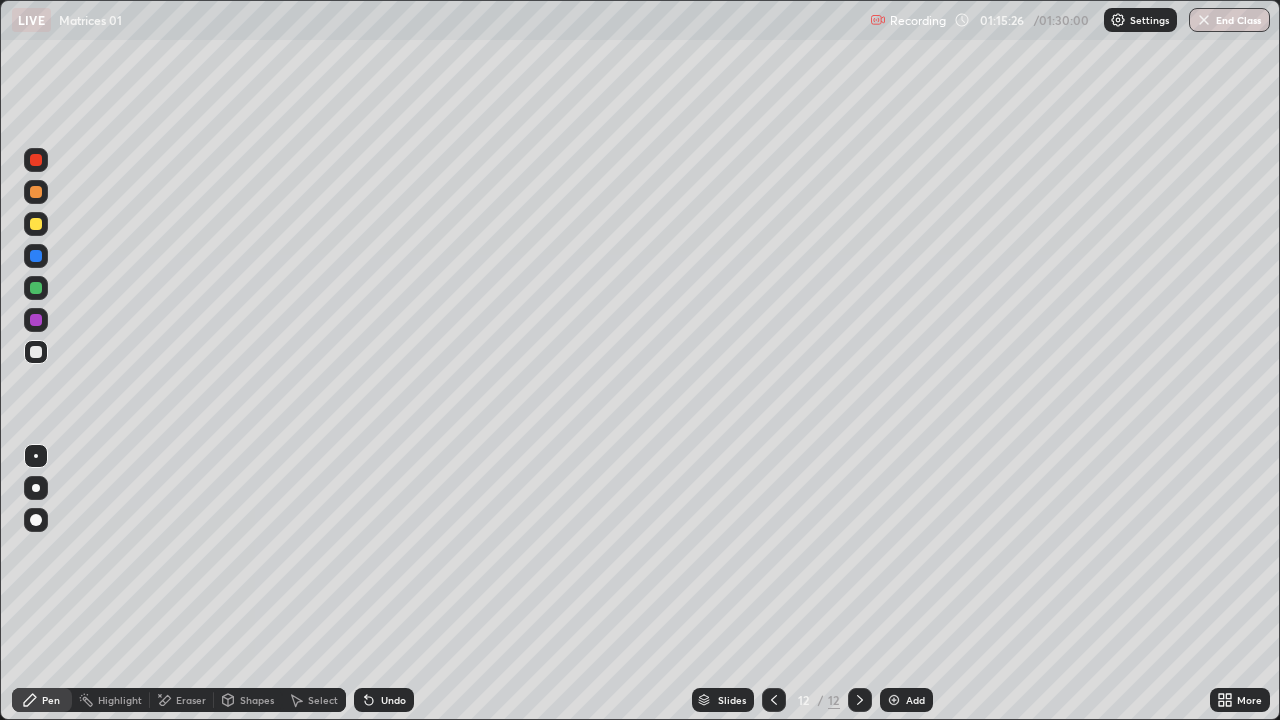 scroll, scrollTop: 99280, scrollLeft: 98720, axis: both 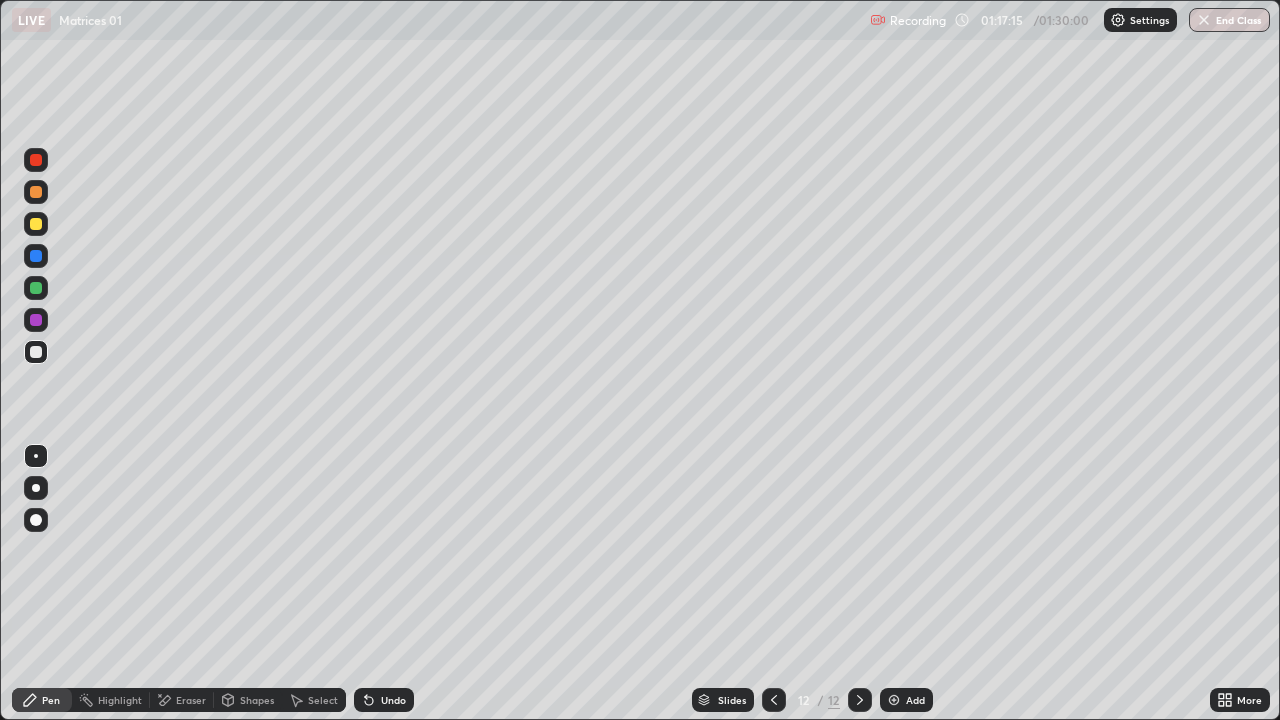 click on "Undo" at bounding box center [393, 700] 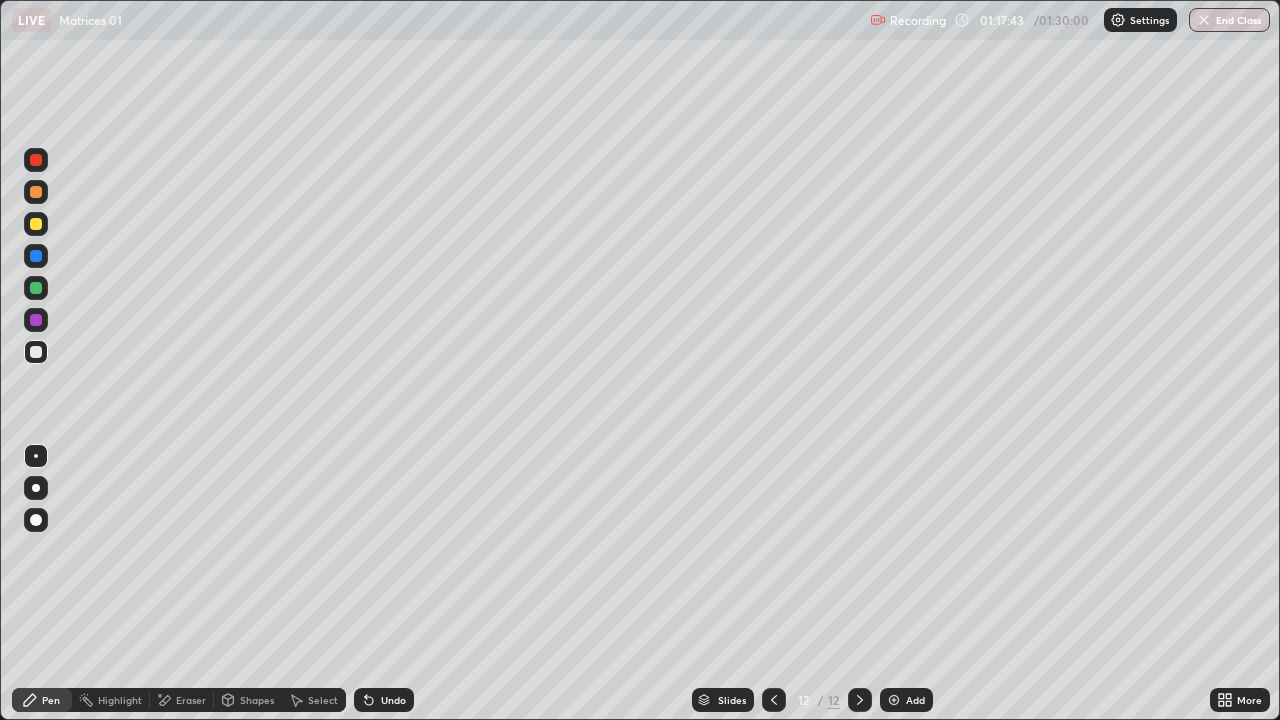 click 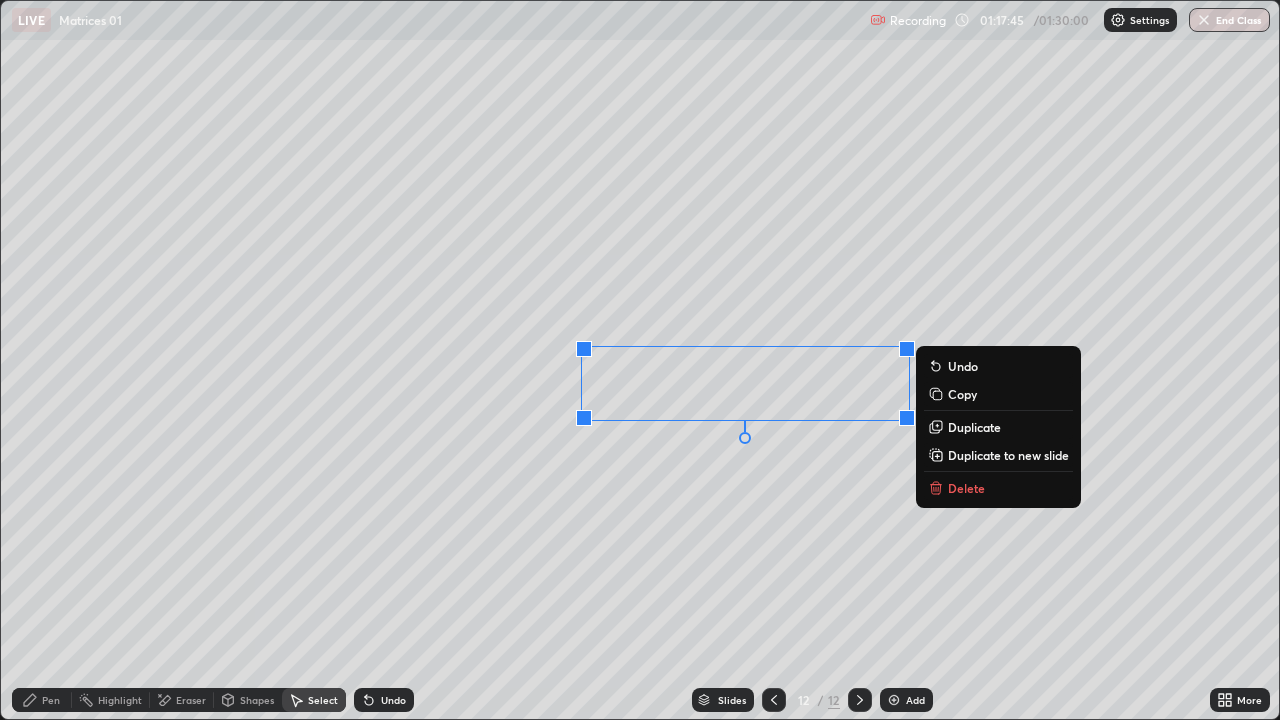 click on "Delete" at bounding box center [966, 488] 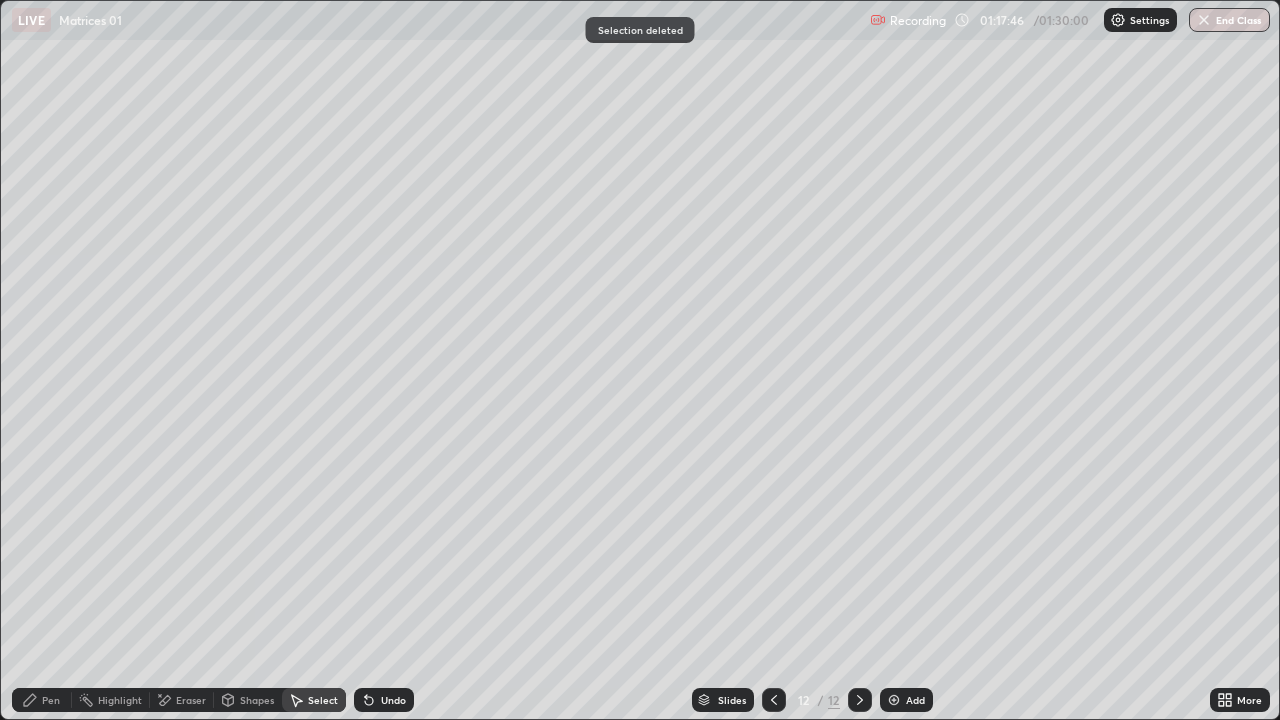 click on "Pen" at bounding box center (51, 700) 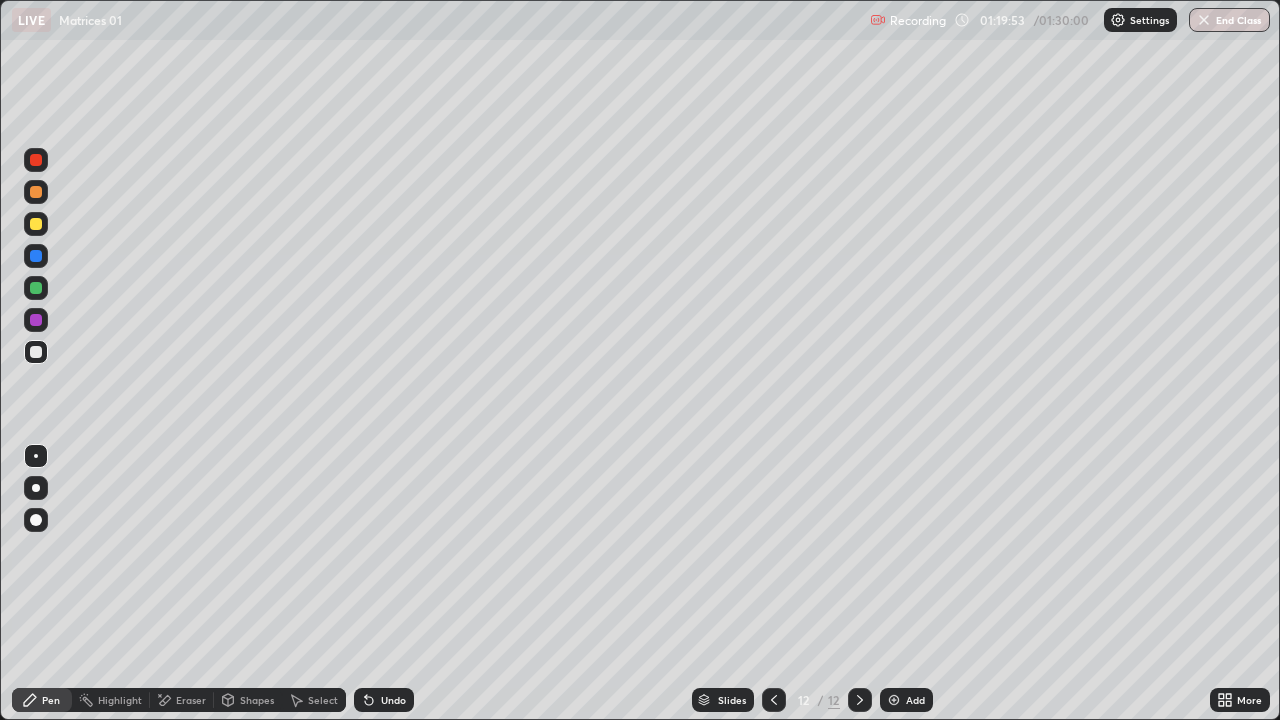 click at bounding box center [860, 700] 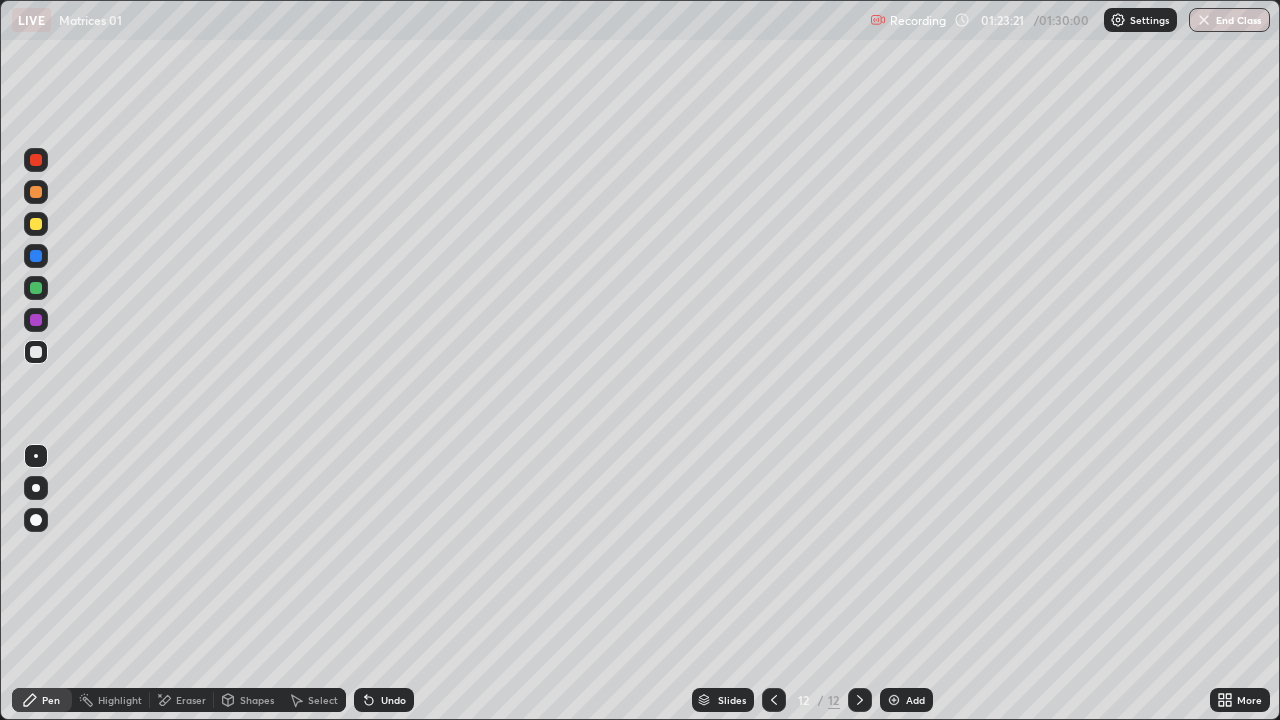 click 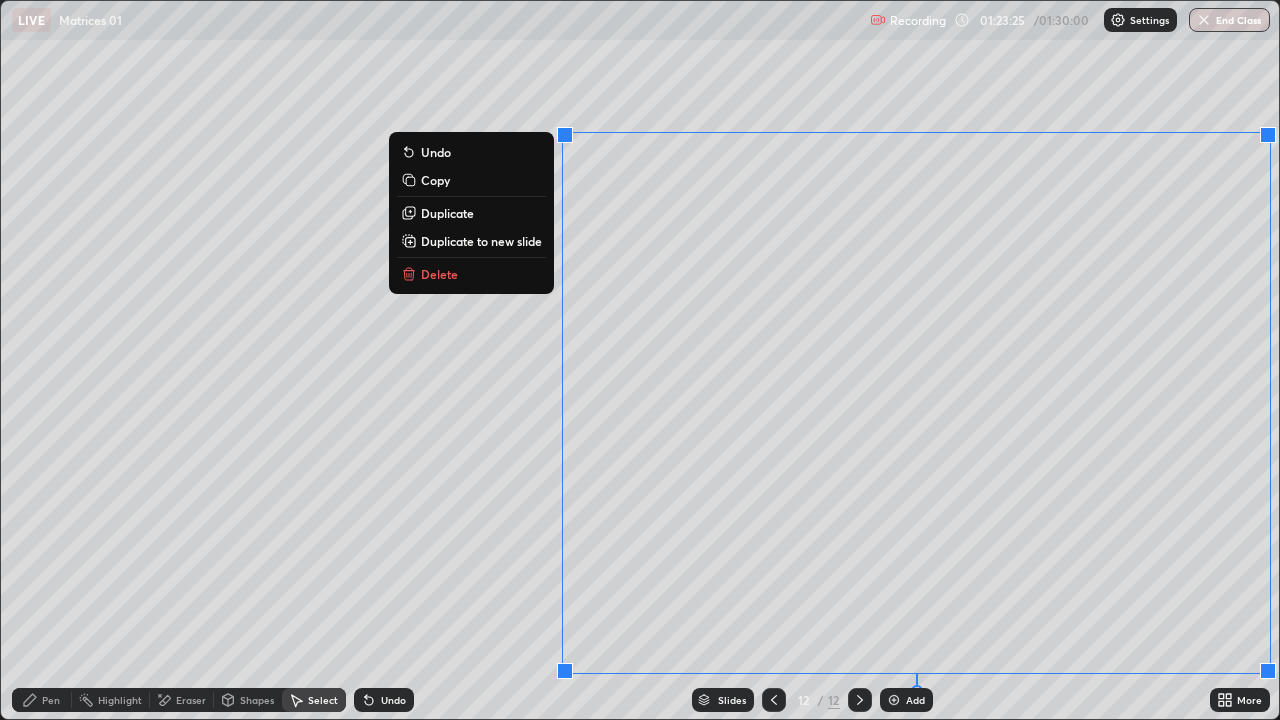 click on "Duplicate to new slide" at bounding box center (481, 241) 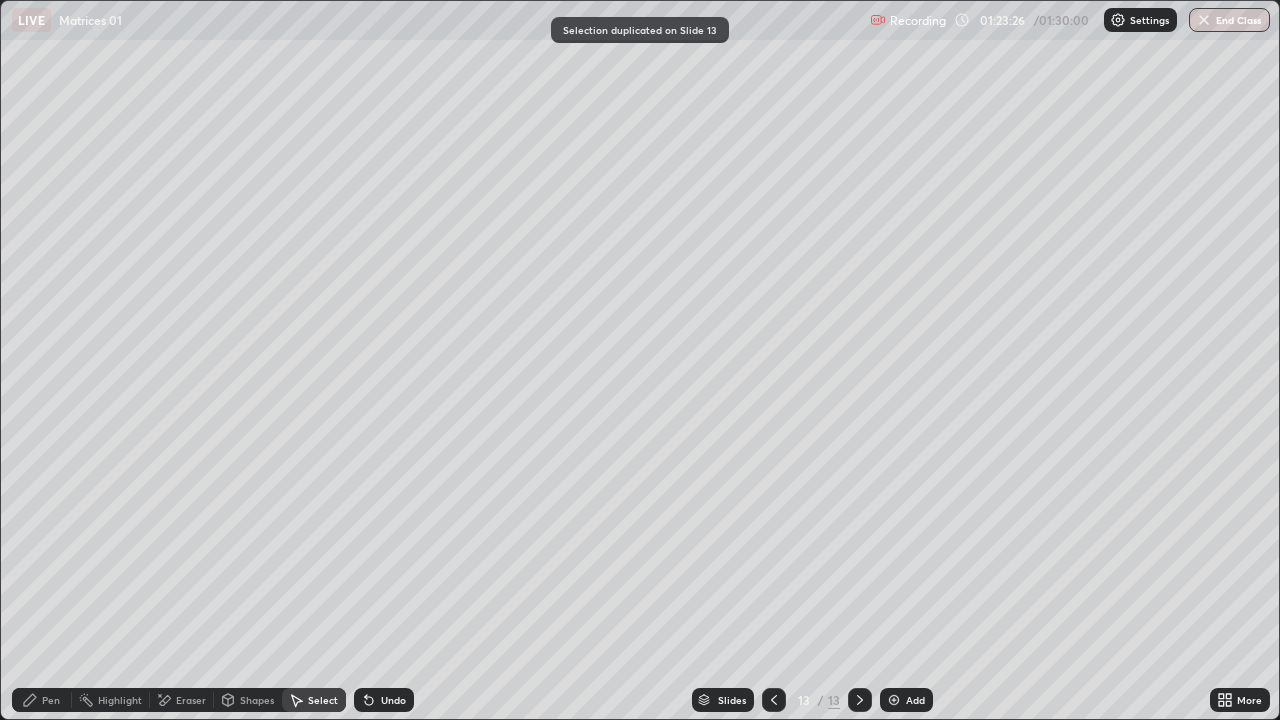 click on "Pen" at bounding box center [51, 700] 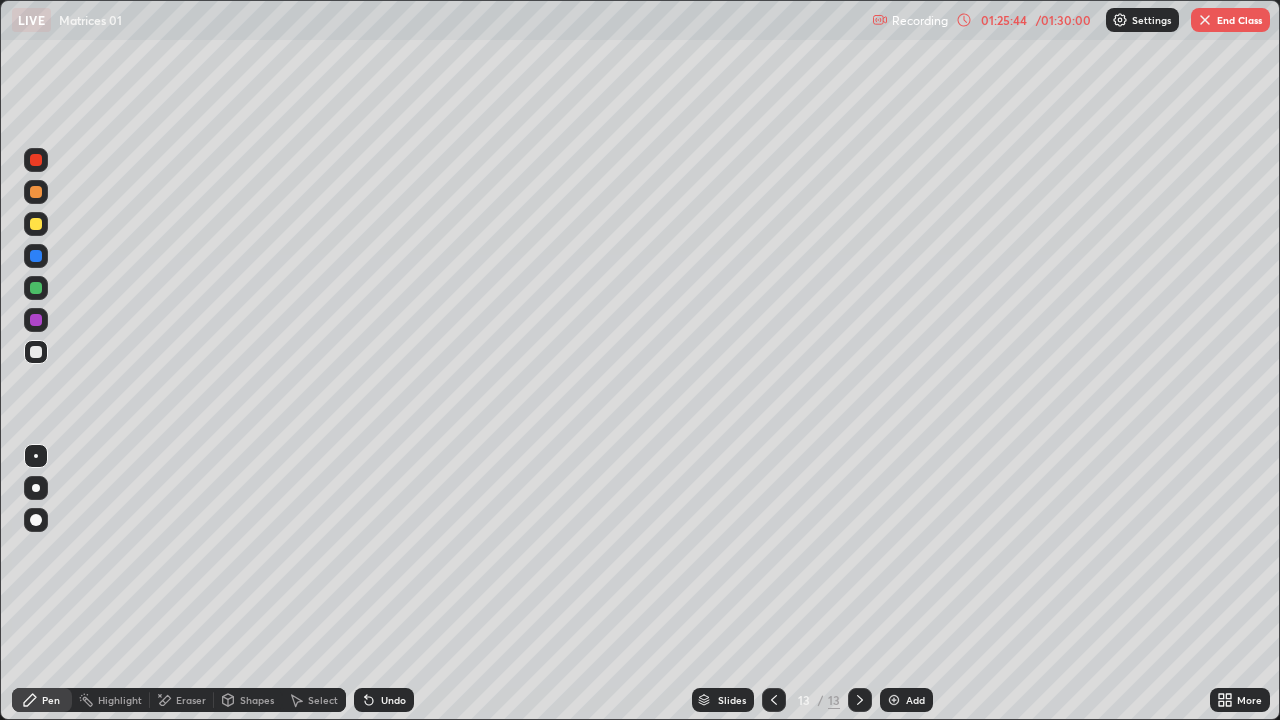 click on "End Class" at bounding box center (1230, 20) 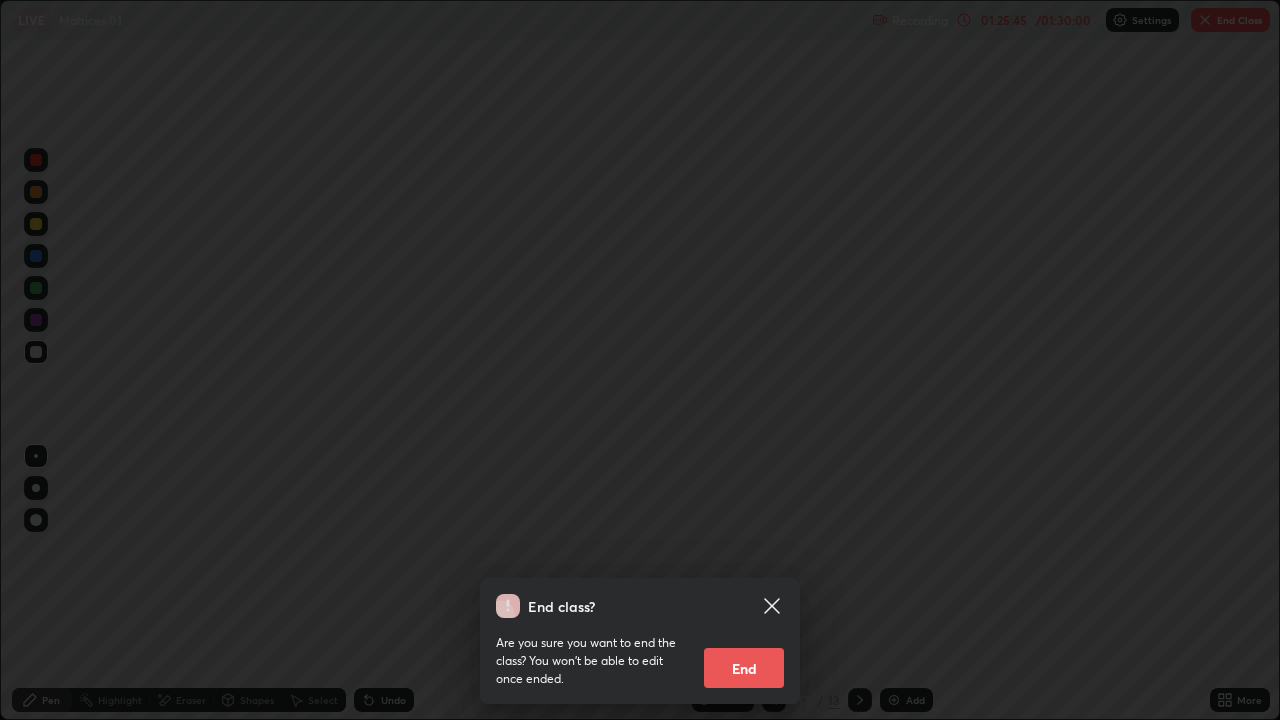 click on "End" at bounding box center (744, 668) 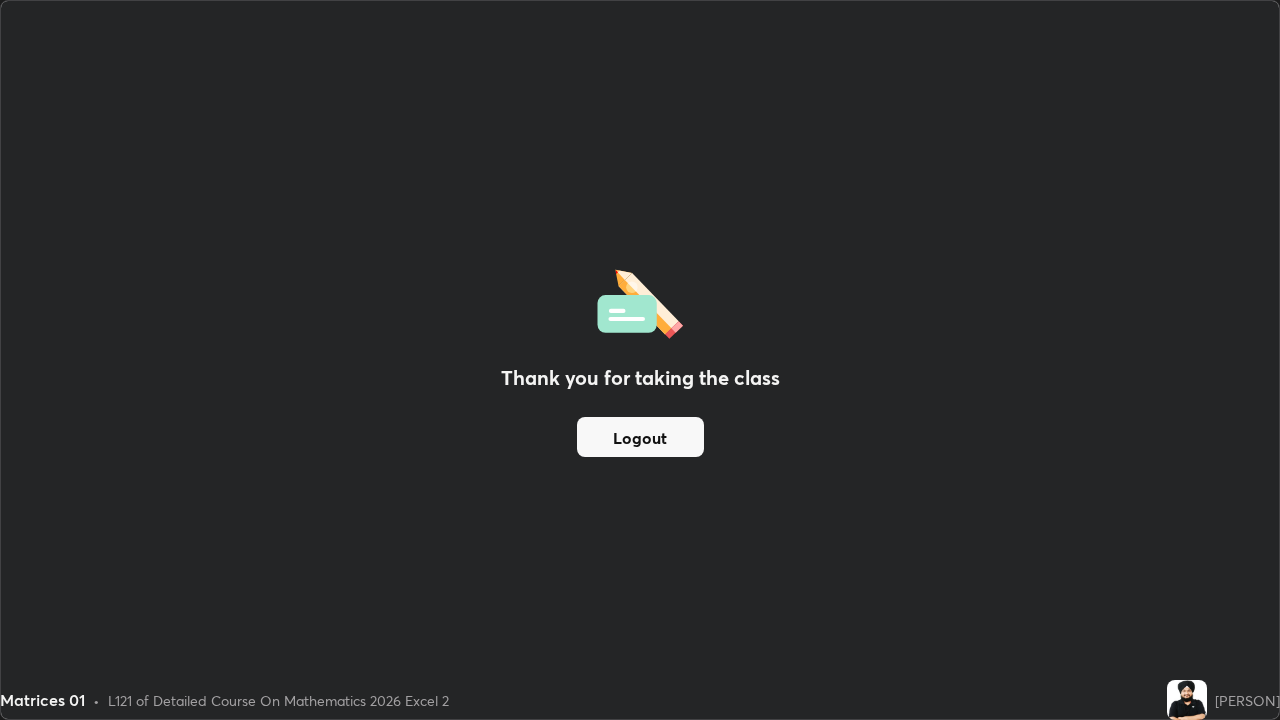 click on "Logout" at bounding box center (640, 437) 